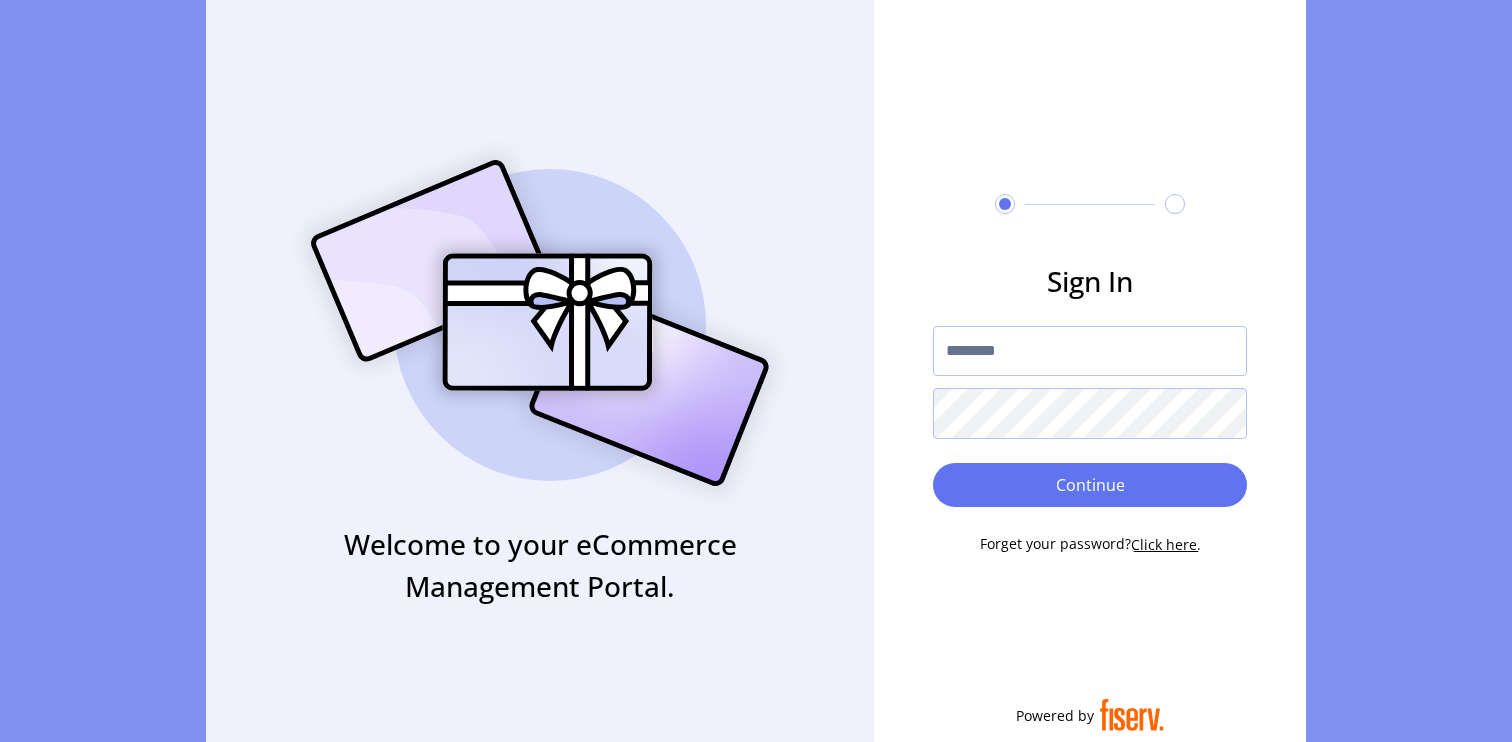 scroll, scrollTop: 0, scrollLeft: 0, axis: both 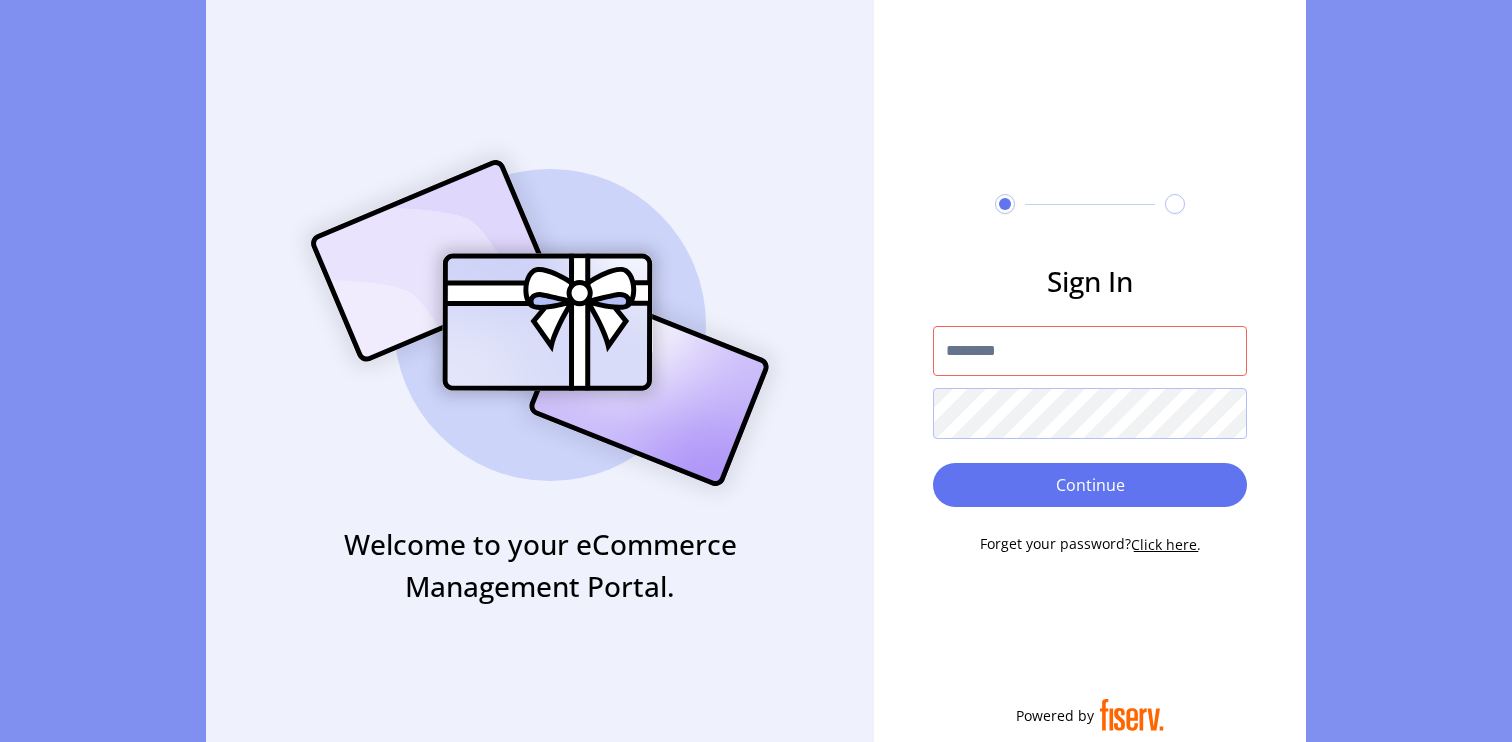 type on "**********" 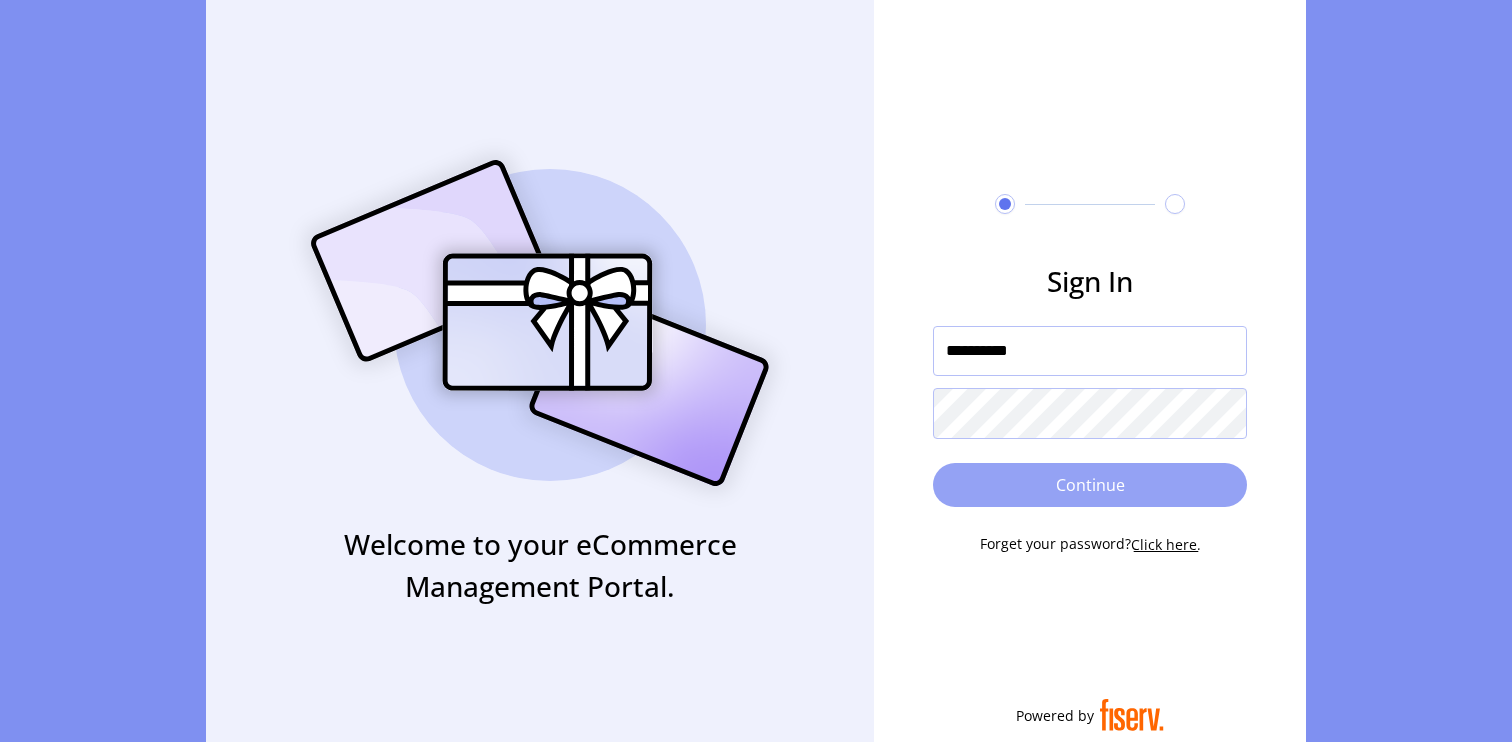 click on "Continue" at bounding box center (1090, 485) 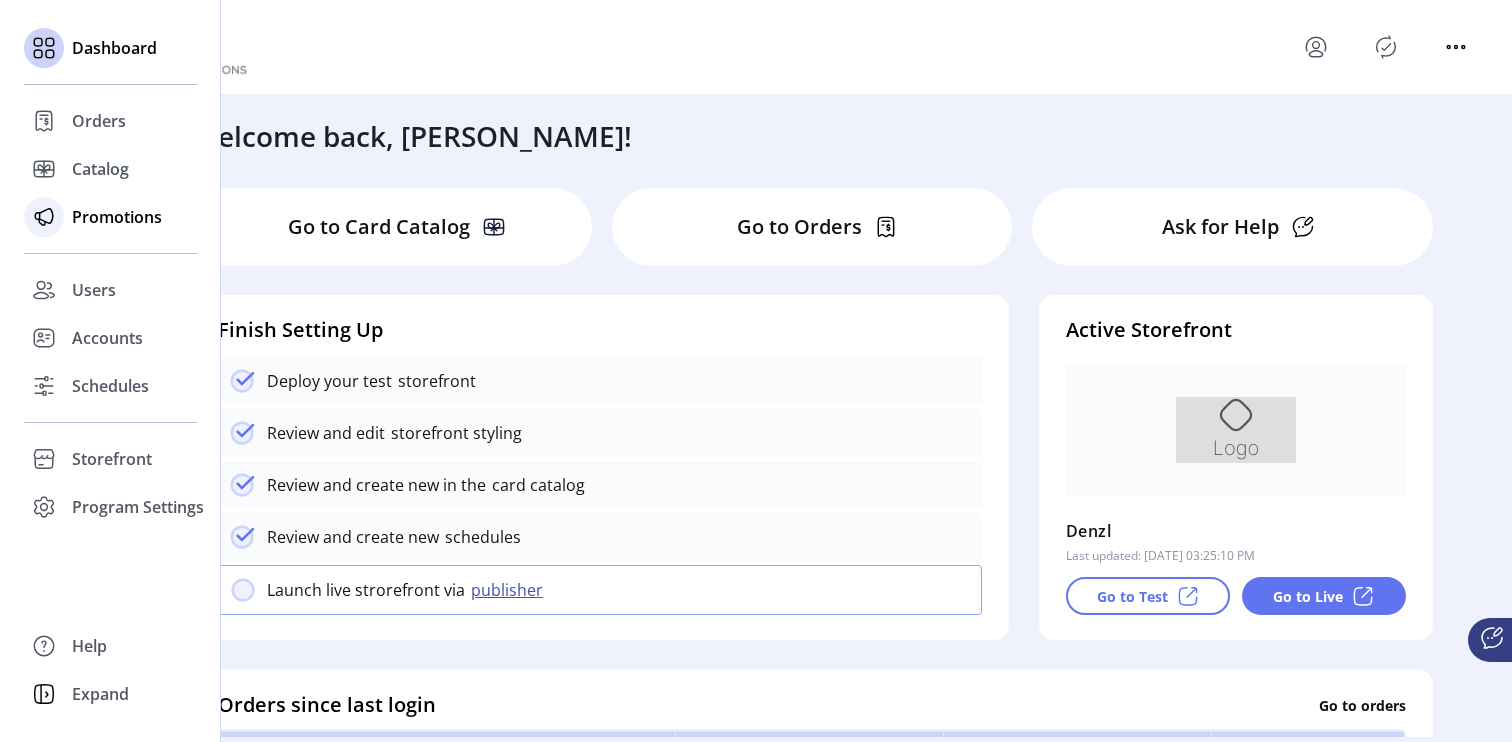 click on "Promotions" 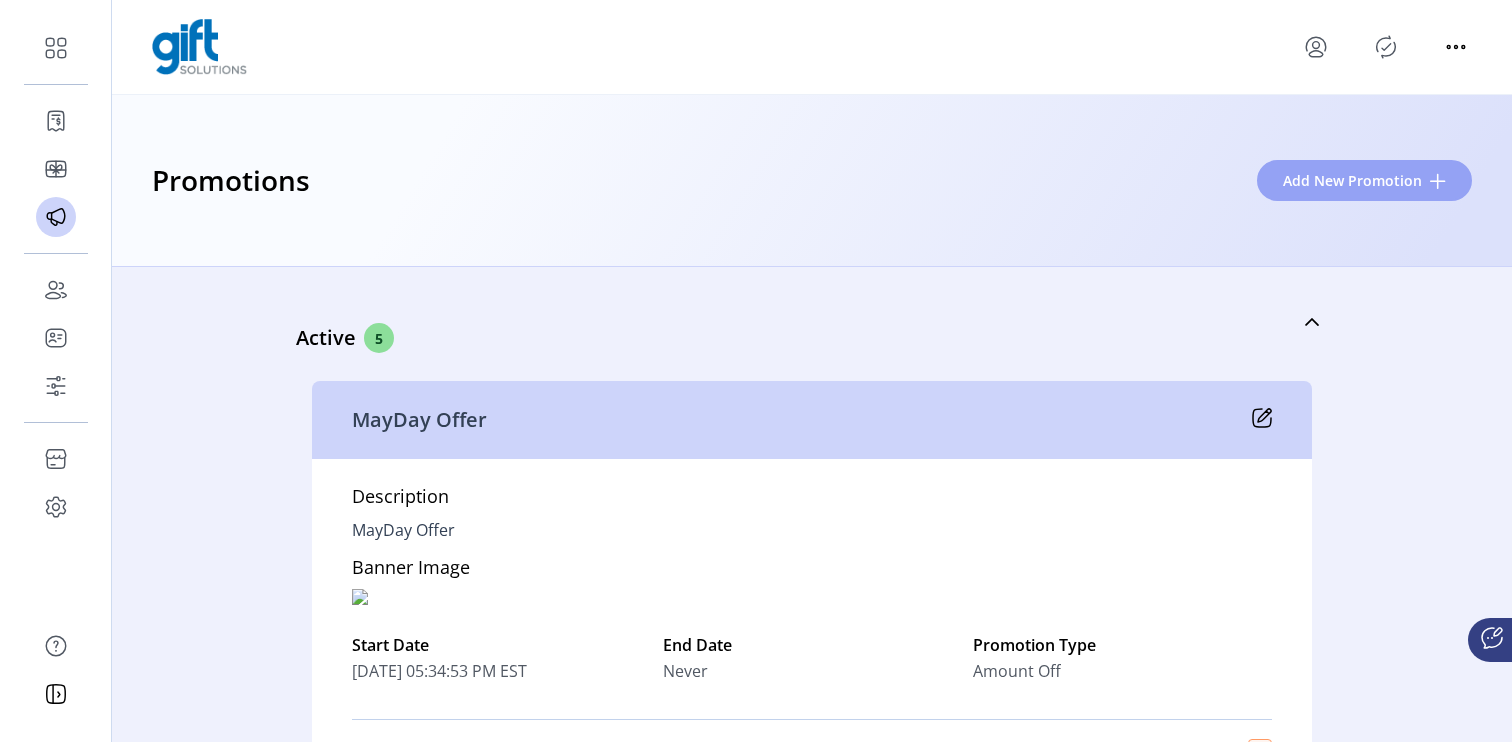 click on "Add New Promotion" 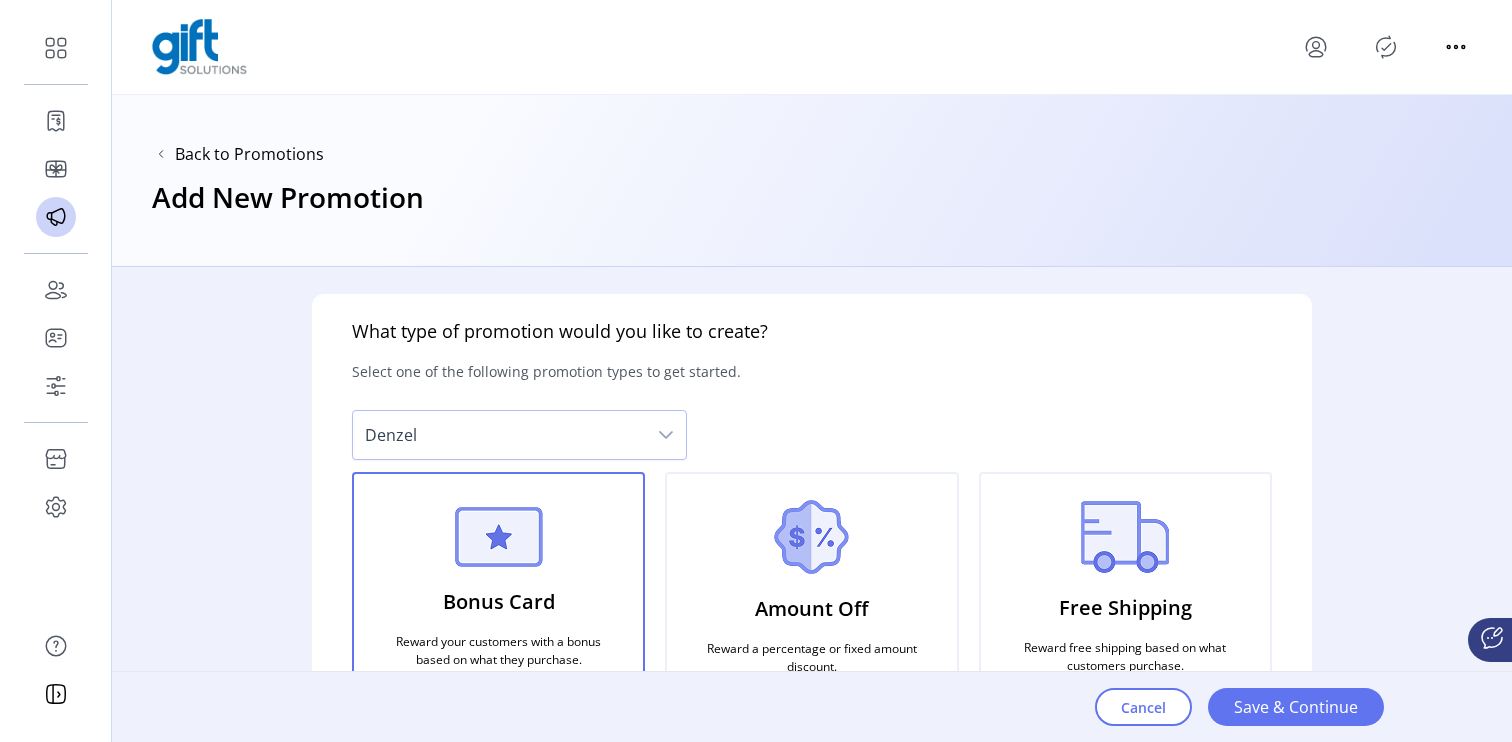click 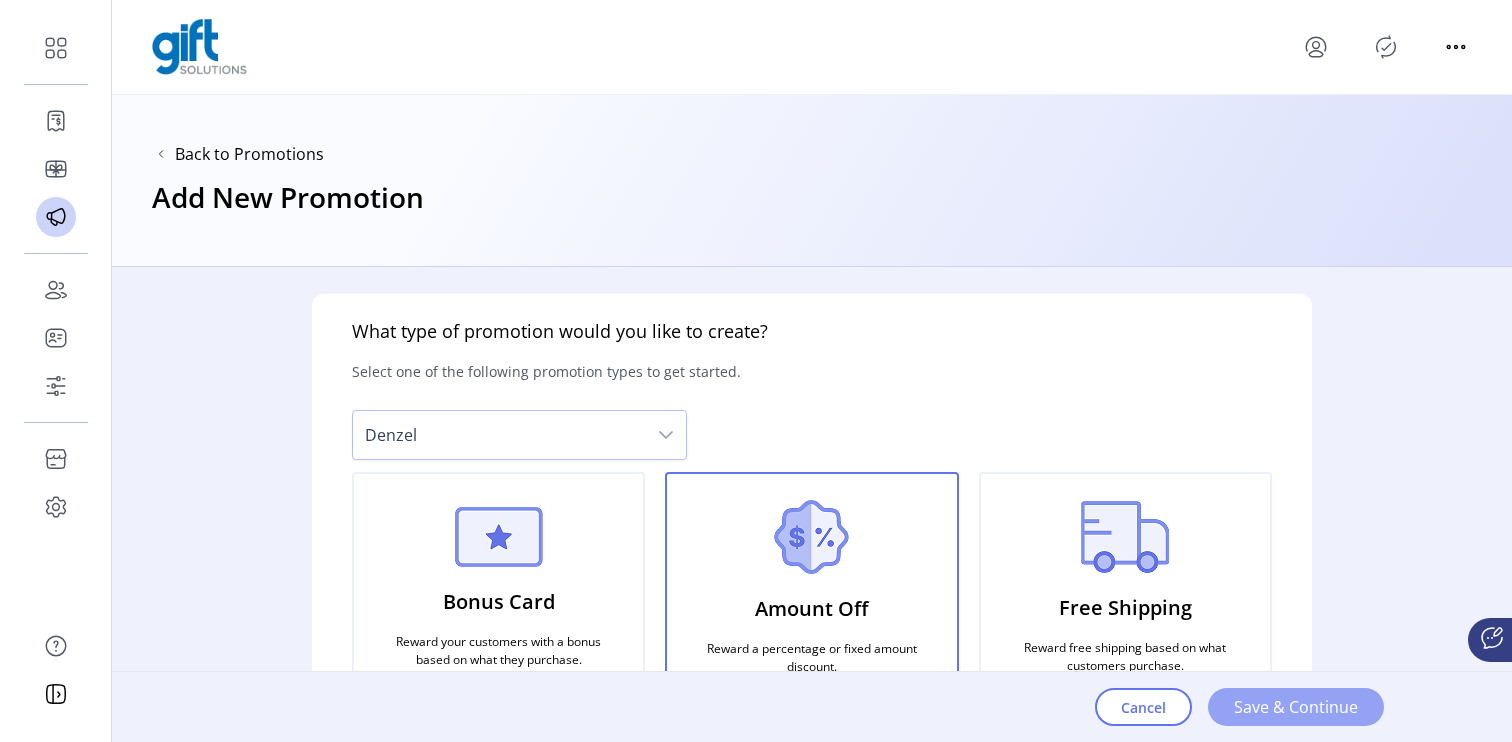 click on "Save & Continue" 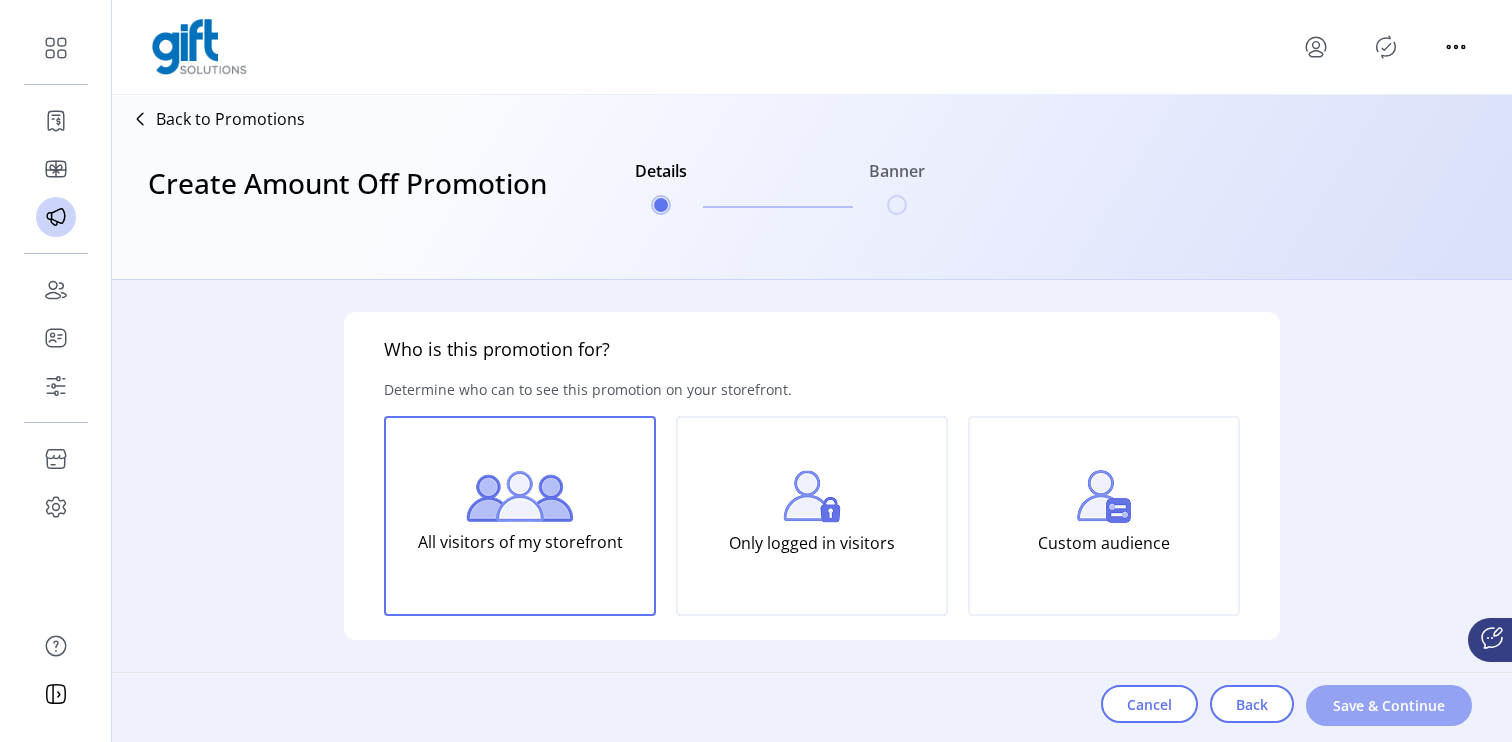 click on "Save & Continue" 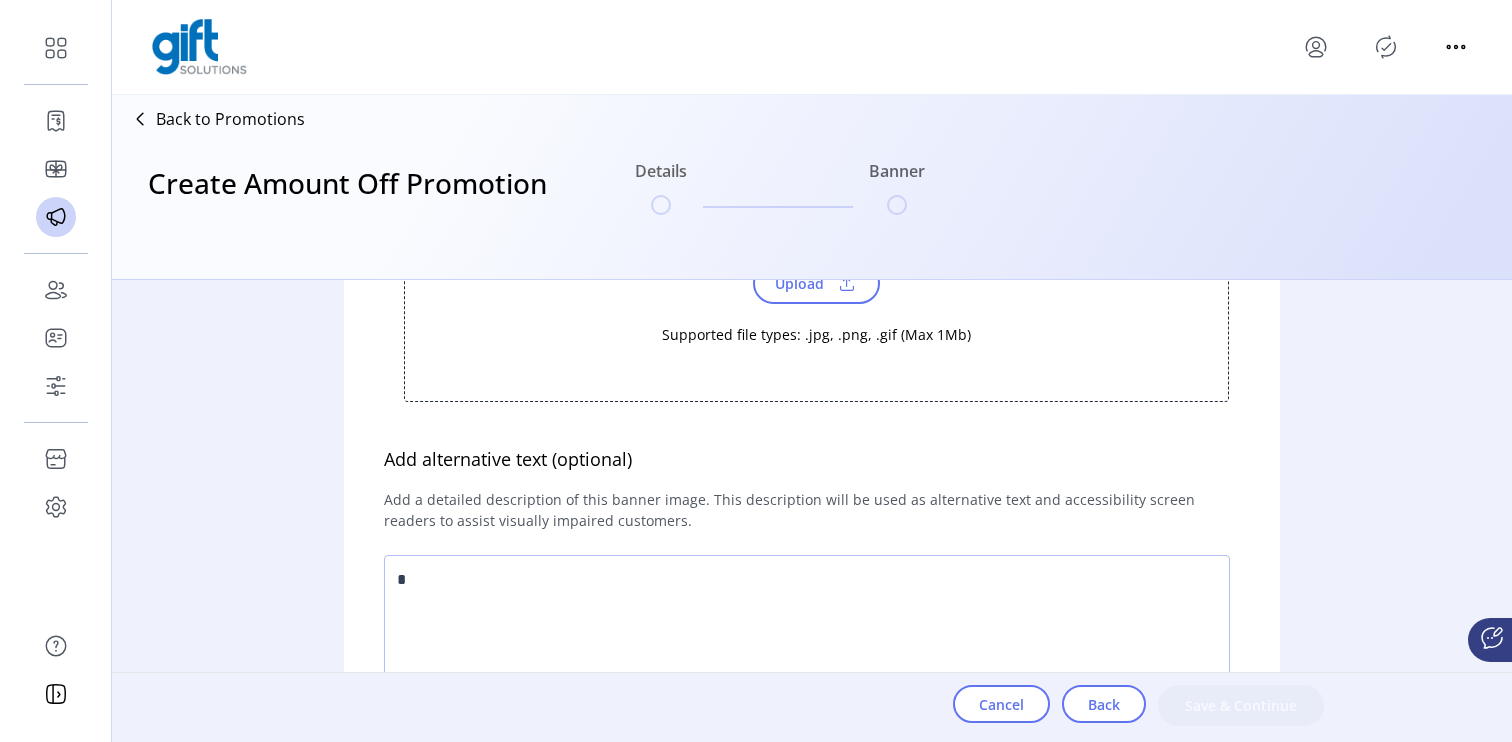 scroll, scrollTop: 339, scrollLeft: 0, axis: vertical 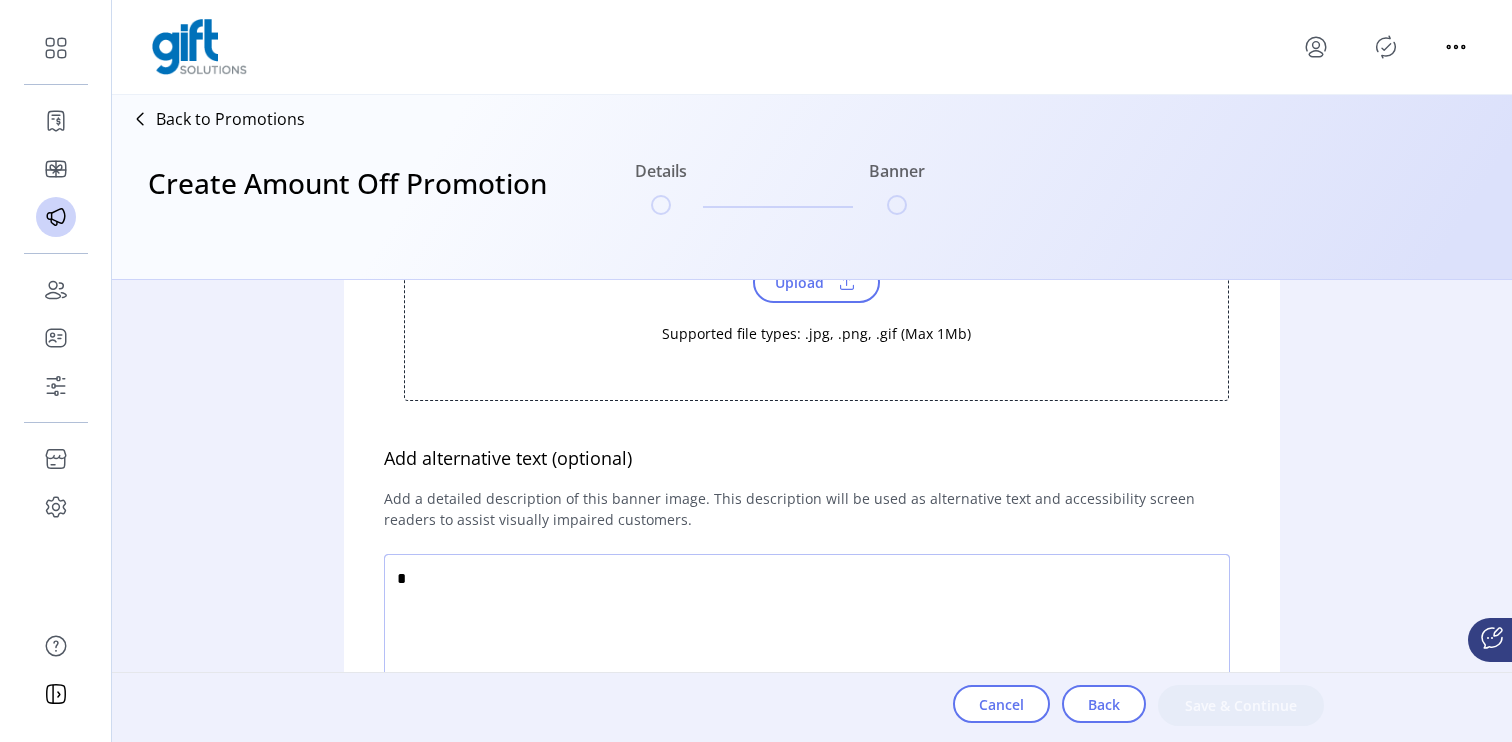 click 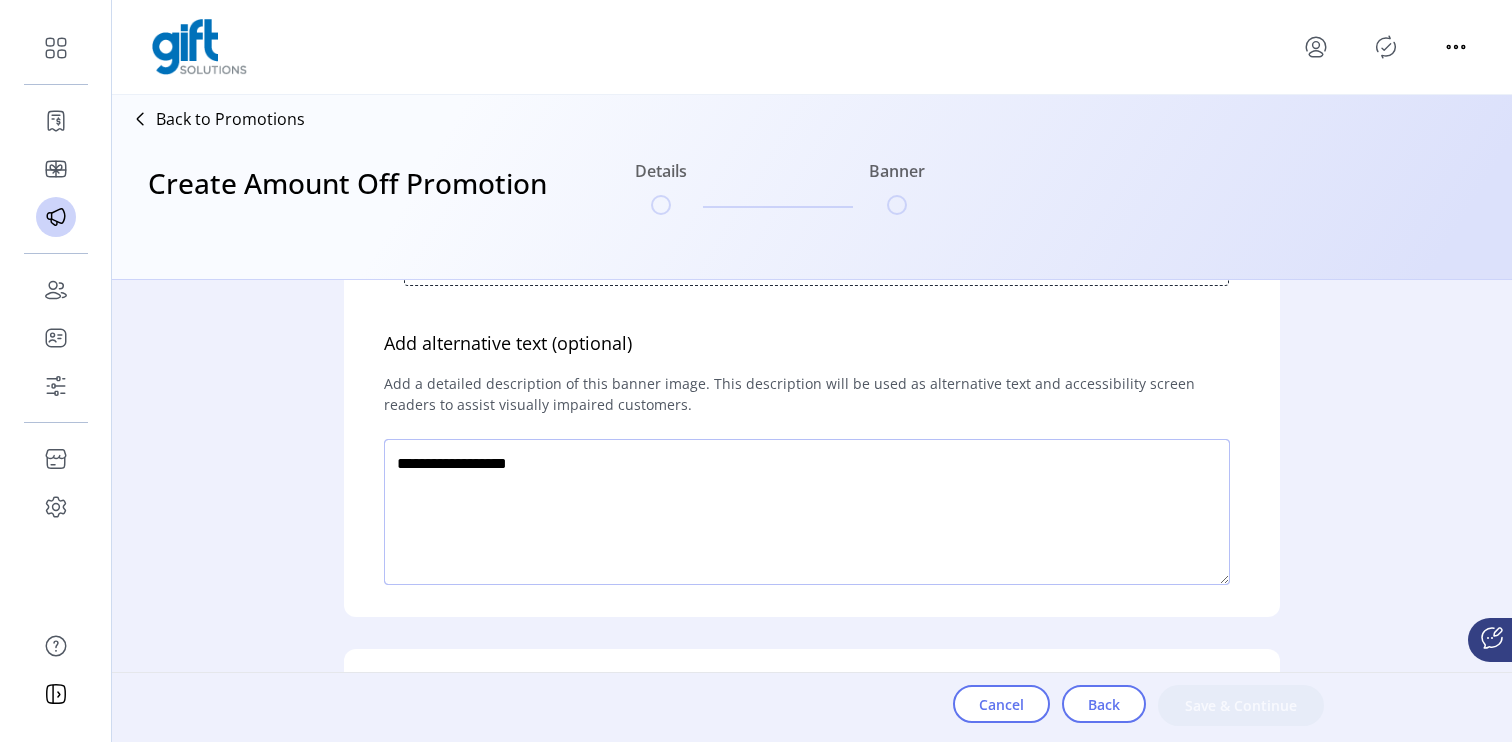 scroll, scrollTop: 468, scrollLeft: 0, axis: vertical 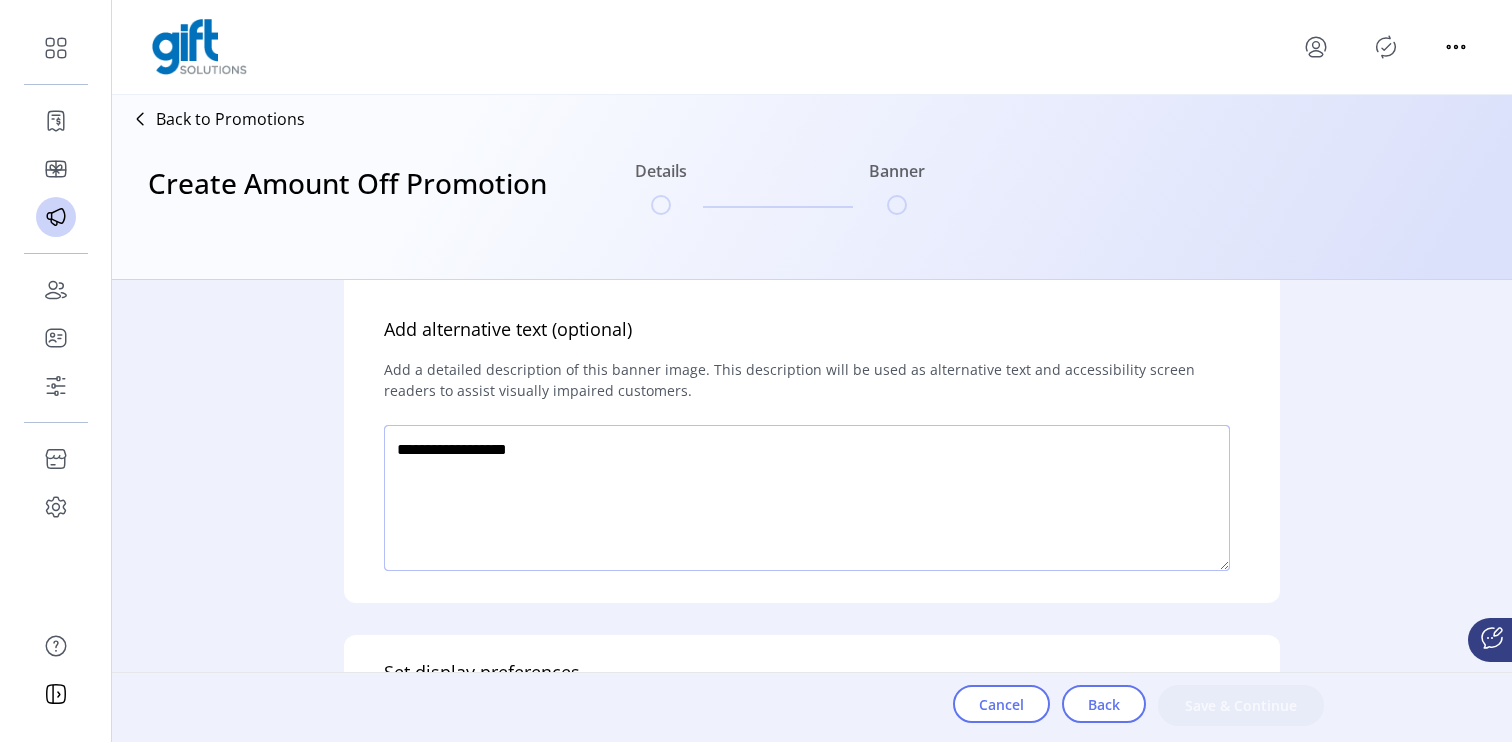 click 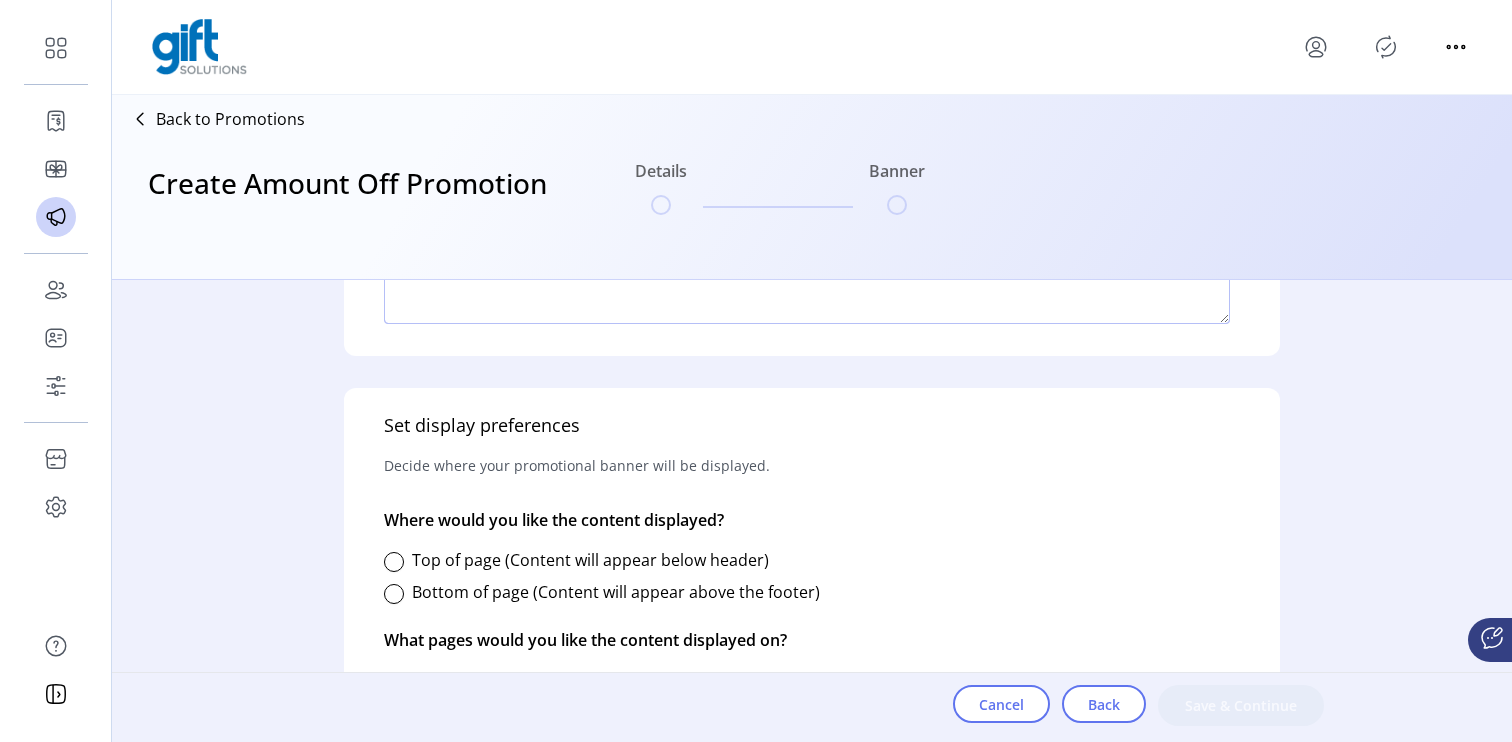 scroll, scrollTop: 718, scrollLeft: 0, axis: vertical 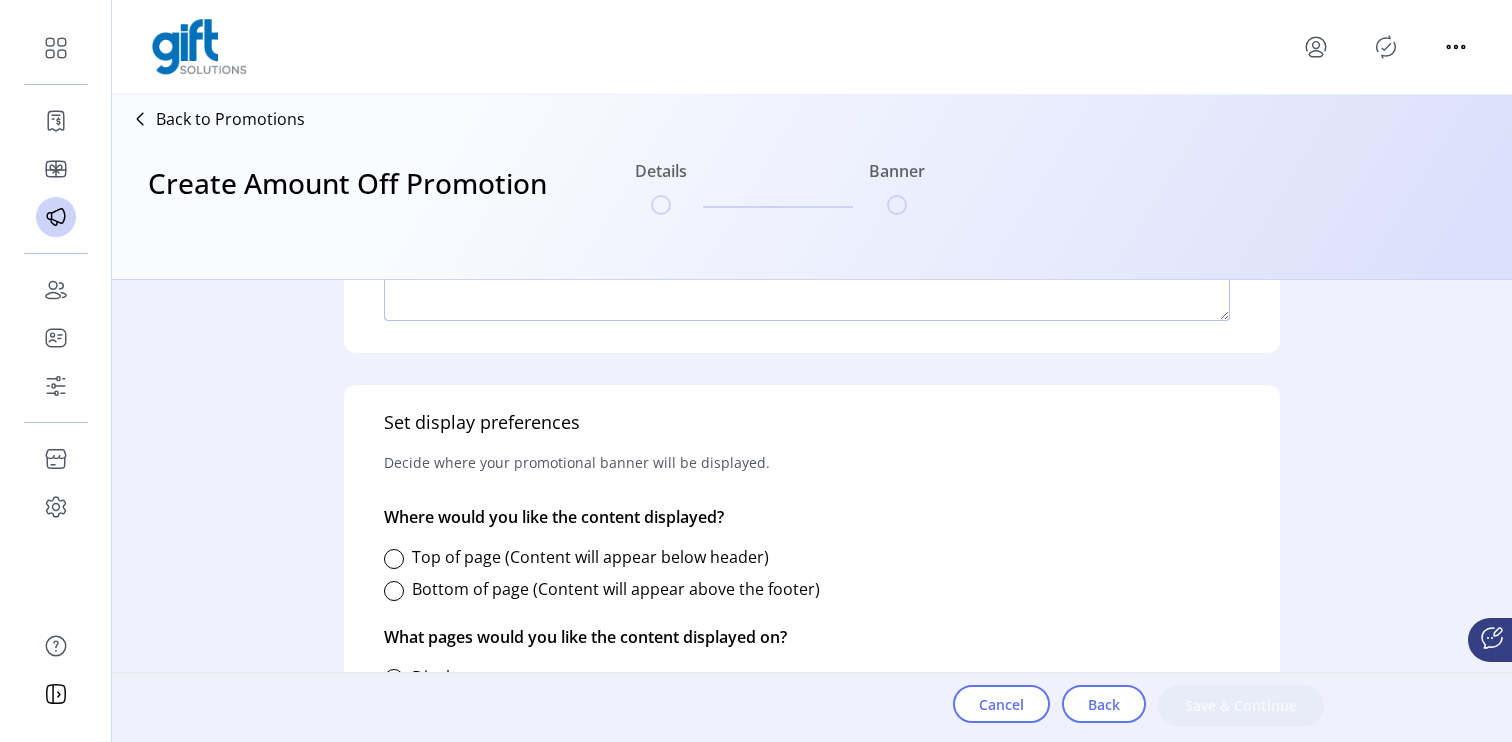 type on "**********" 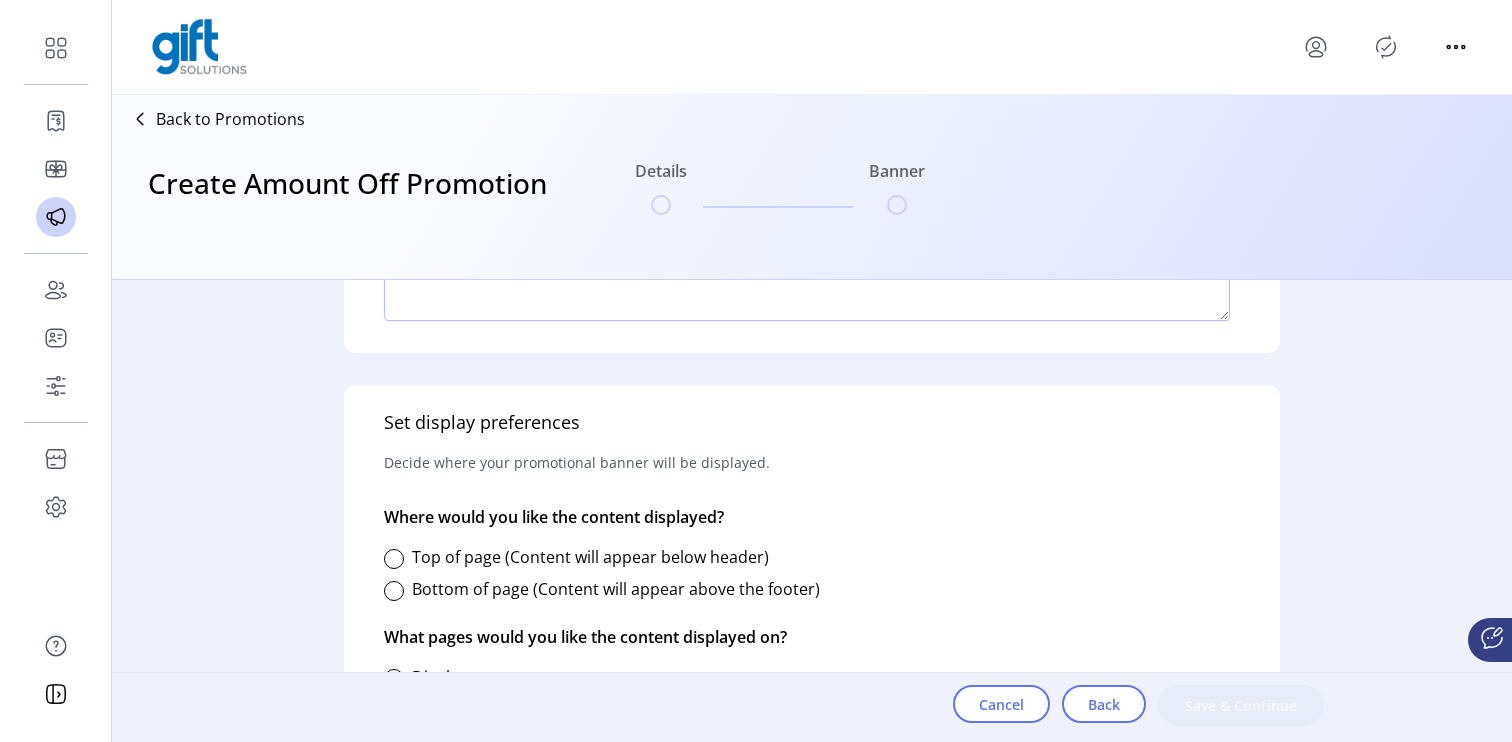click on "Top of page (Content will appear below header)" 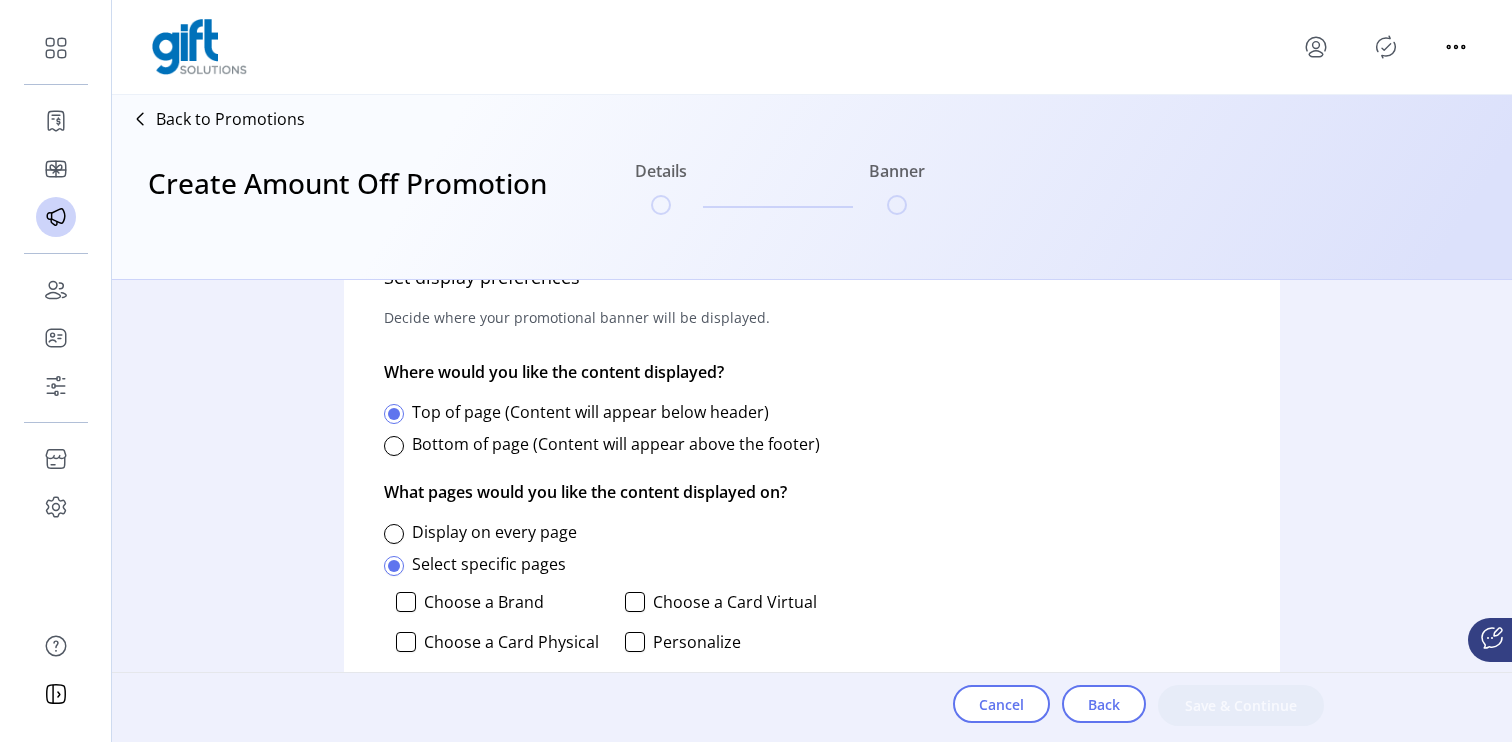 scroll, scrollTop: 942, scrollLeft: 0, axis: vertical 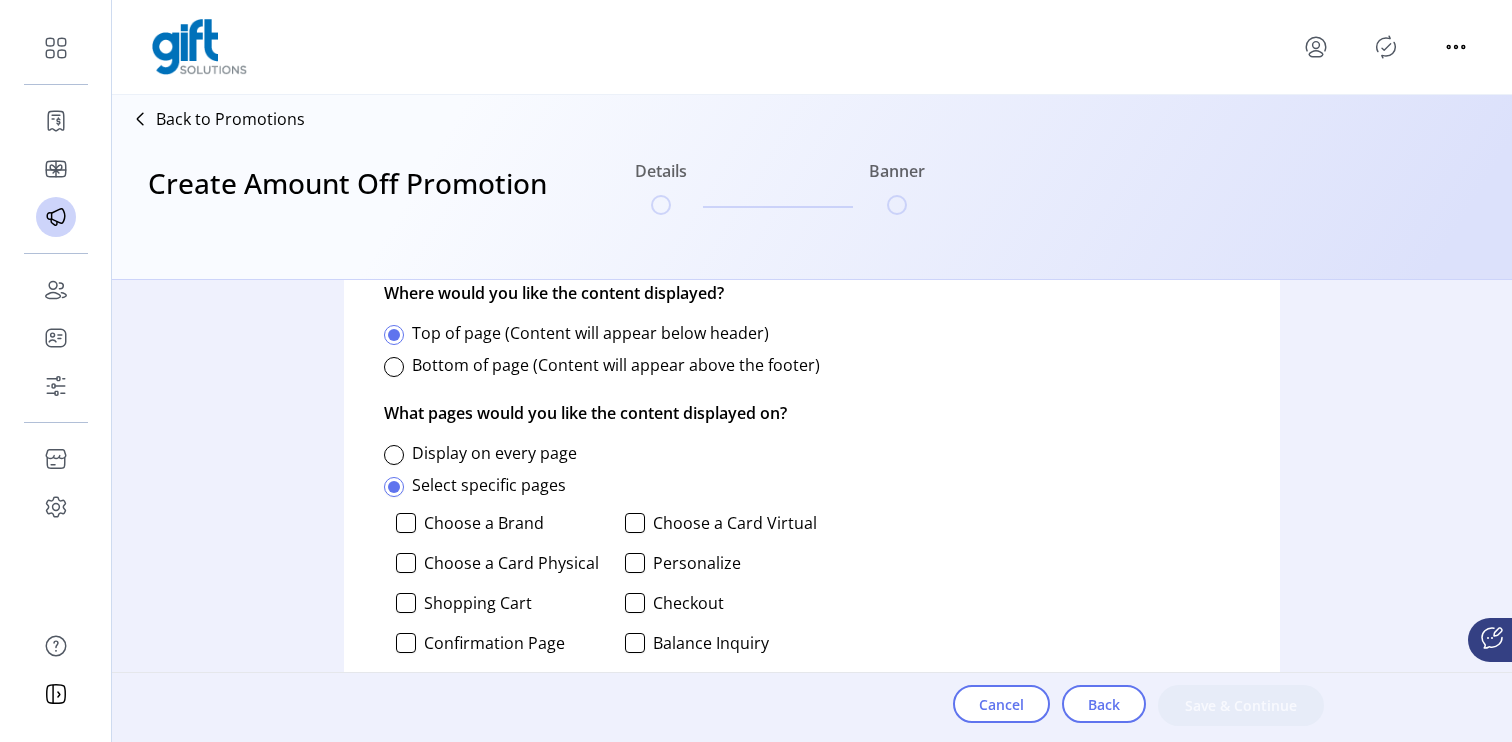 click on "Display on every page" 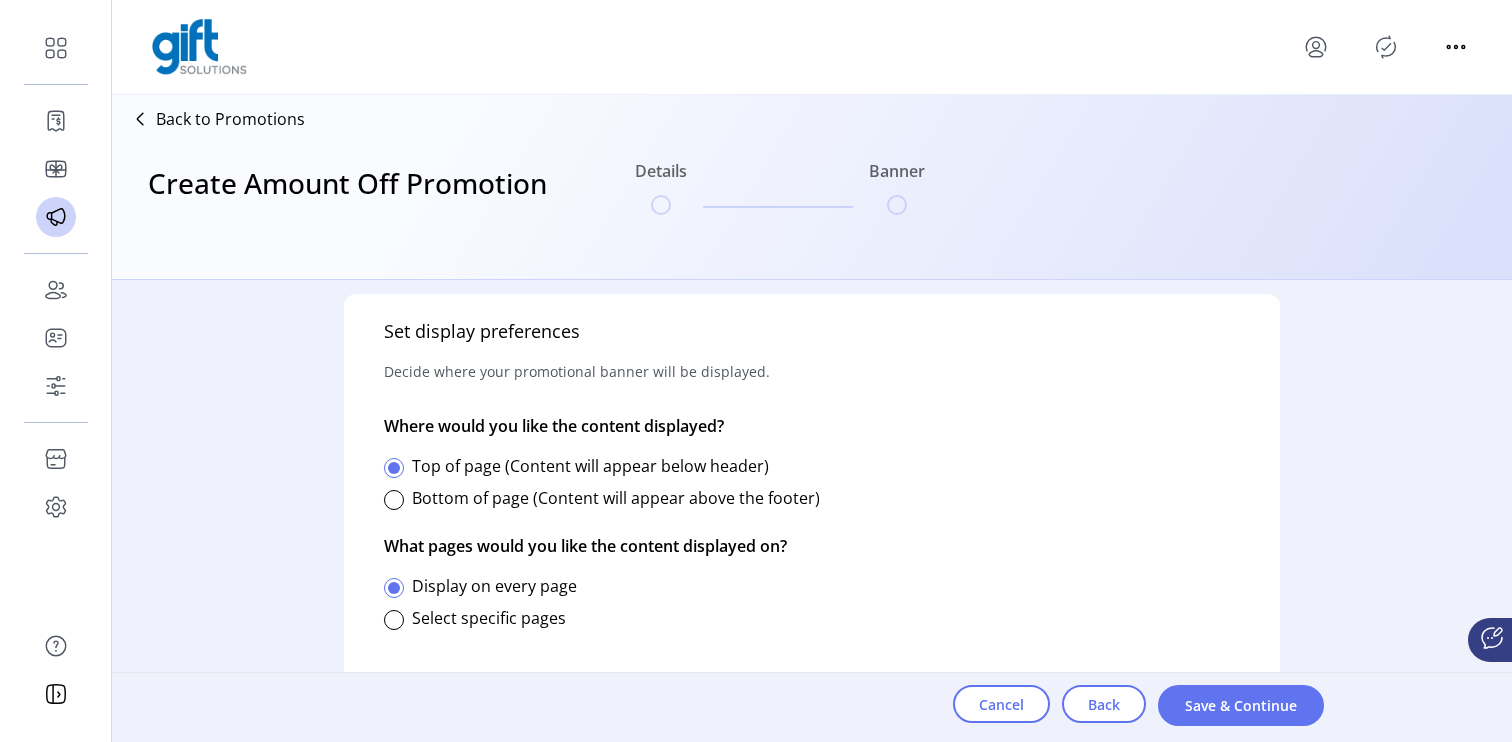 scroll, scrollTop: 11, scrollLeft: 6, axis: both 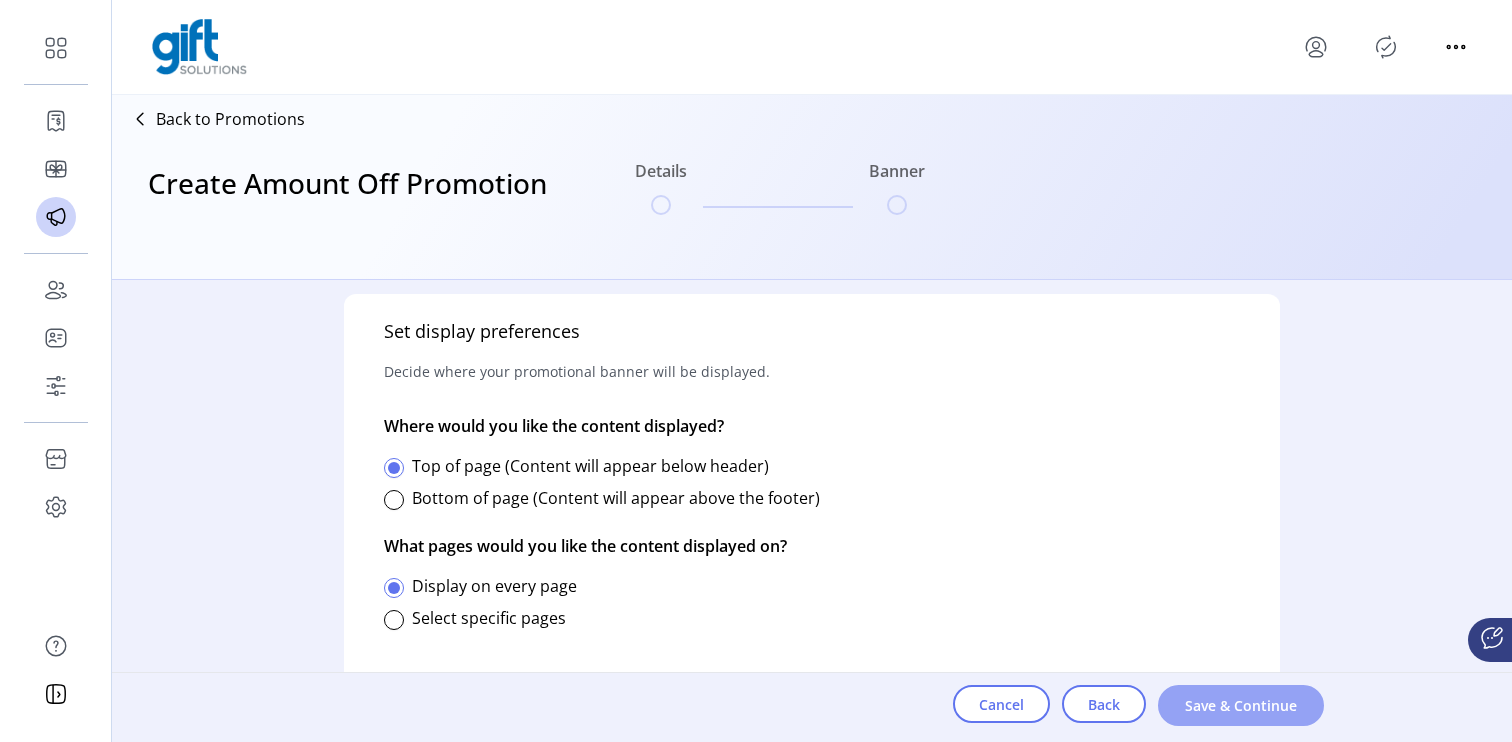 click on "Save & Continue" 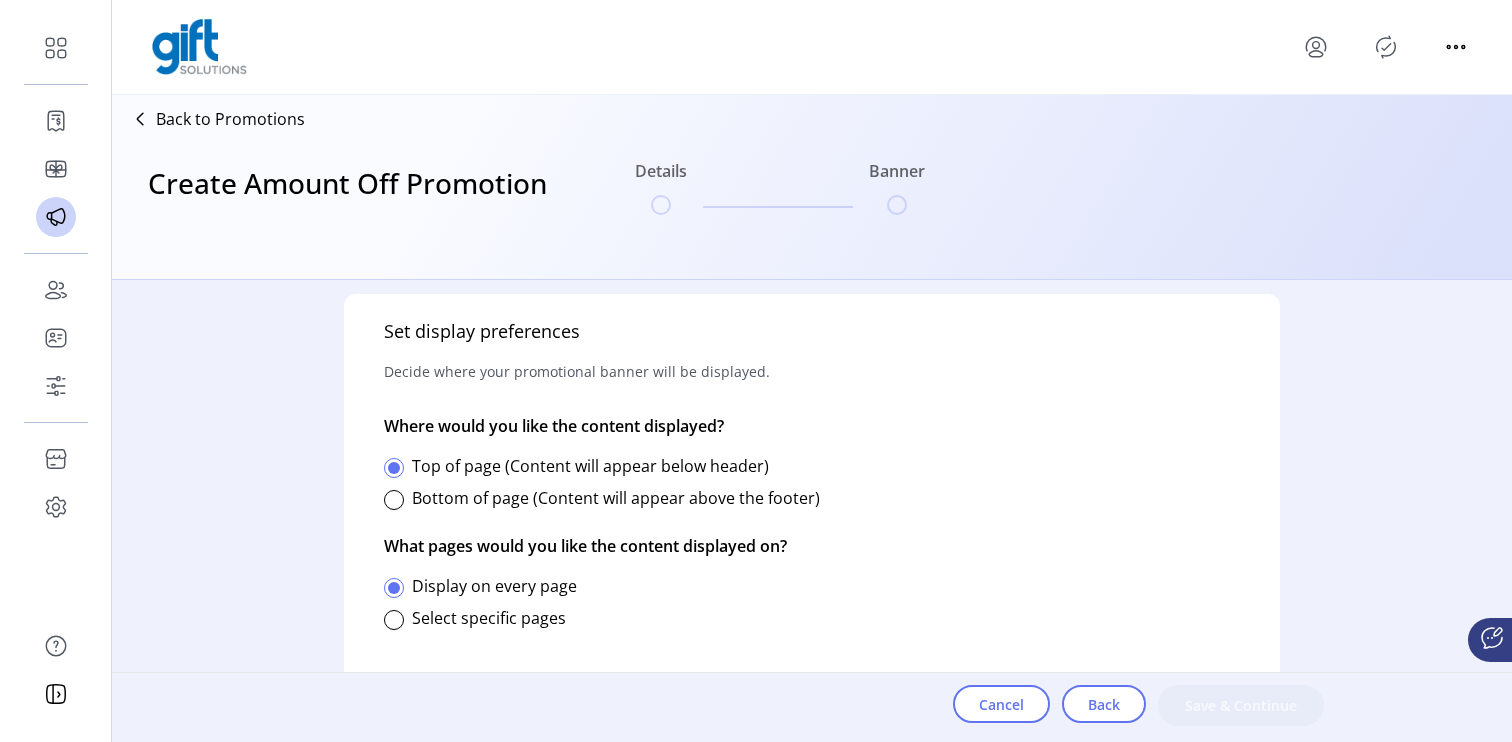 scroll, scrollTop: 809, scrollLeft: 0, axis: vertical 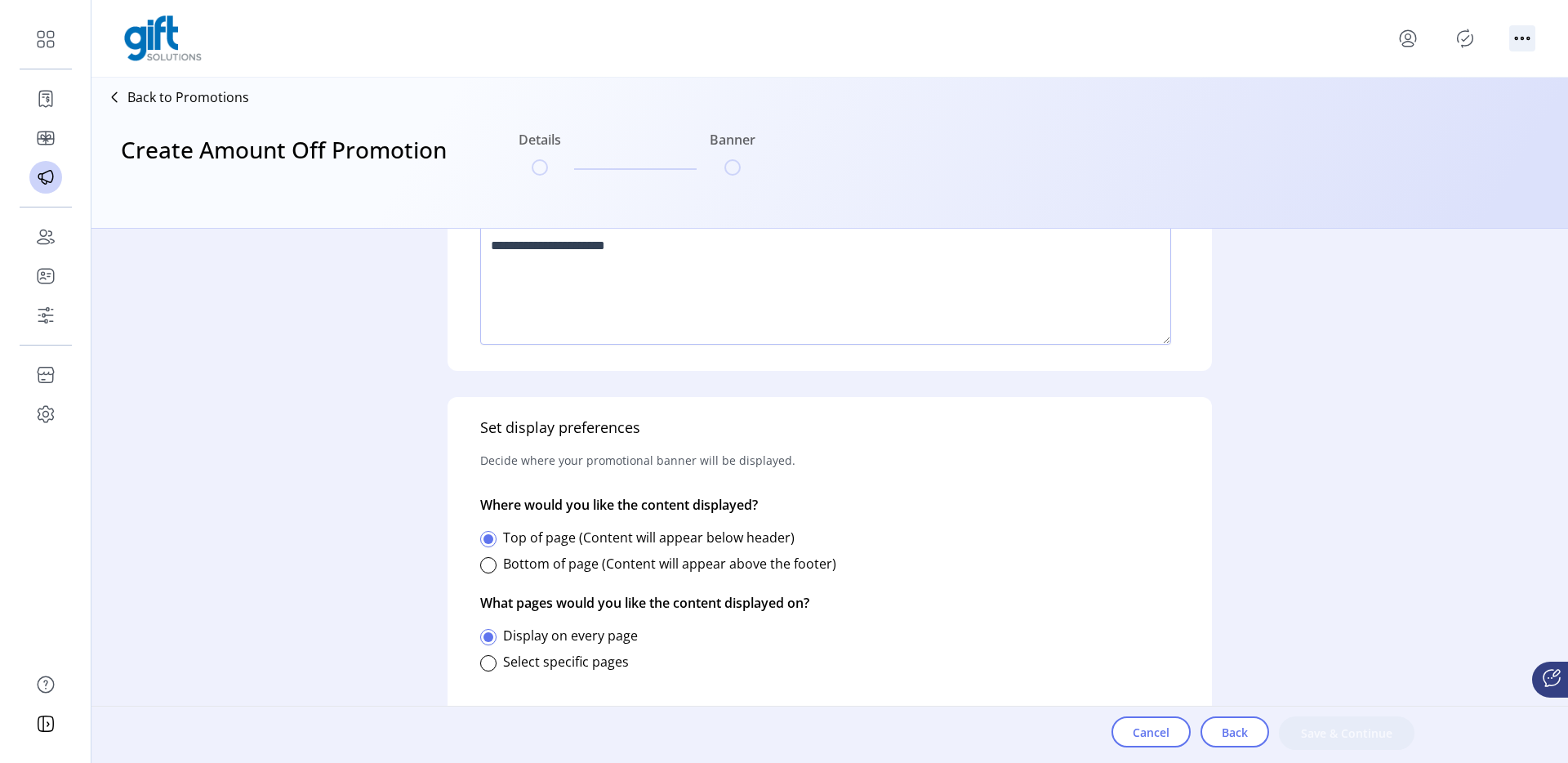 click 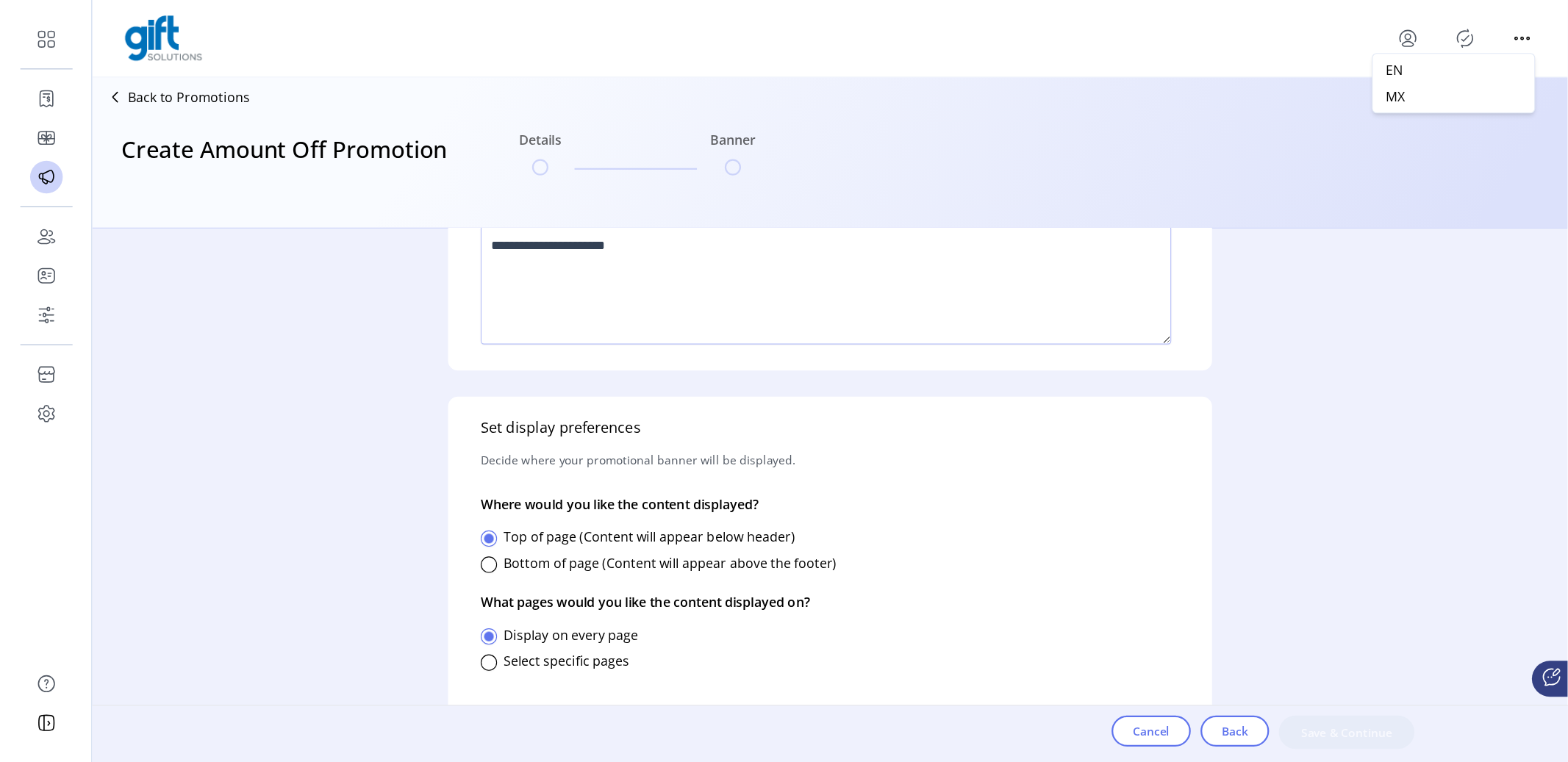 scroll, scrollTop: 375, scrollLeft: 0, axis: vertical 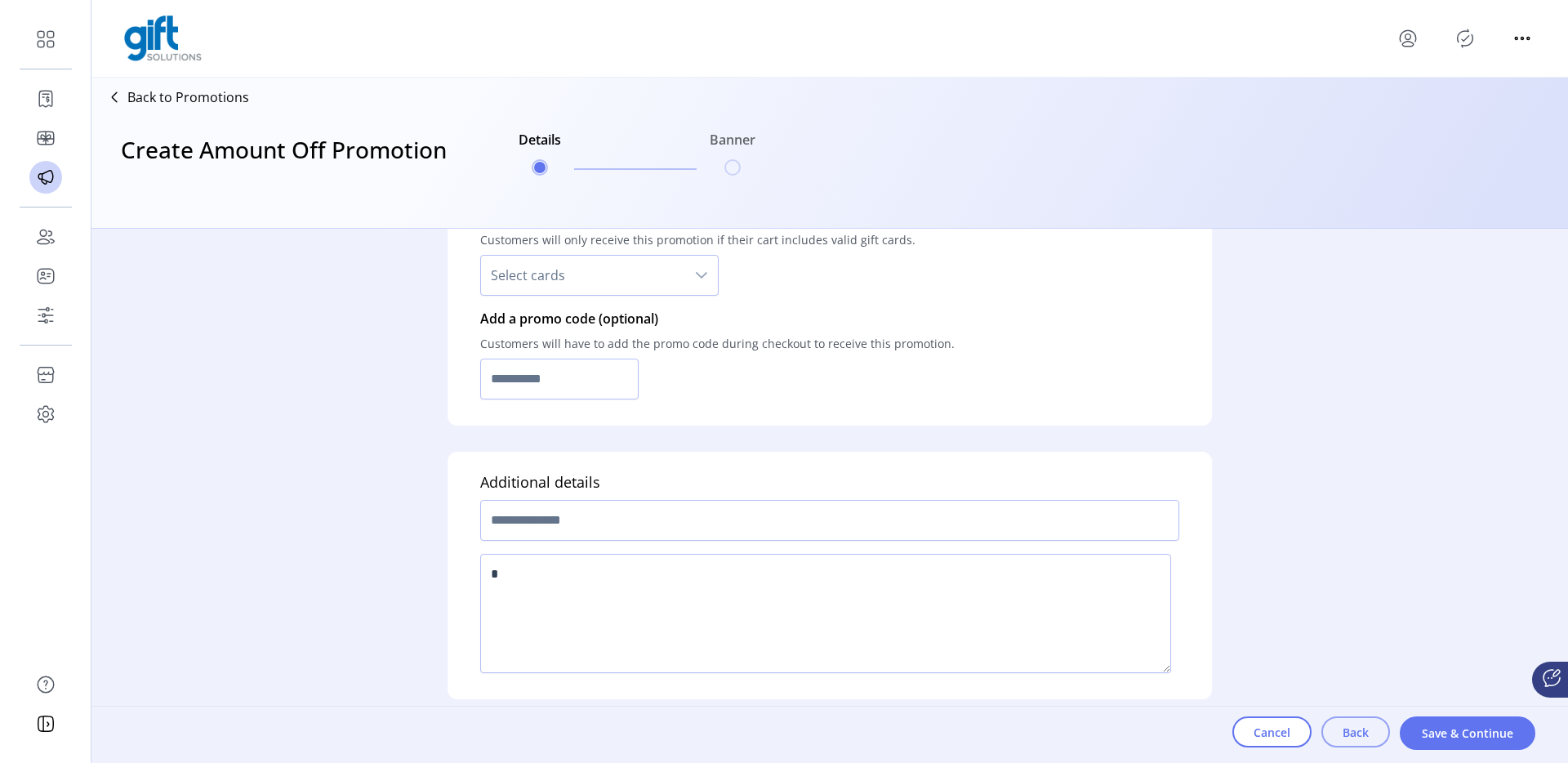click on "Back" 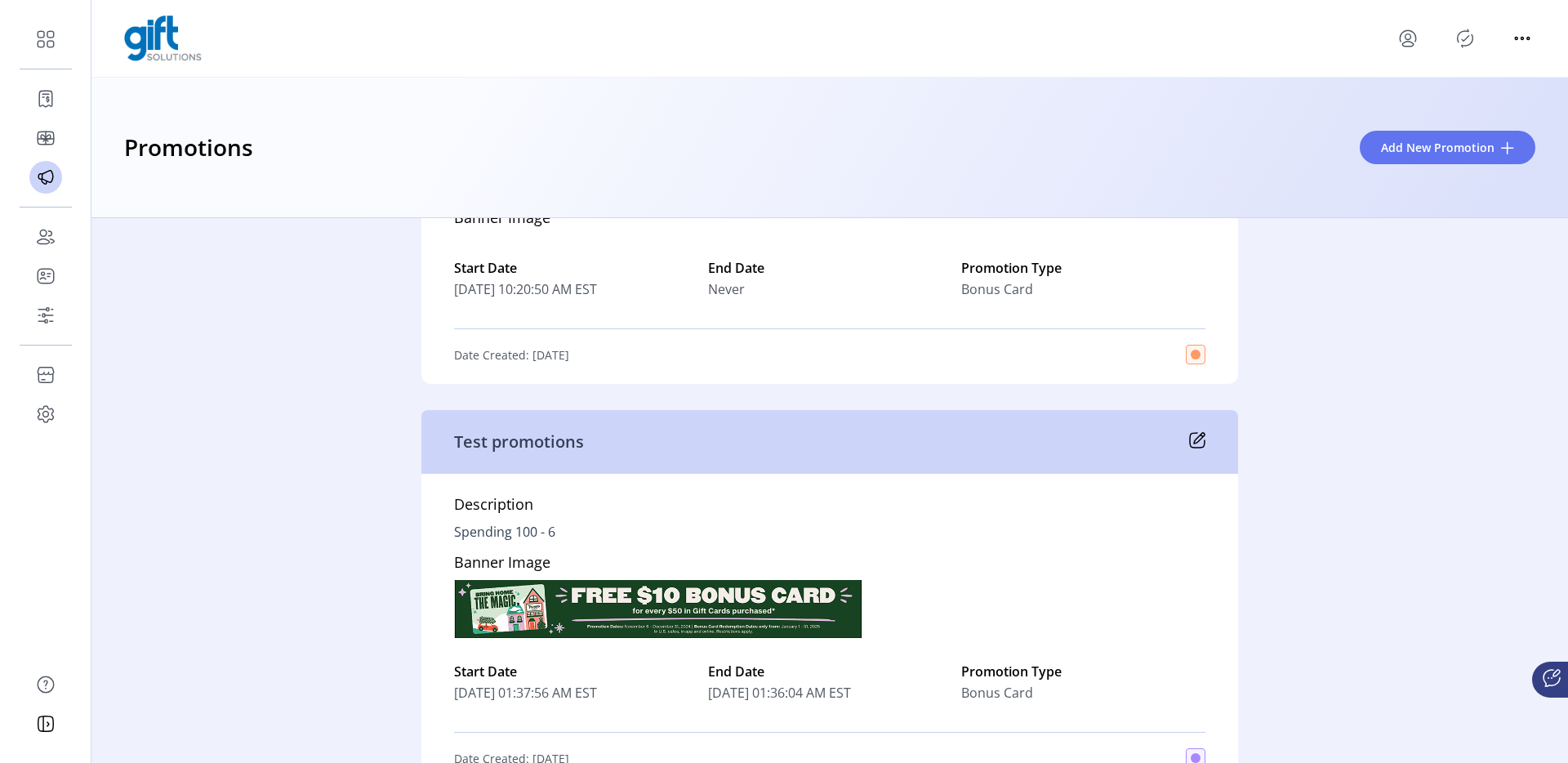 scroll, scrollTop: 1591, scrollLeft: 0, axis: vertical 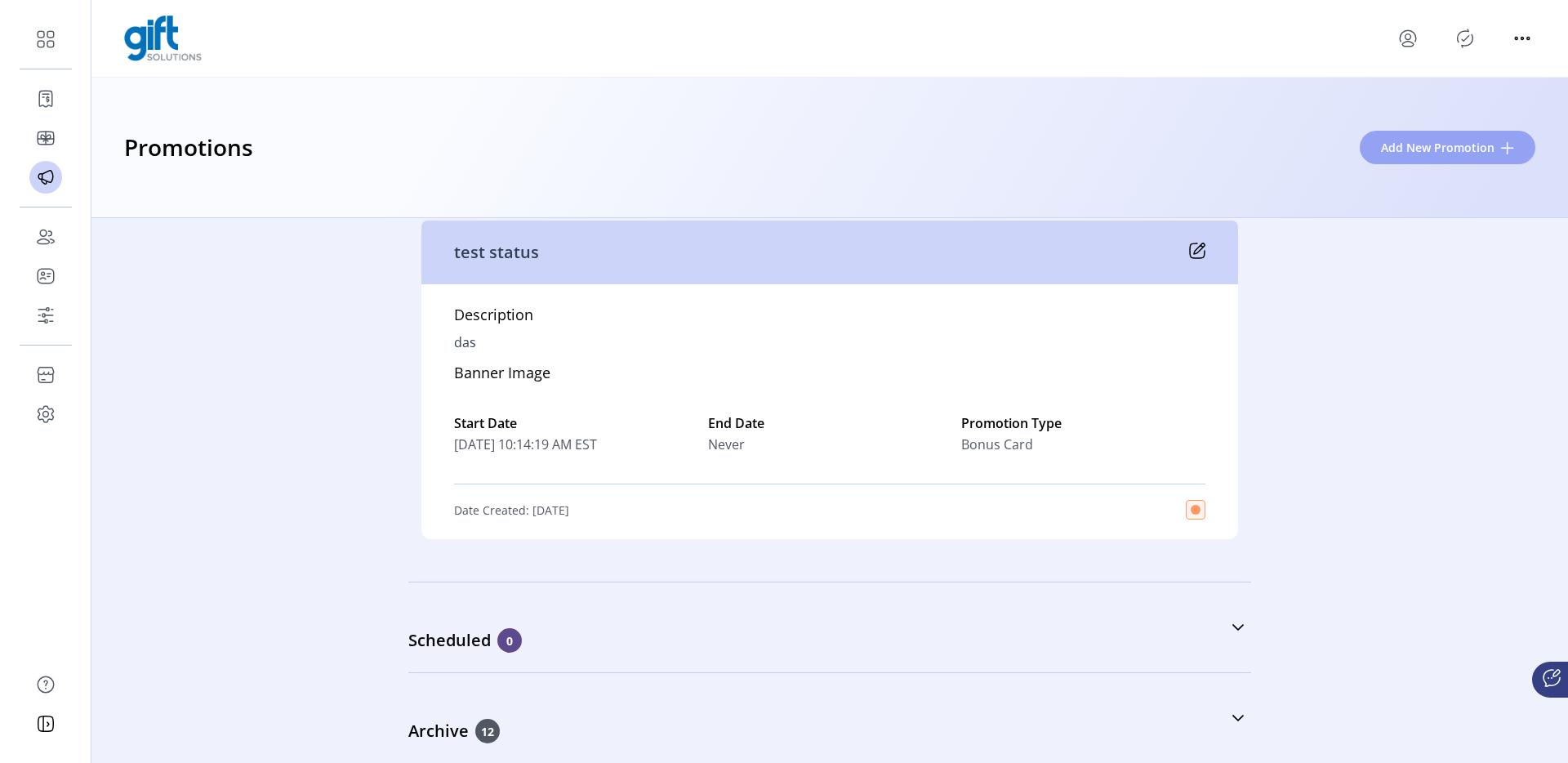 click on "Add New Promotion" 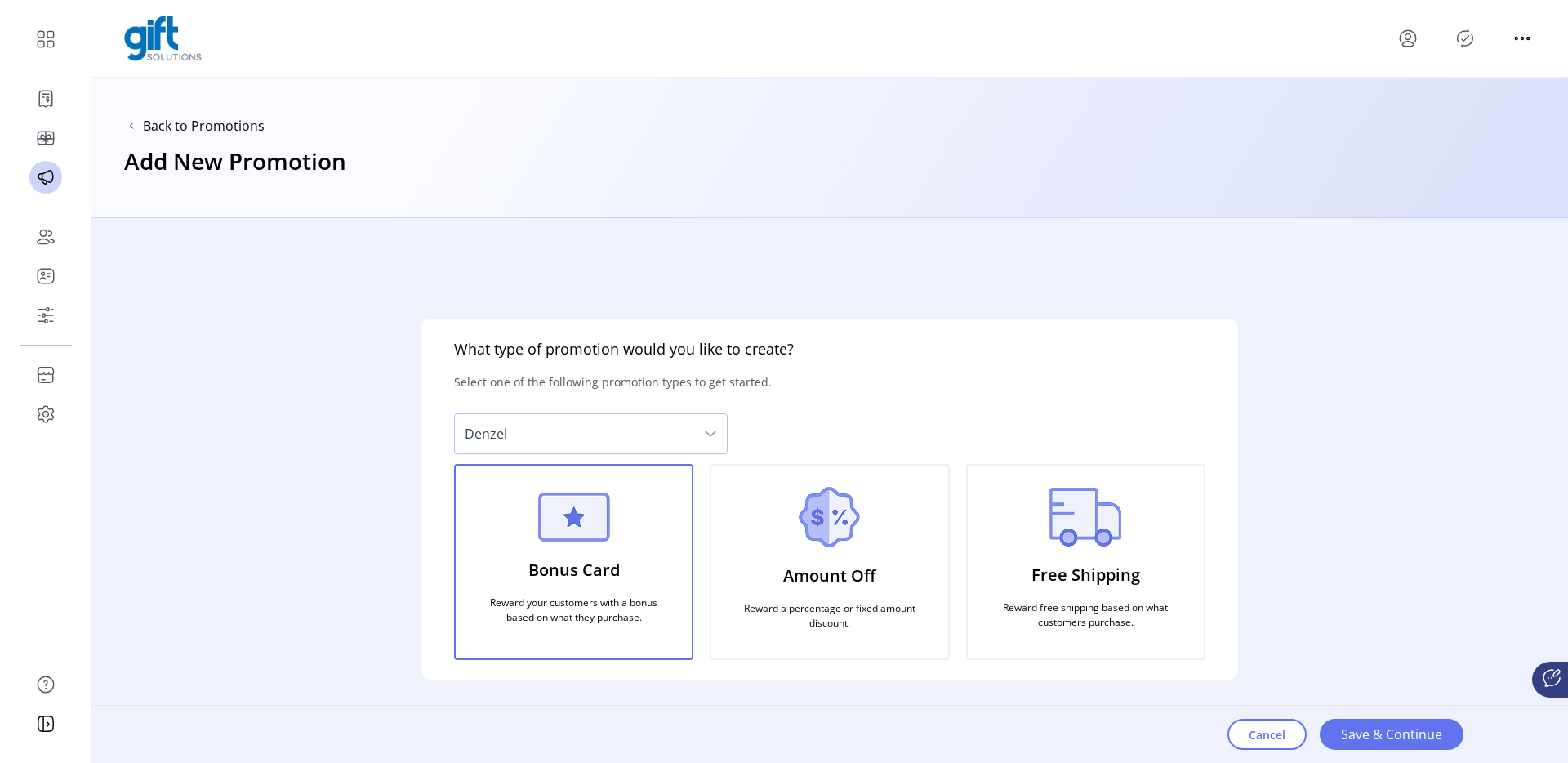 click on "Amount Off" 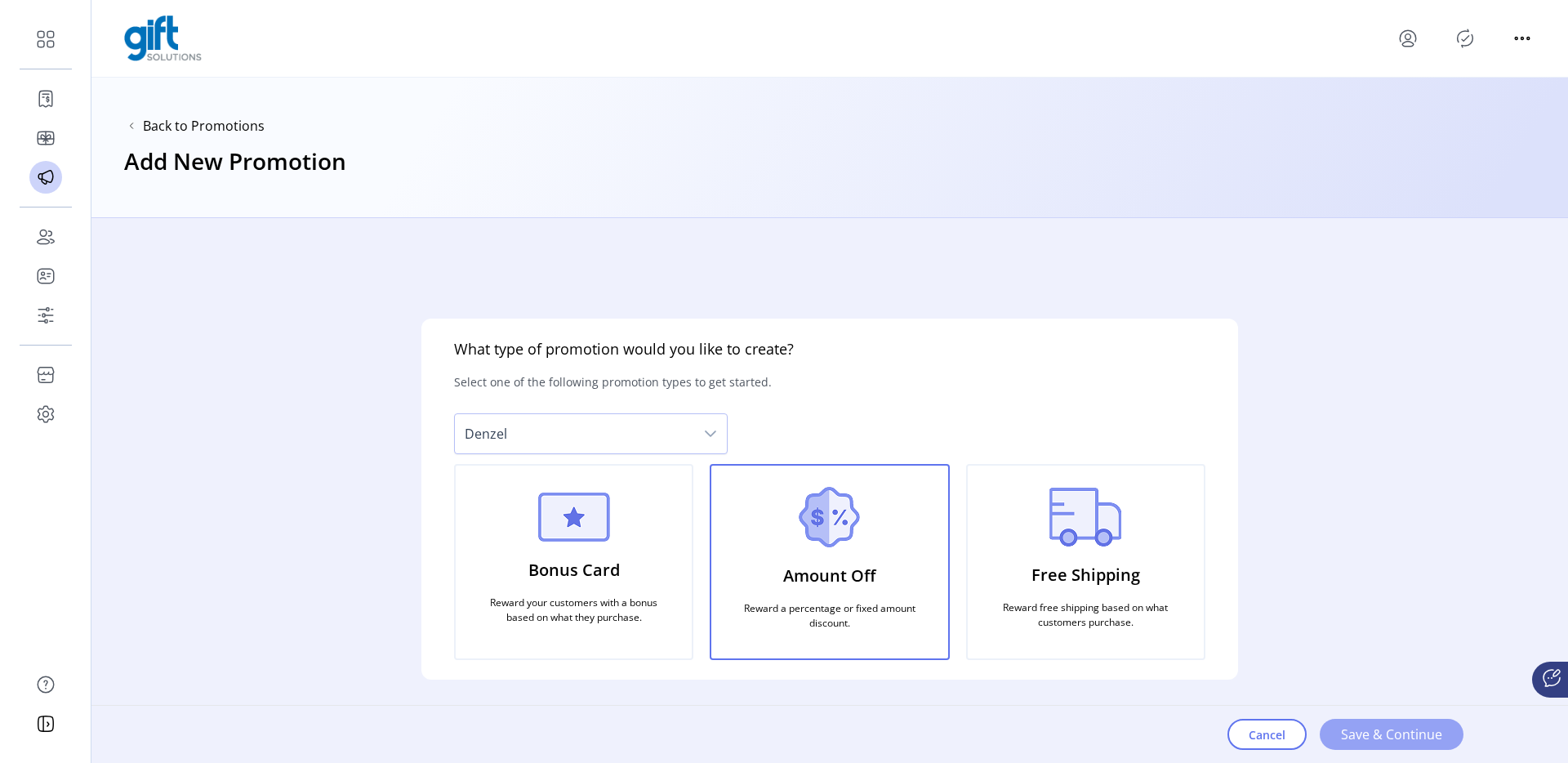click on "Save & Continue" 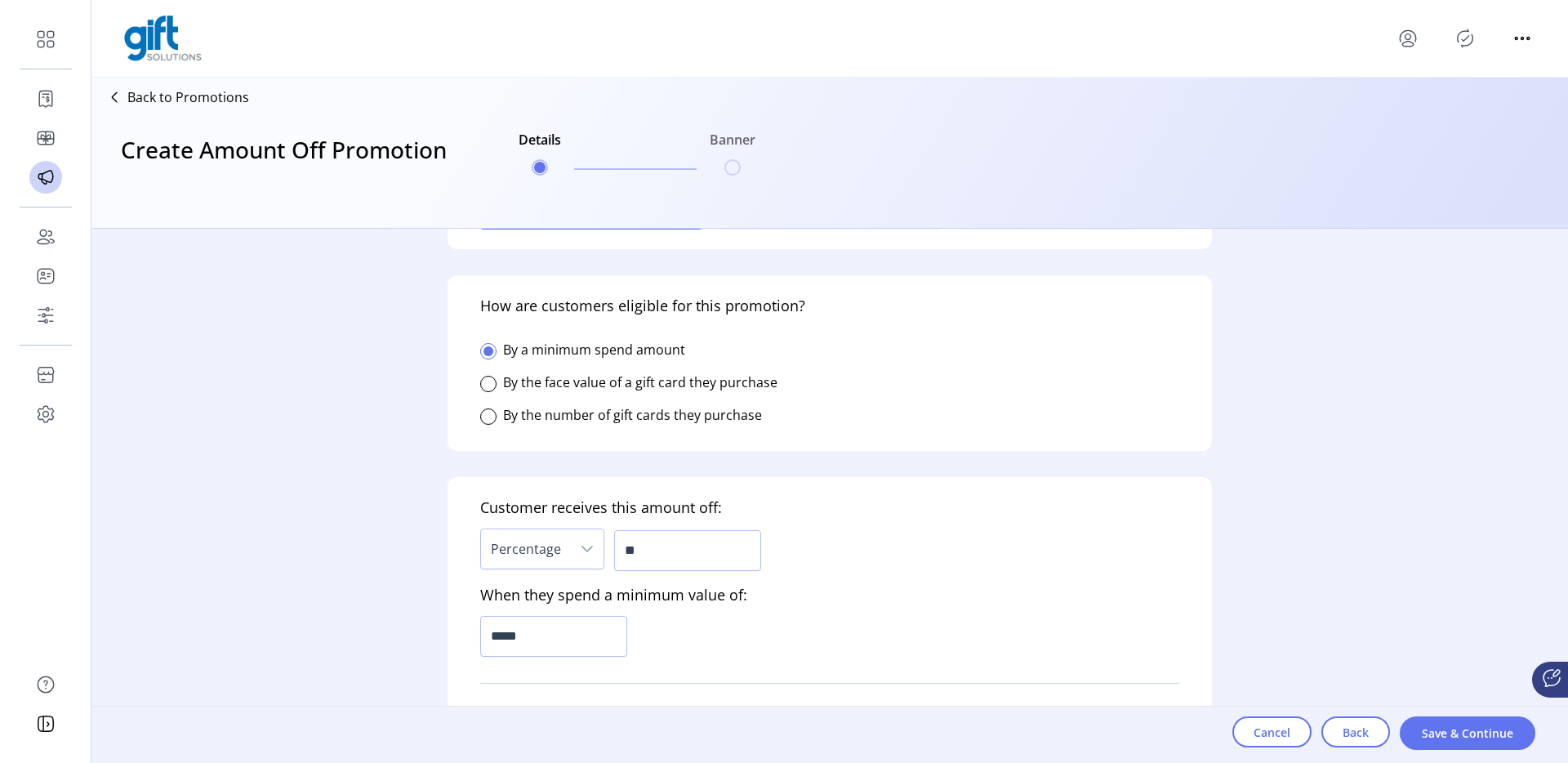 scroll, scrollTop: 0, scrollLeft: 0, axis: both 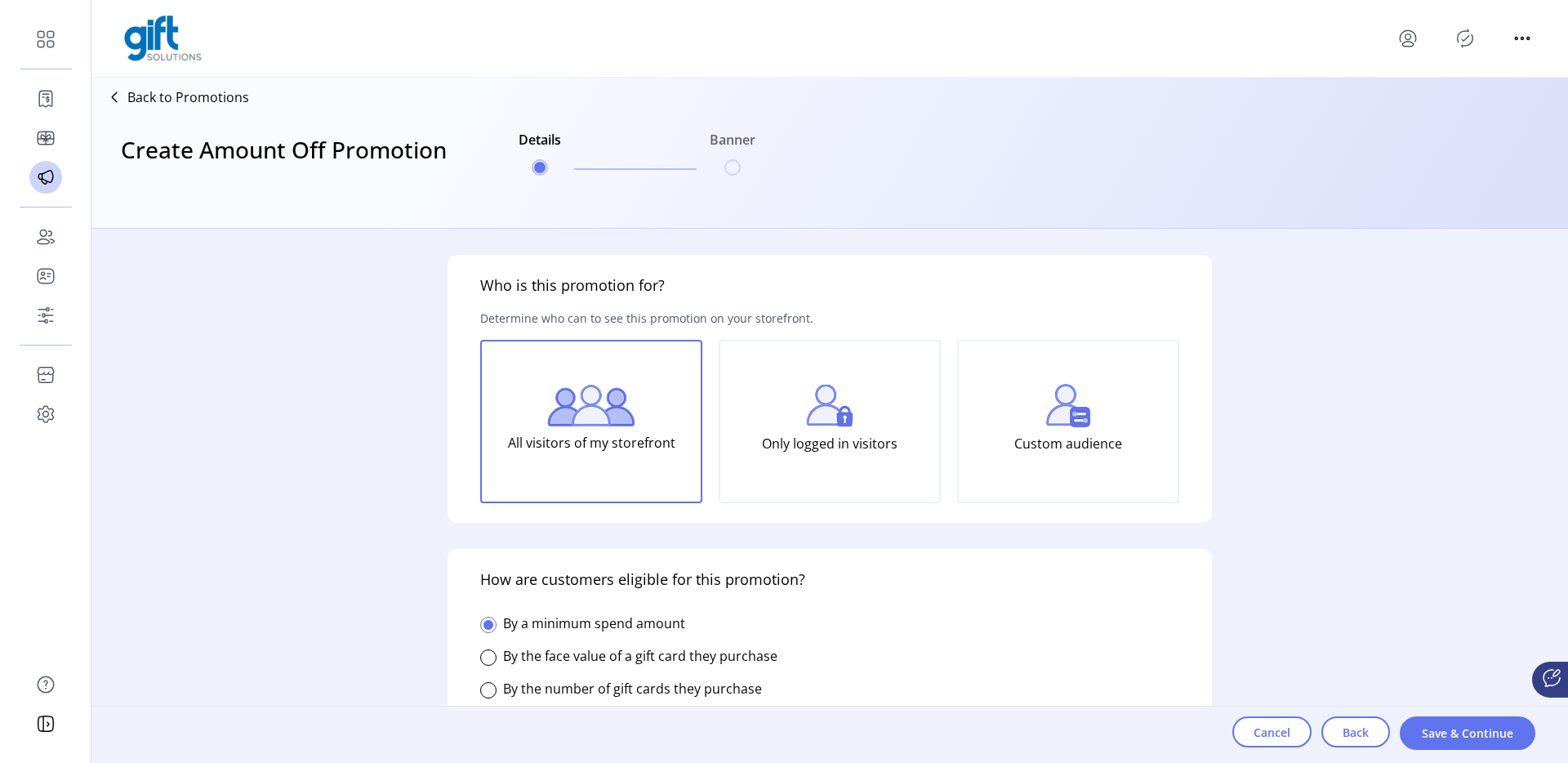 click 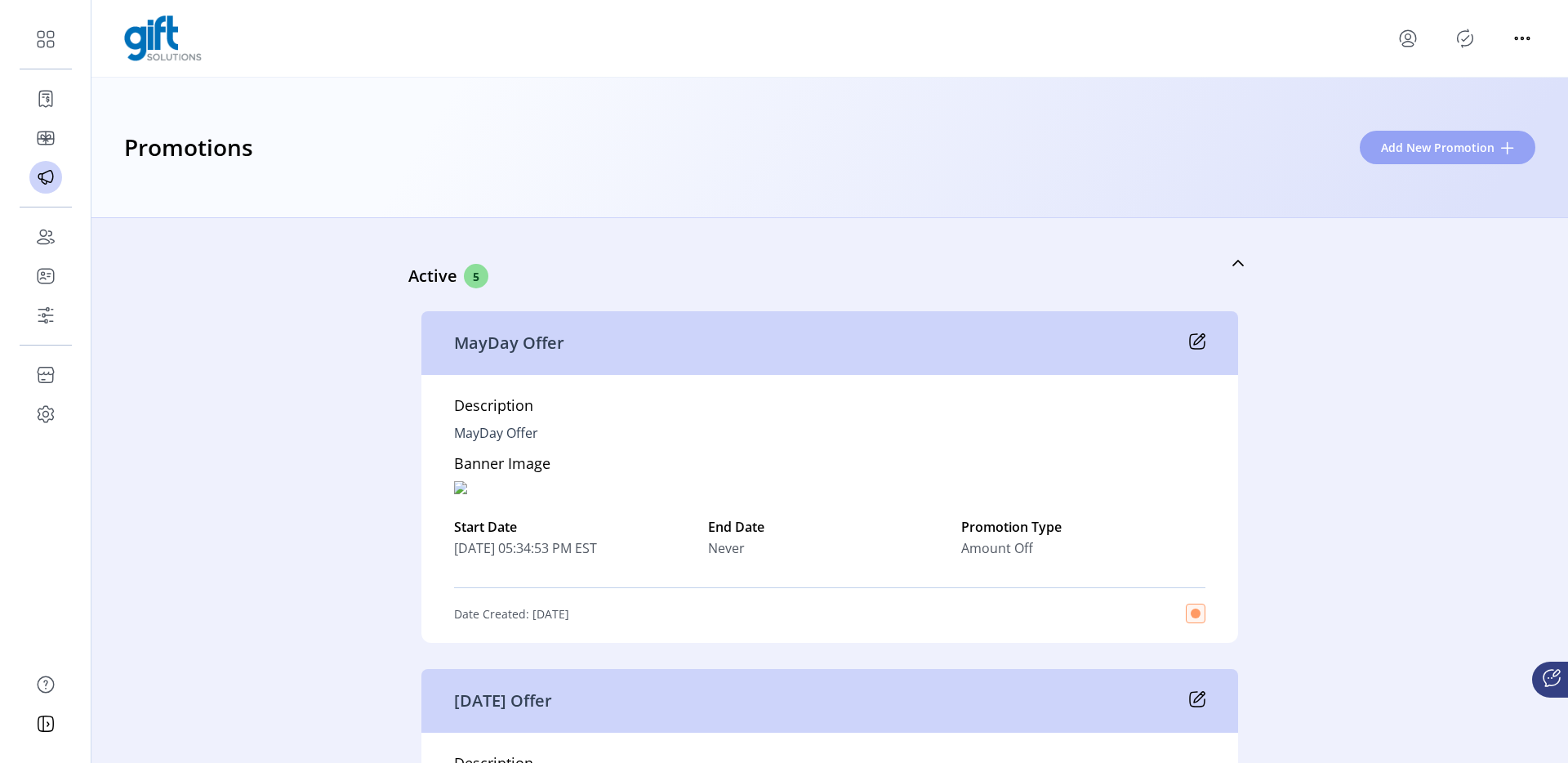 click on "Add New Promotion" 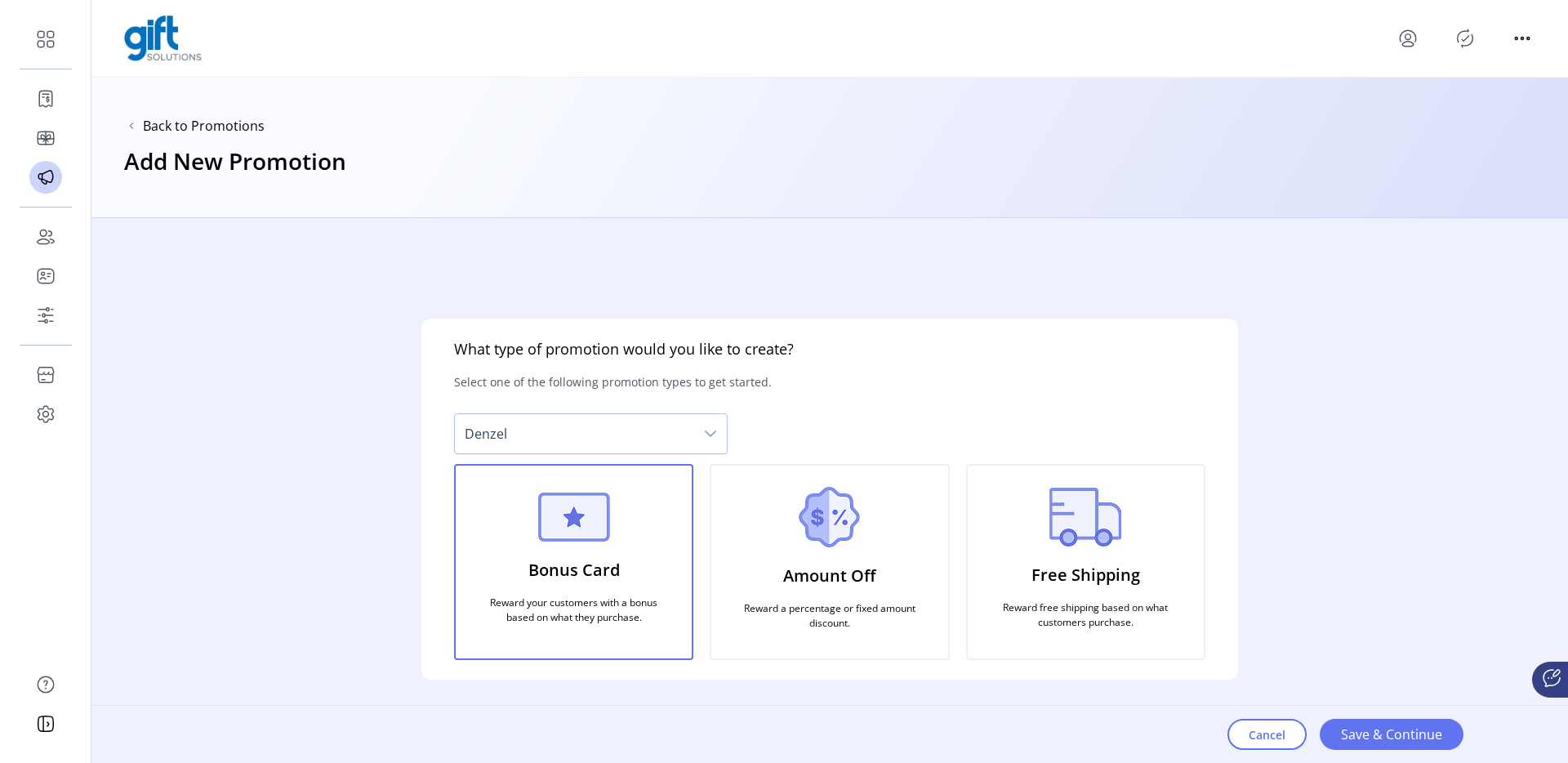 click on "Cancel Save & Continue" 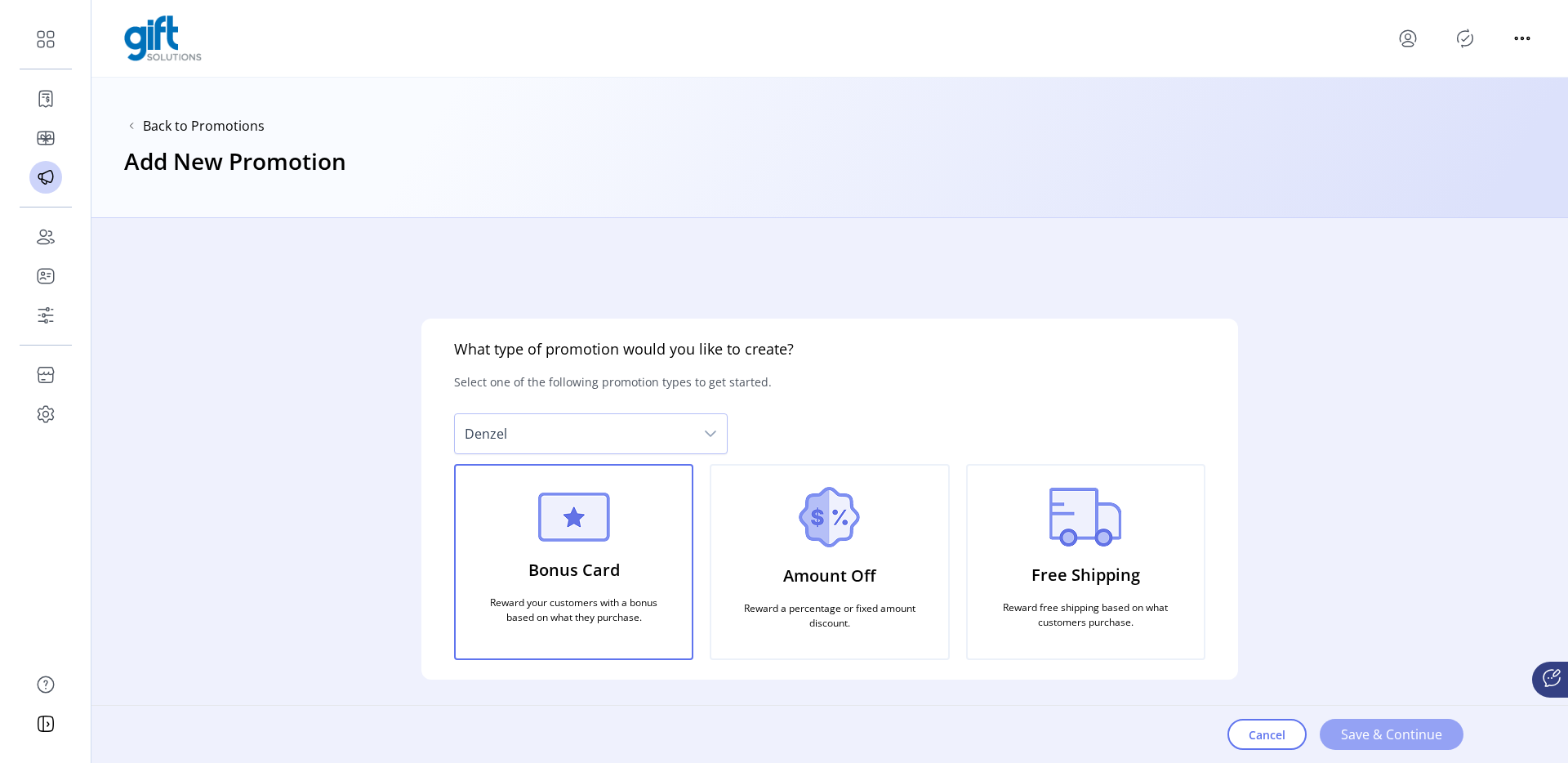 click on "Save & Continue" 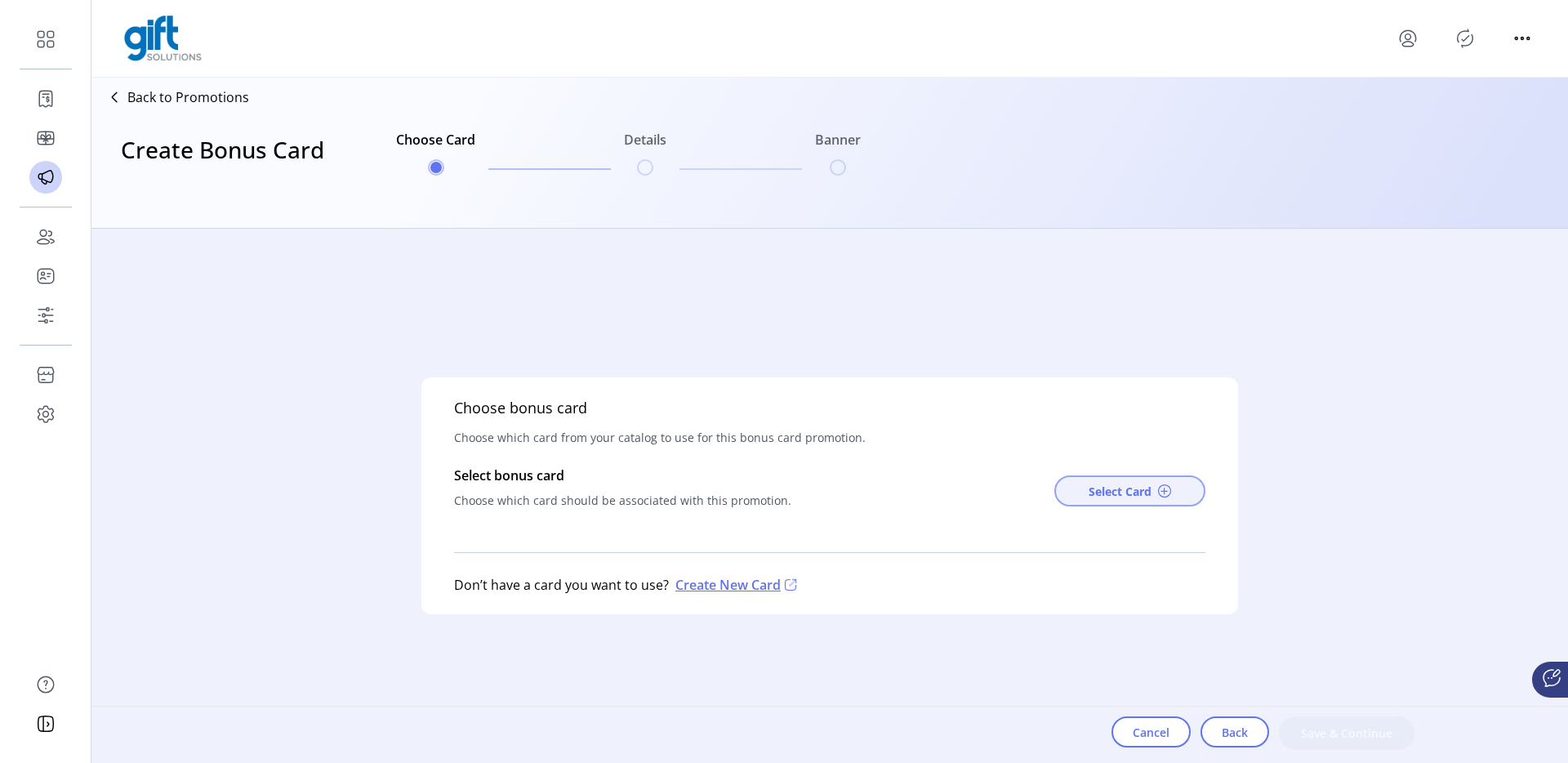 click on "Select Card" 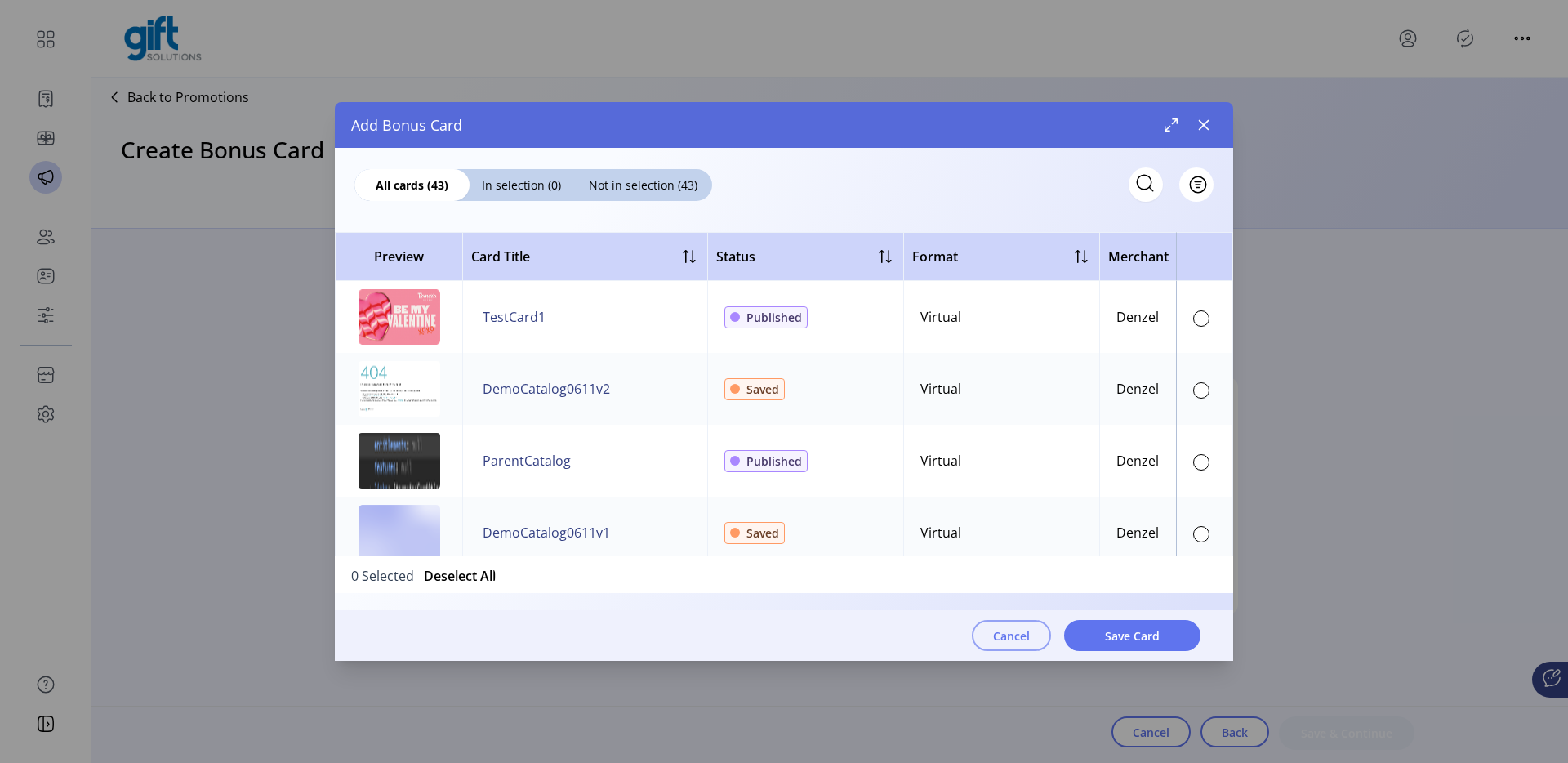 click on "Cancel" at bounding box center (1011, 636) 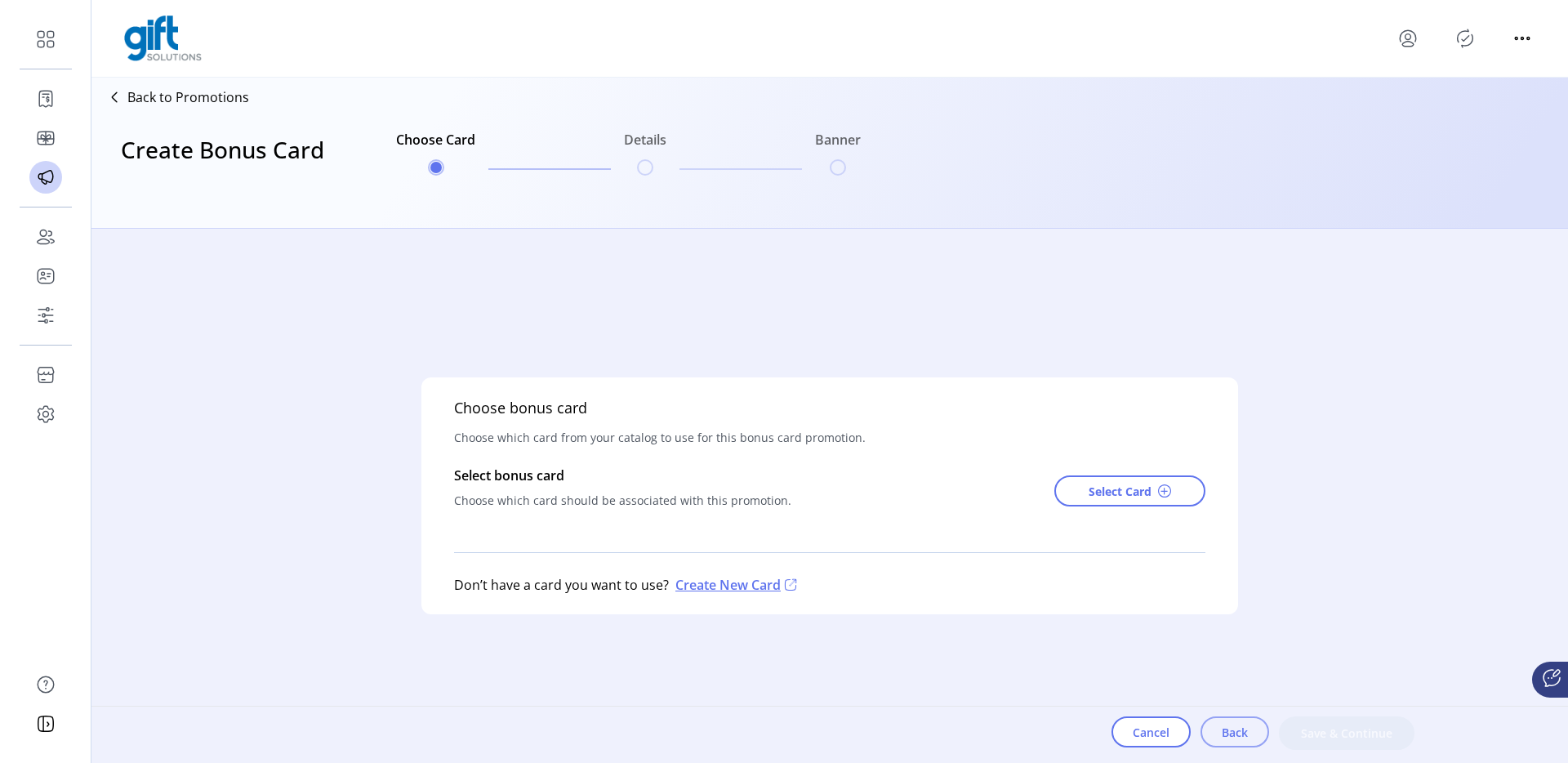 click on "Back" 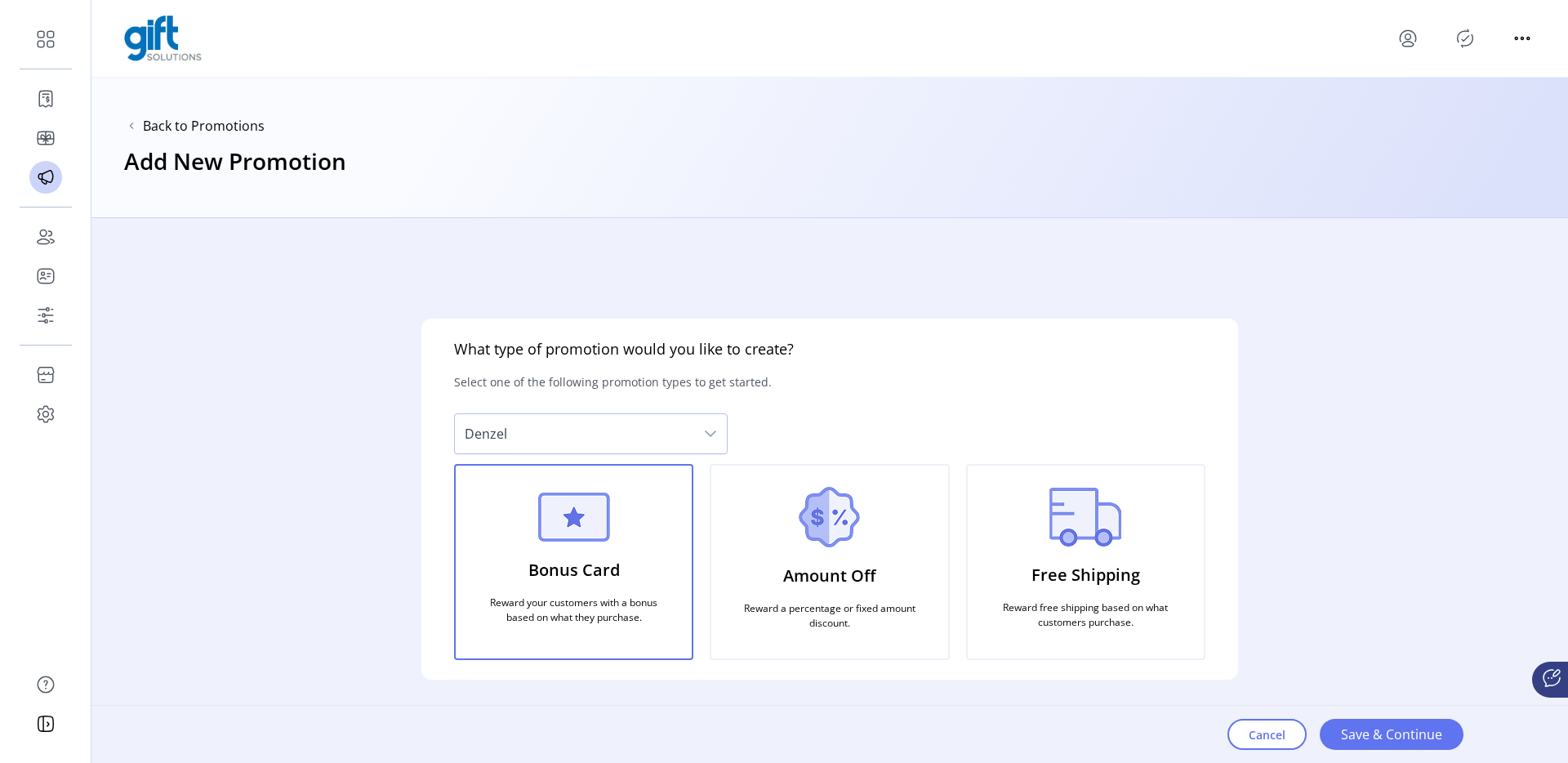 click on "Amount Off" 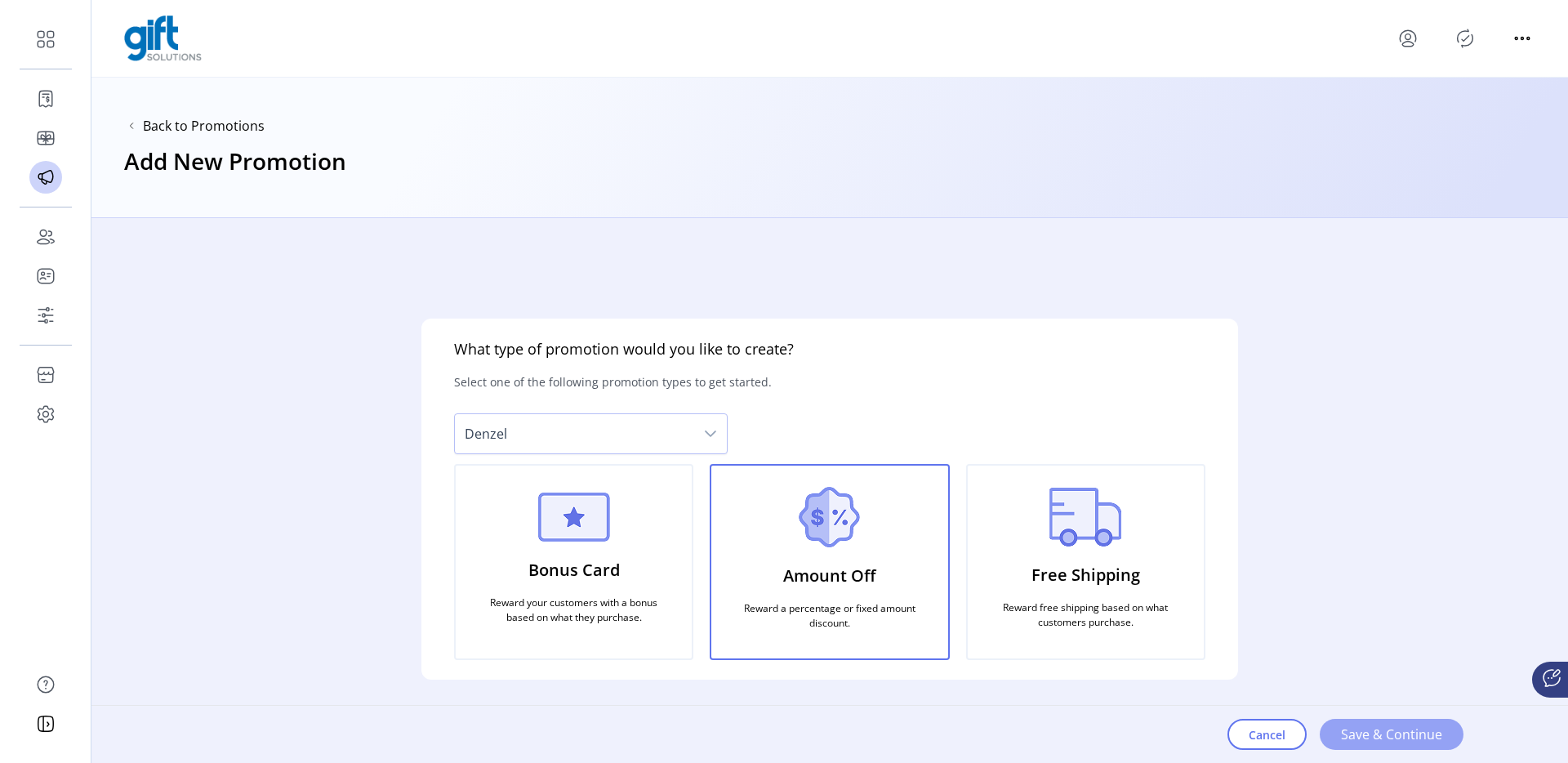 click on "Save & Continue" 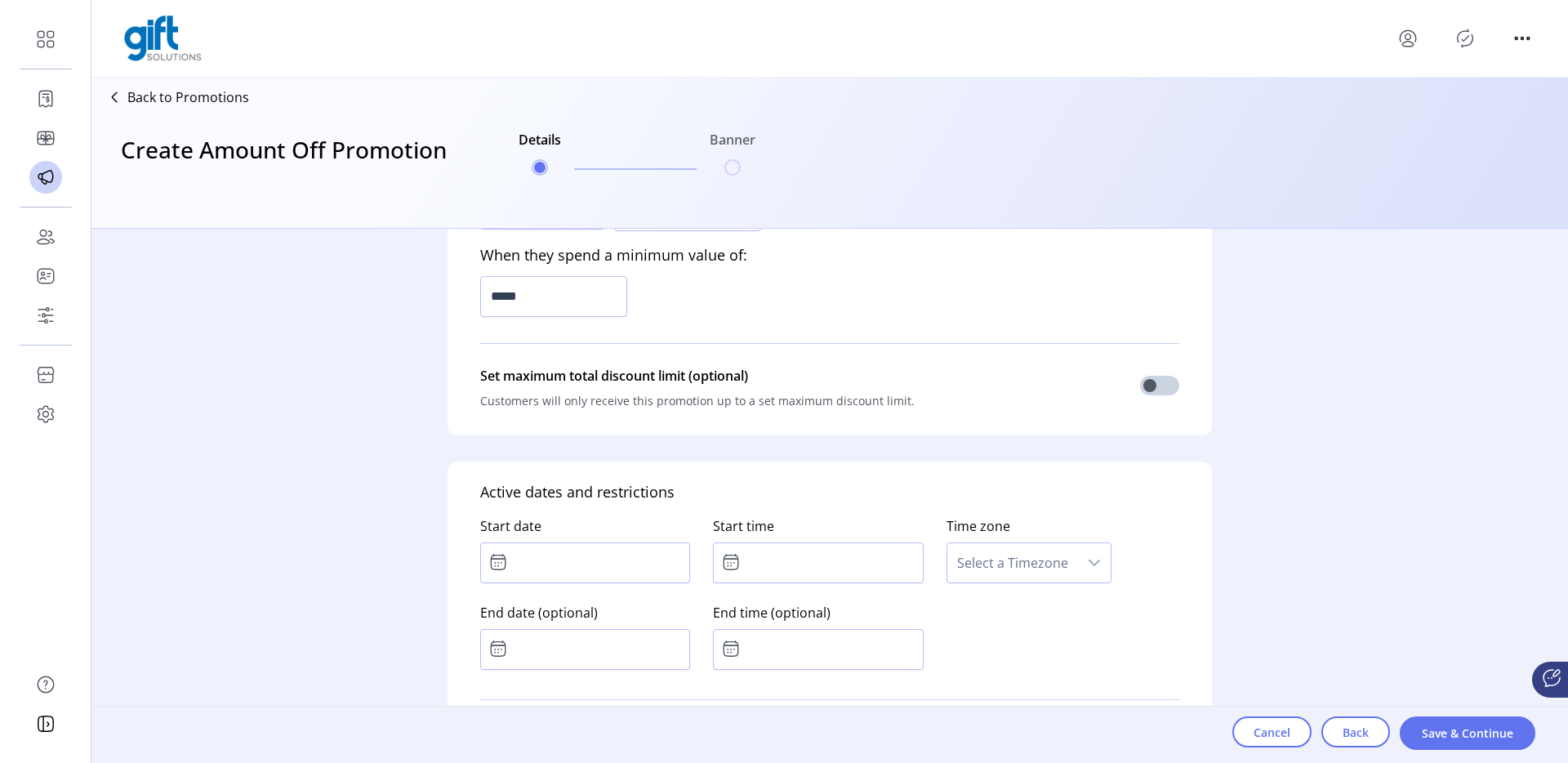 scroll, scrollTop: 1187, scrollLeft: 0, axis: vertical 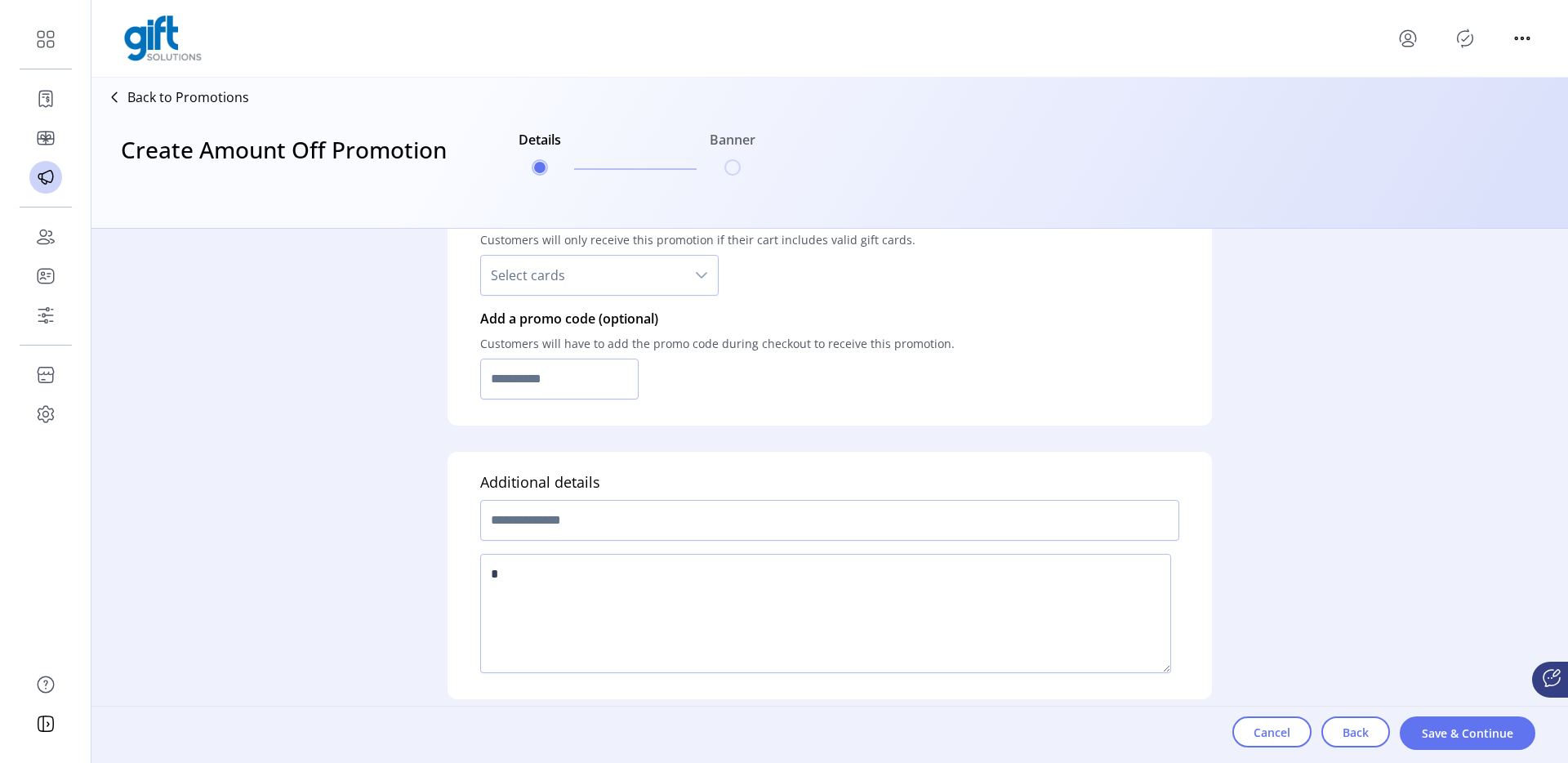 click 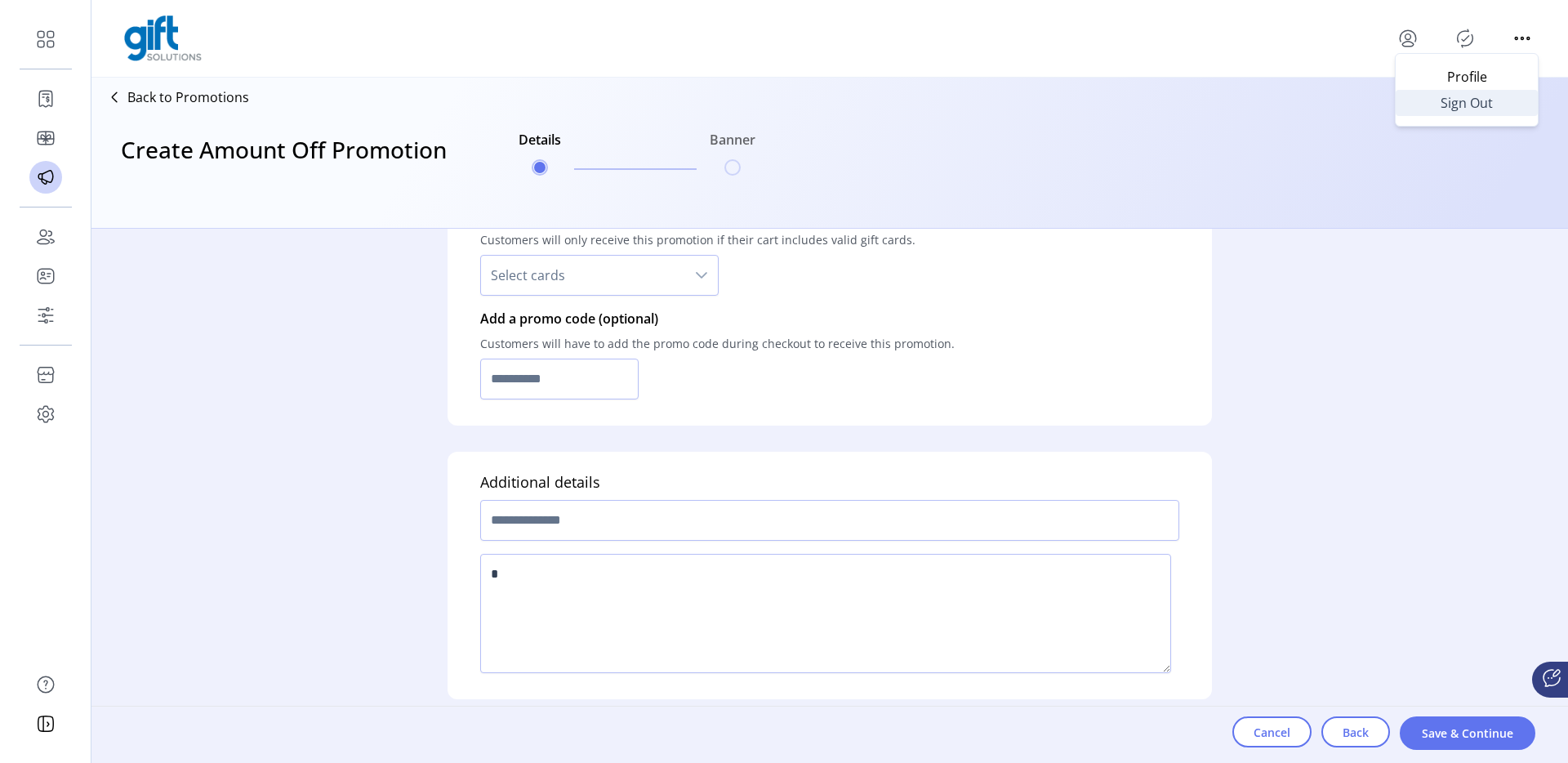 click on "Sign Out" at bounding box center (1467, 103) 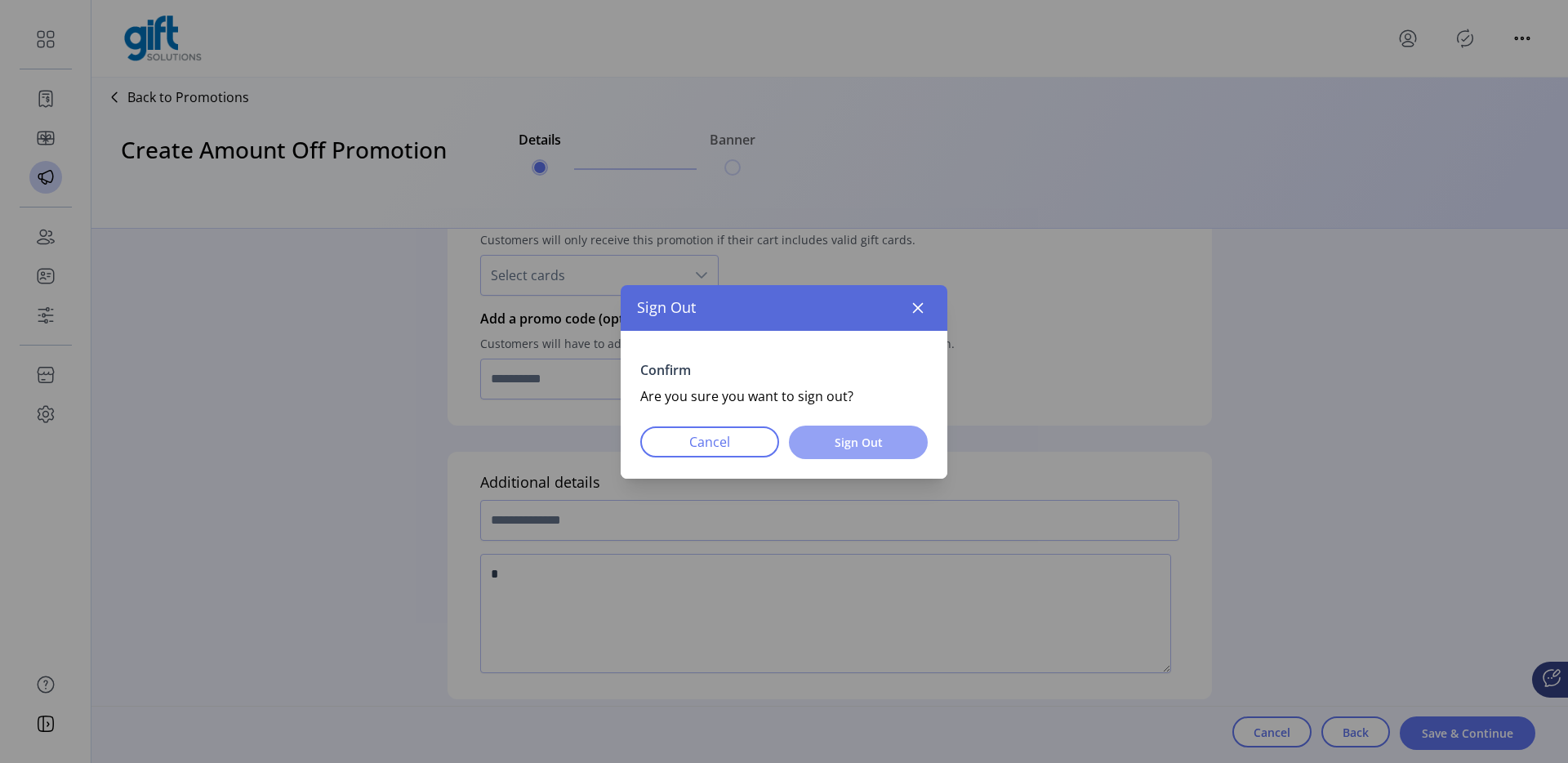 click on "Sign Out" at bounding box center [858, 442] 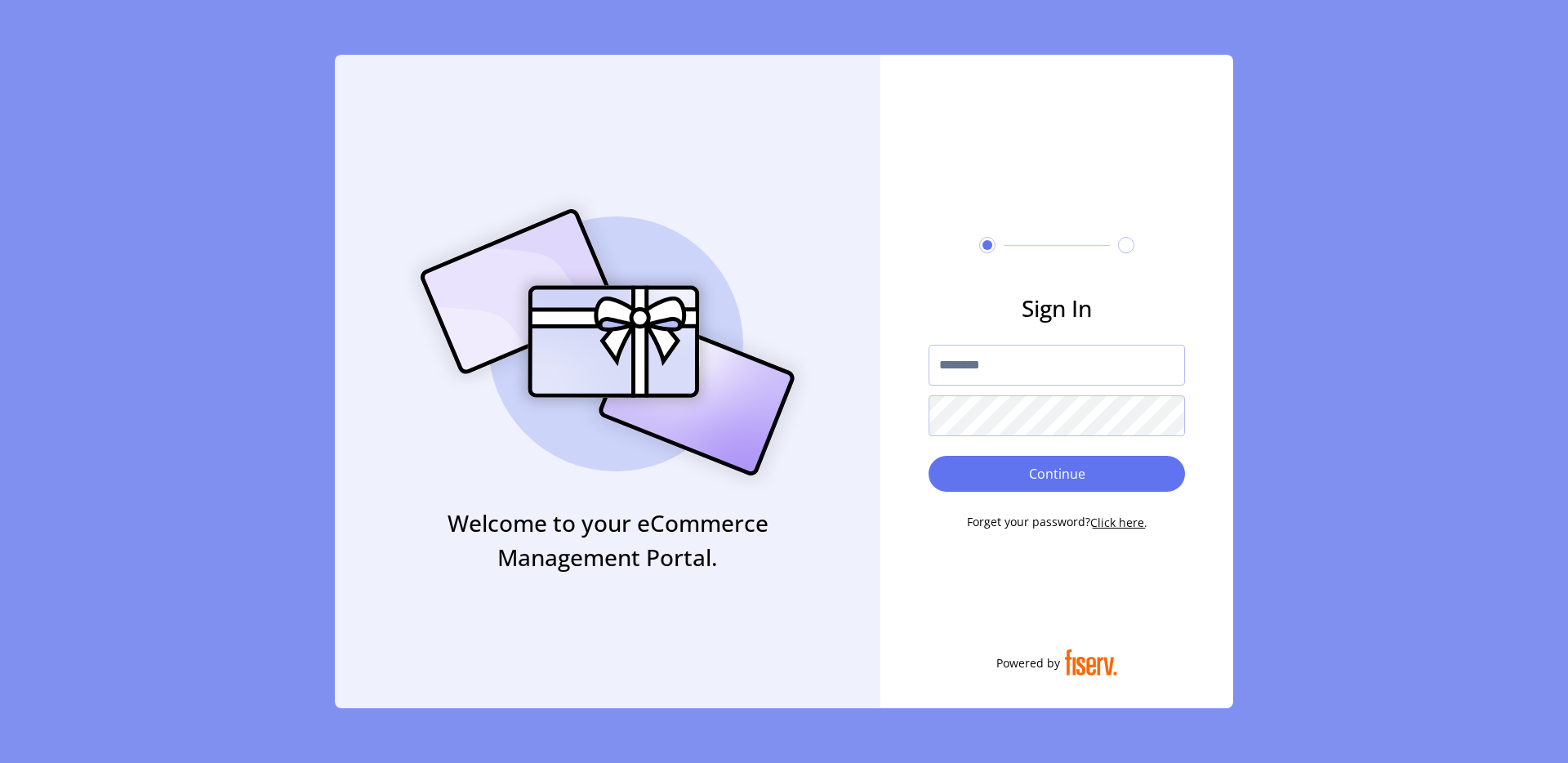 click at bounding box center [1057, 365] 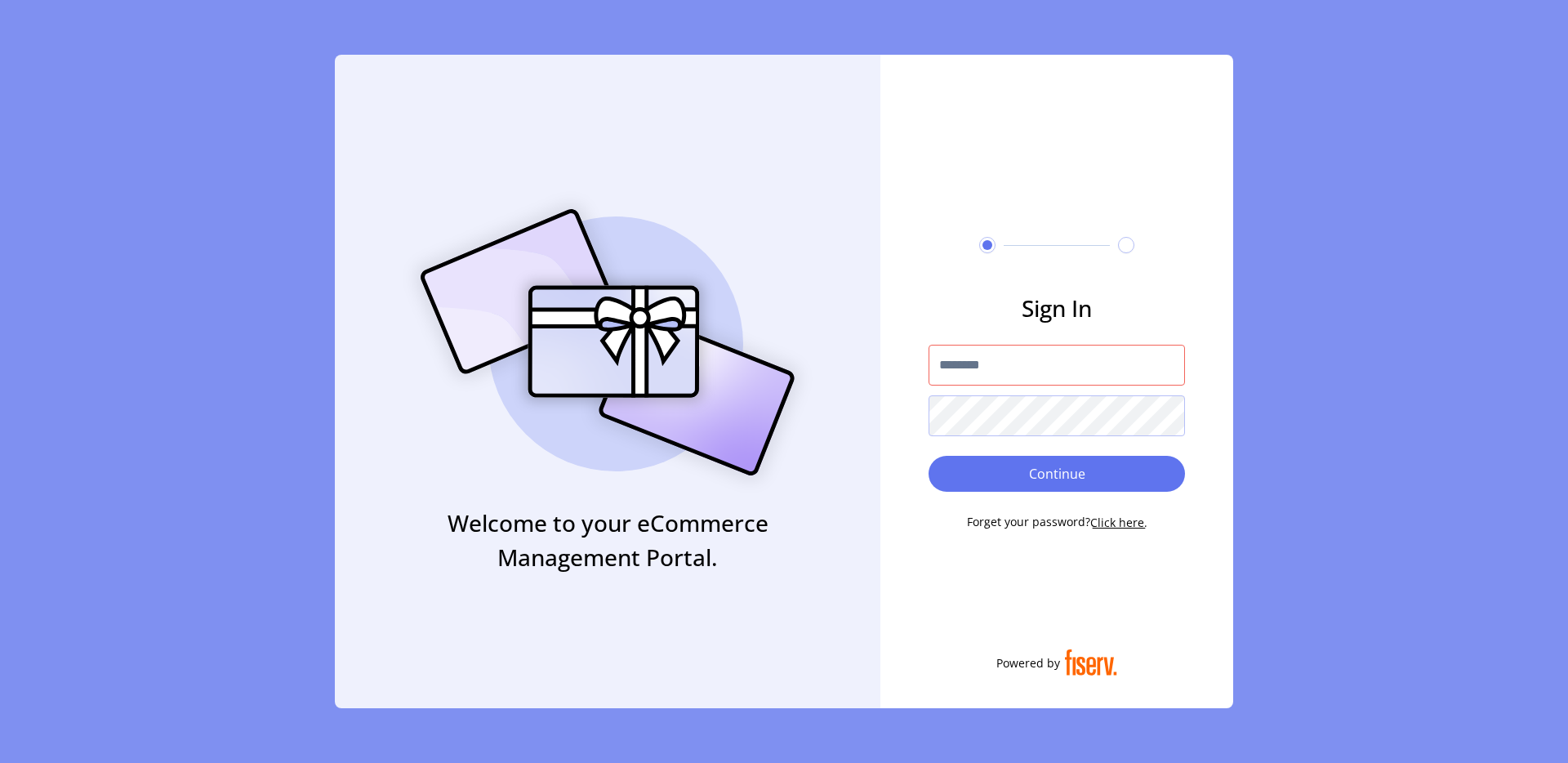 type on "**********" 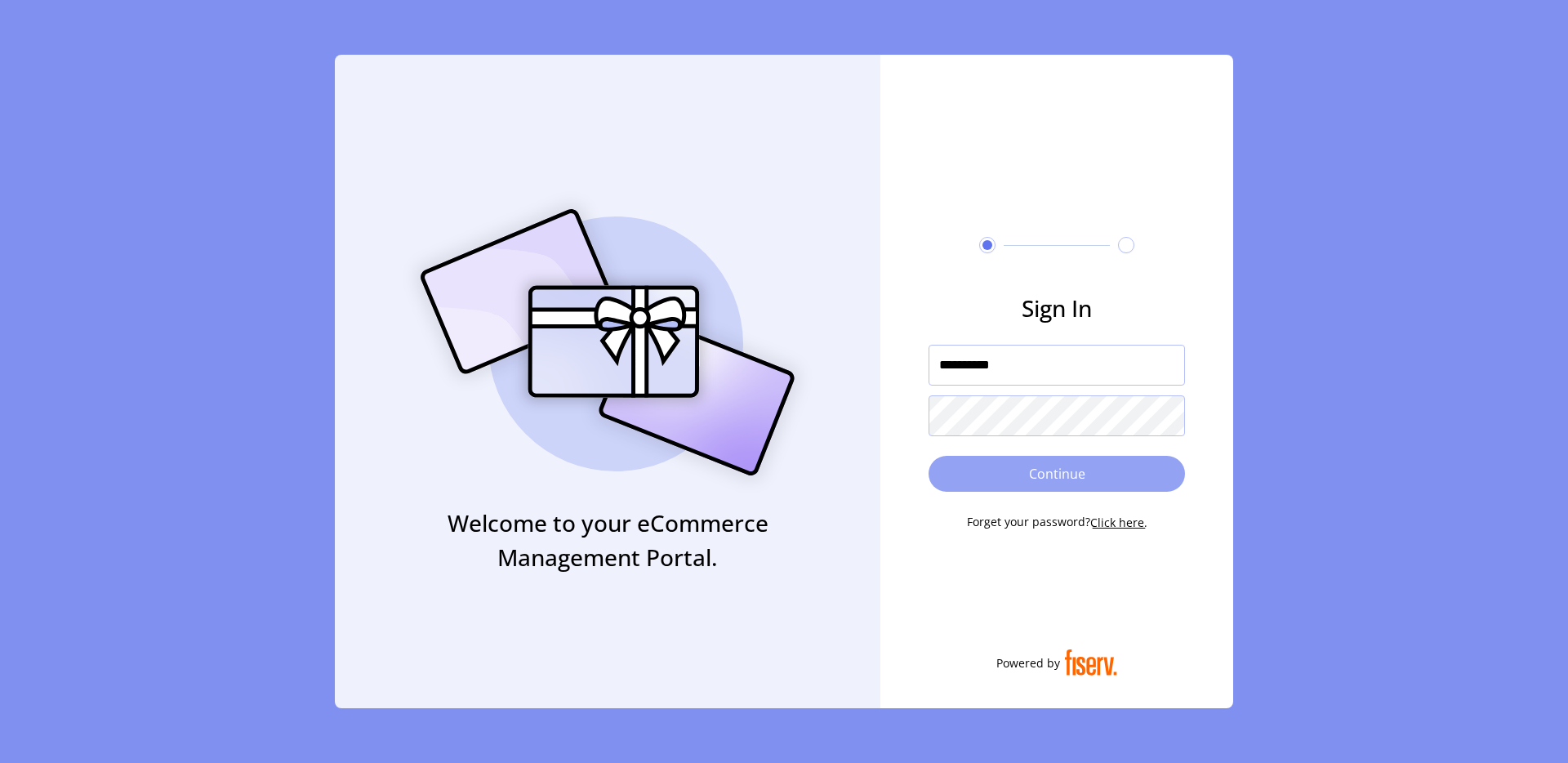 click on "Continue" at bounding box center (1057, 474) 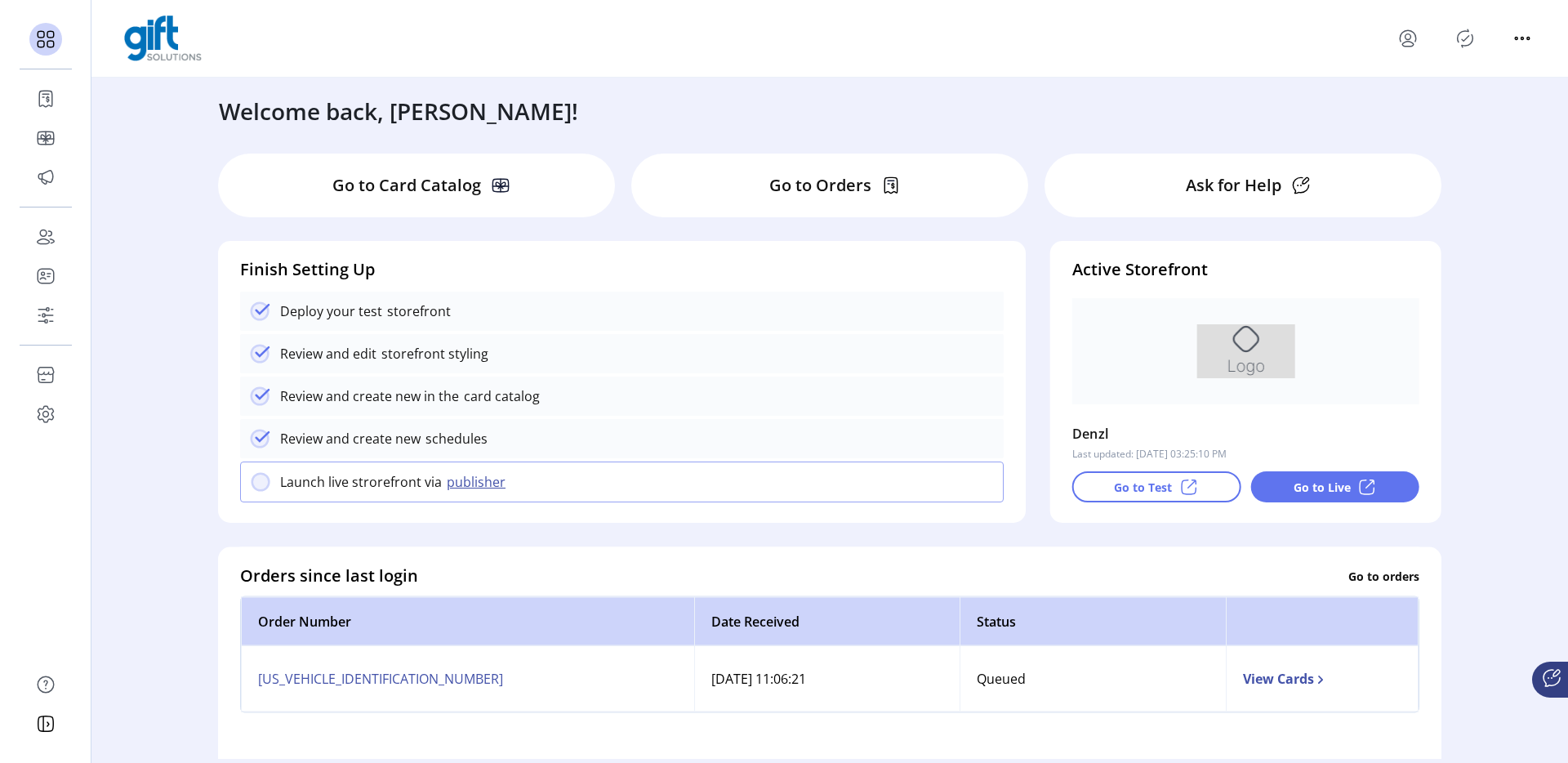 scroll, scrollTop: 435, scrollLeft: 0, axis: vertical 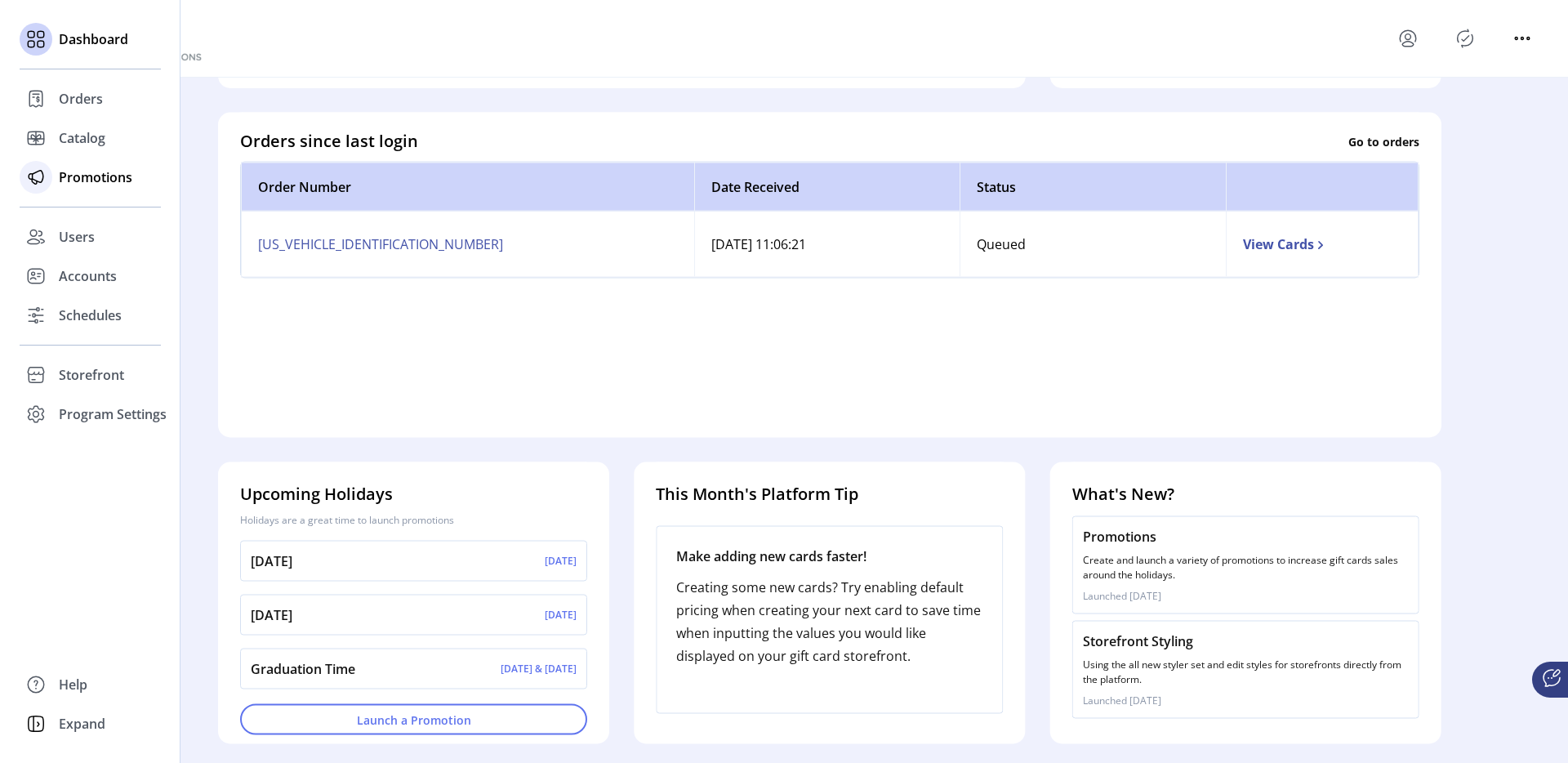click on "Promotions" 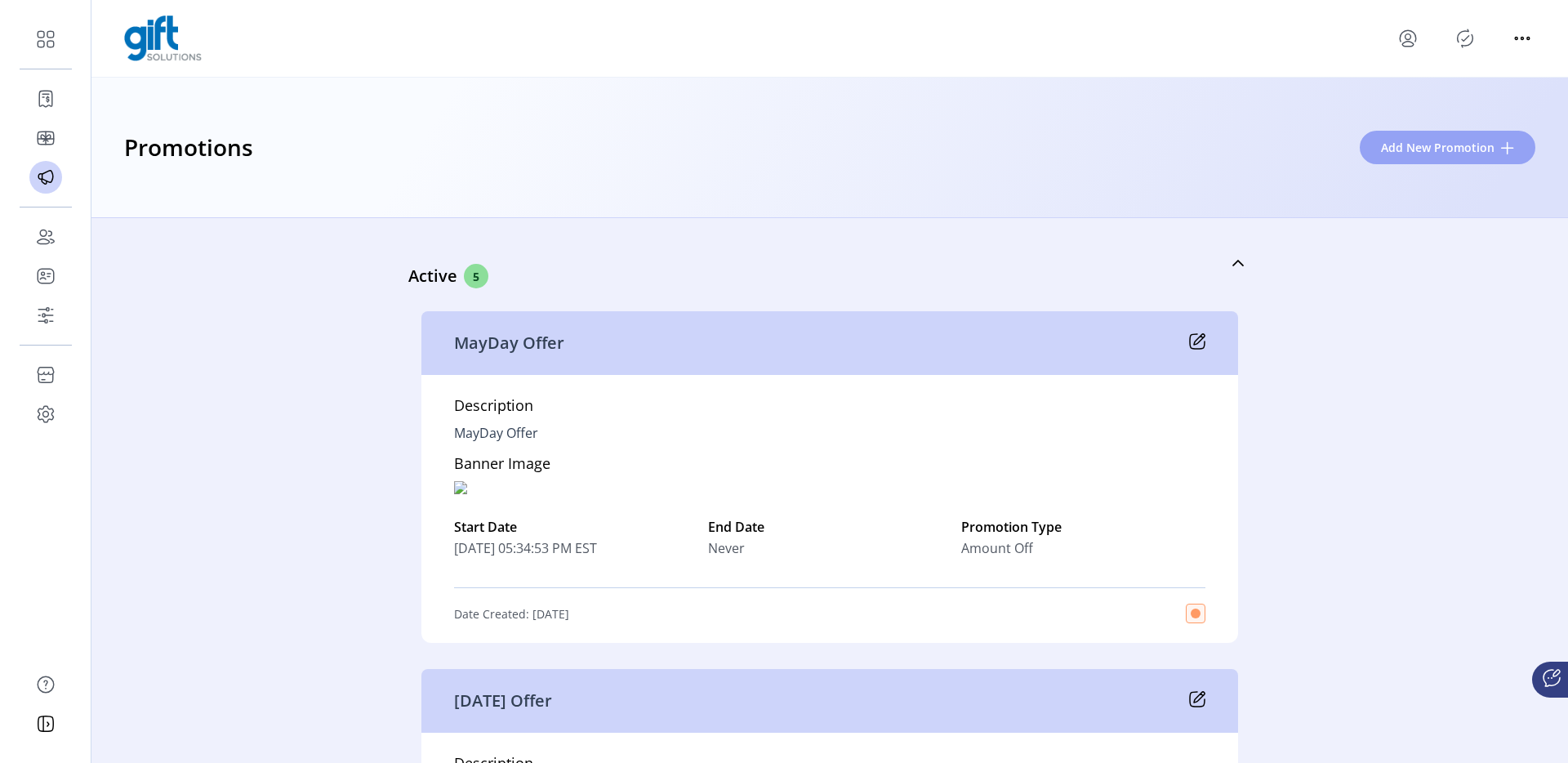 click on "Add New Promotion" 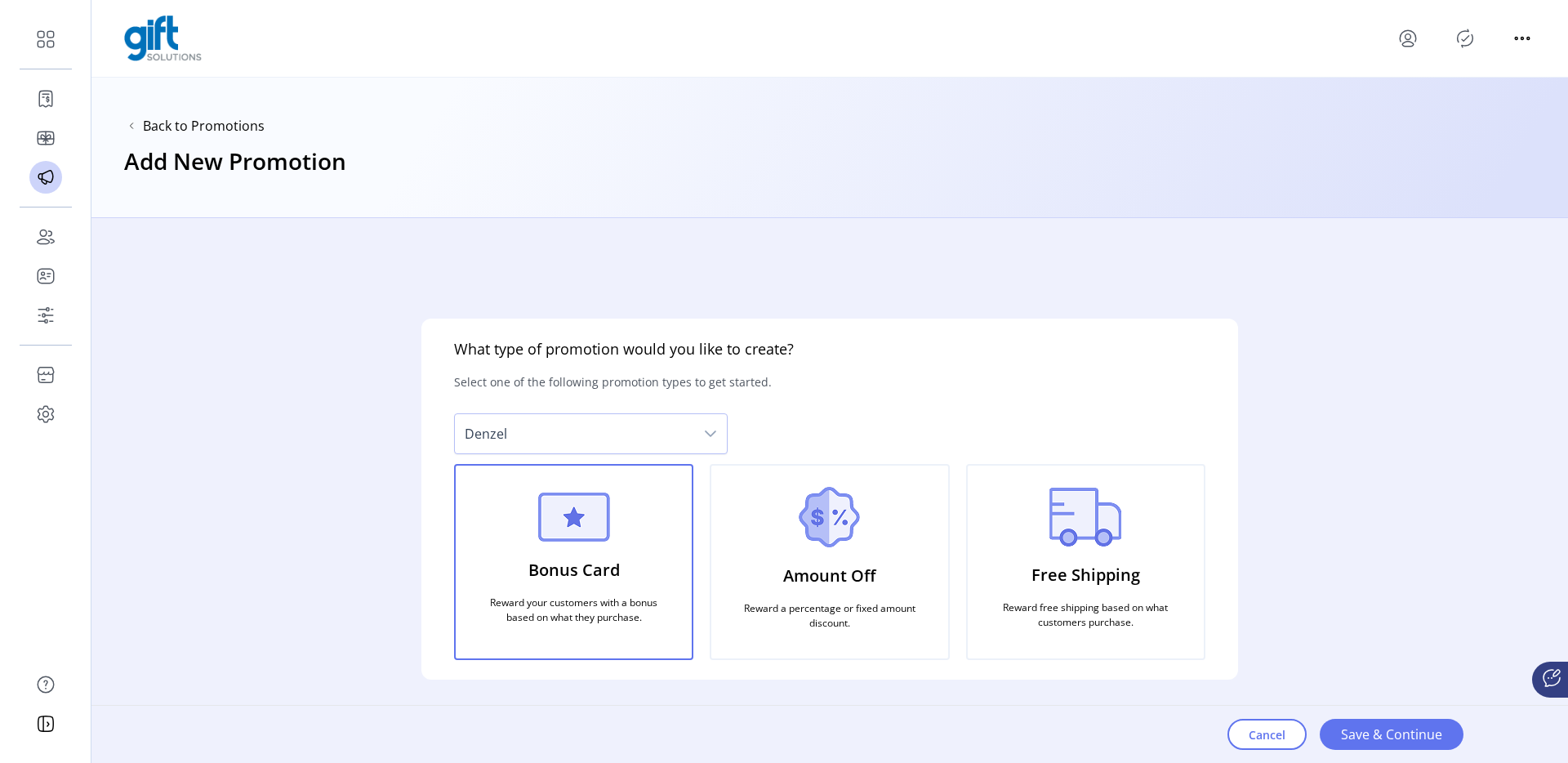 click on "Amount Off" 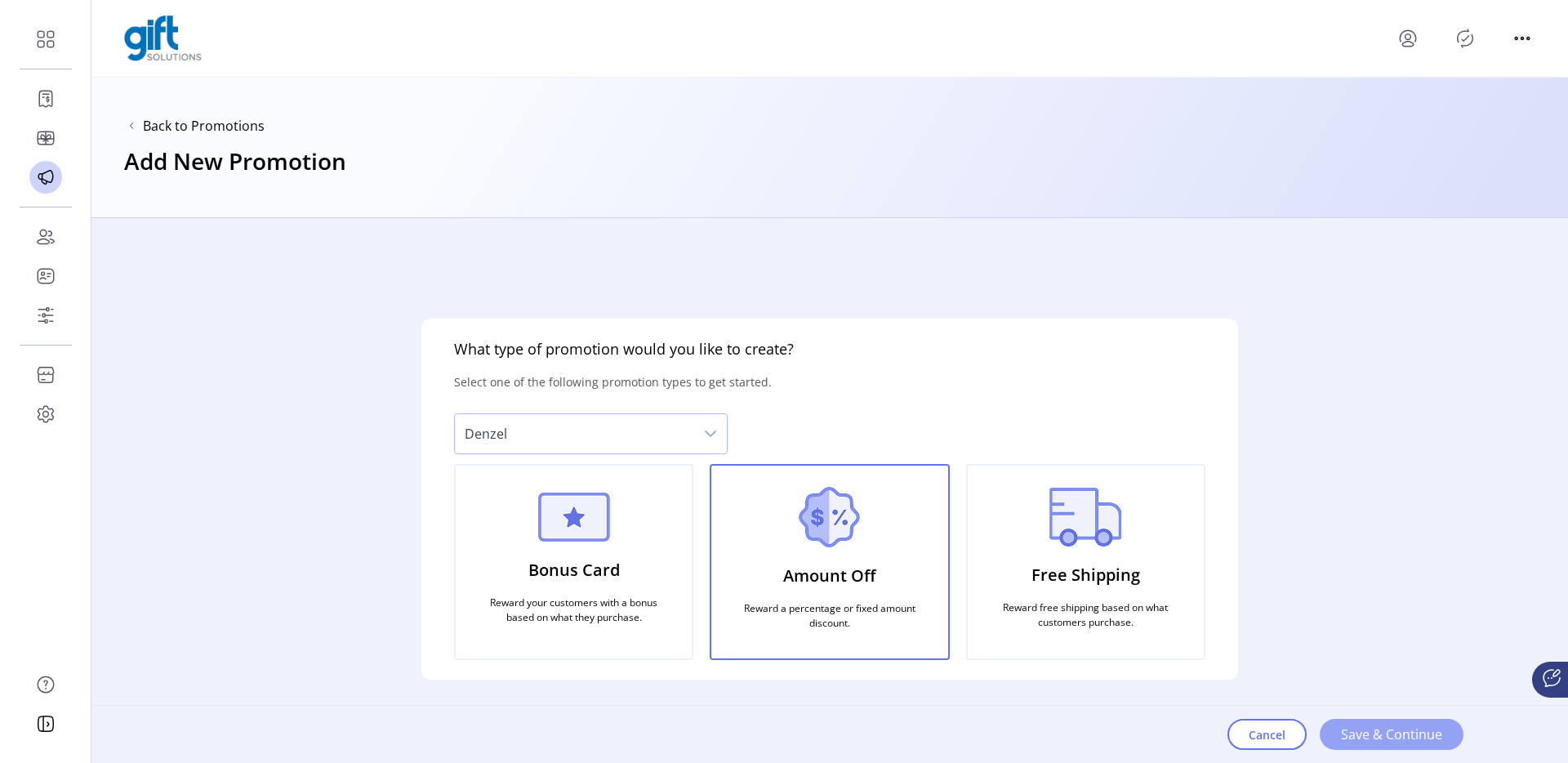 click on "Save & Continue" 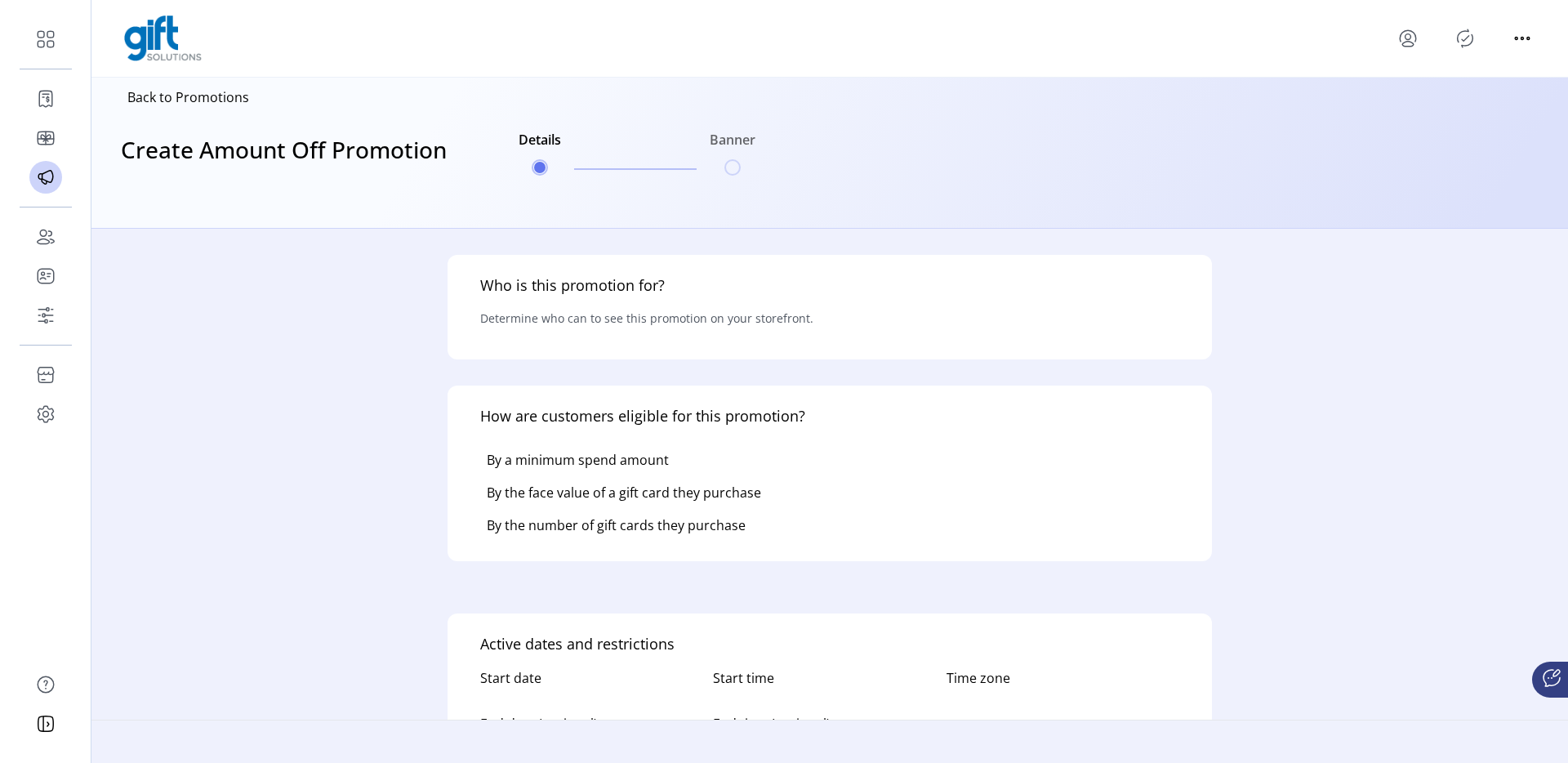 type 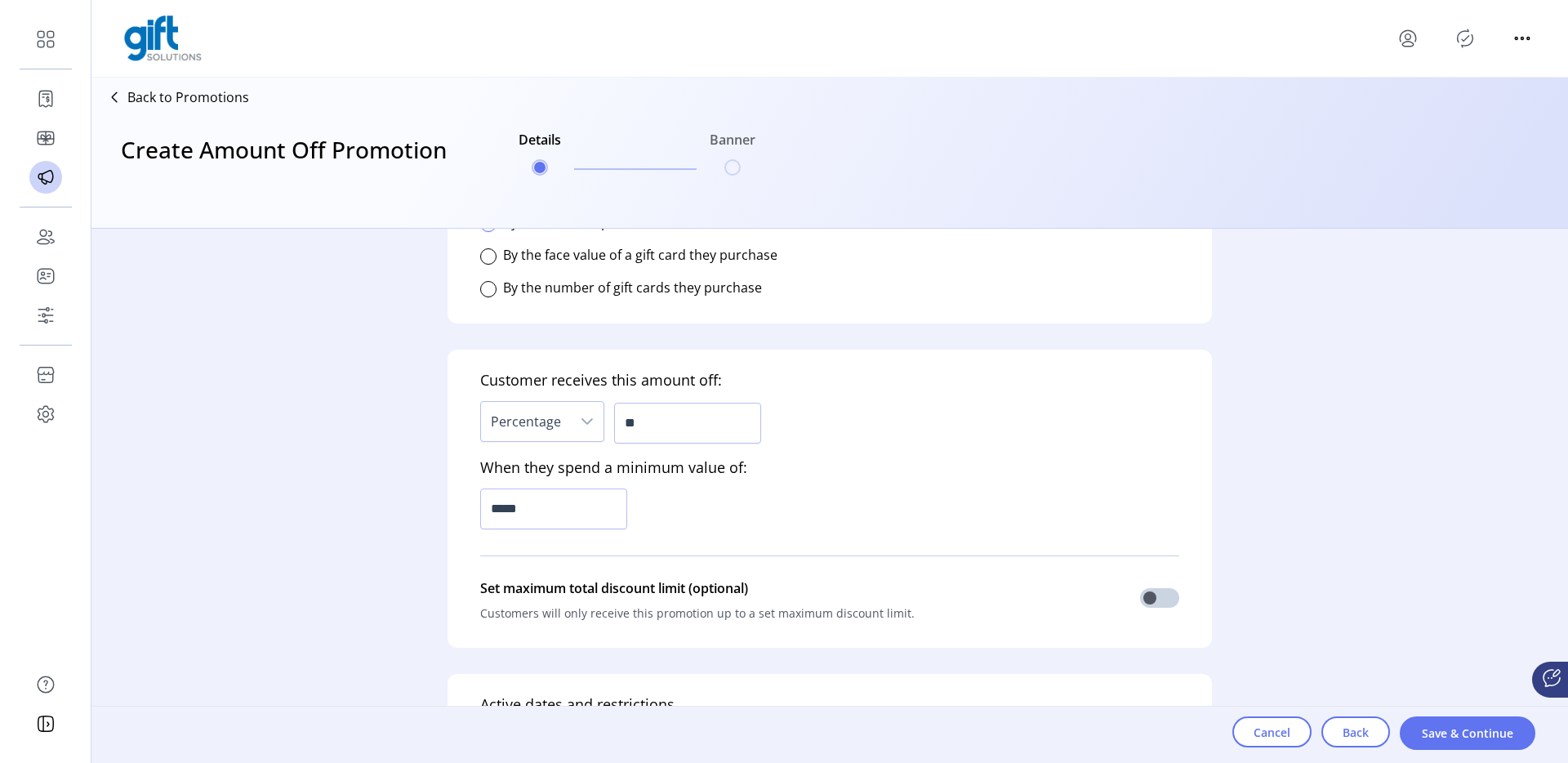 scroll, scrollTop: 402, scrollLeft: 0, axis: vertical 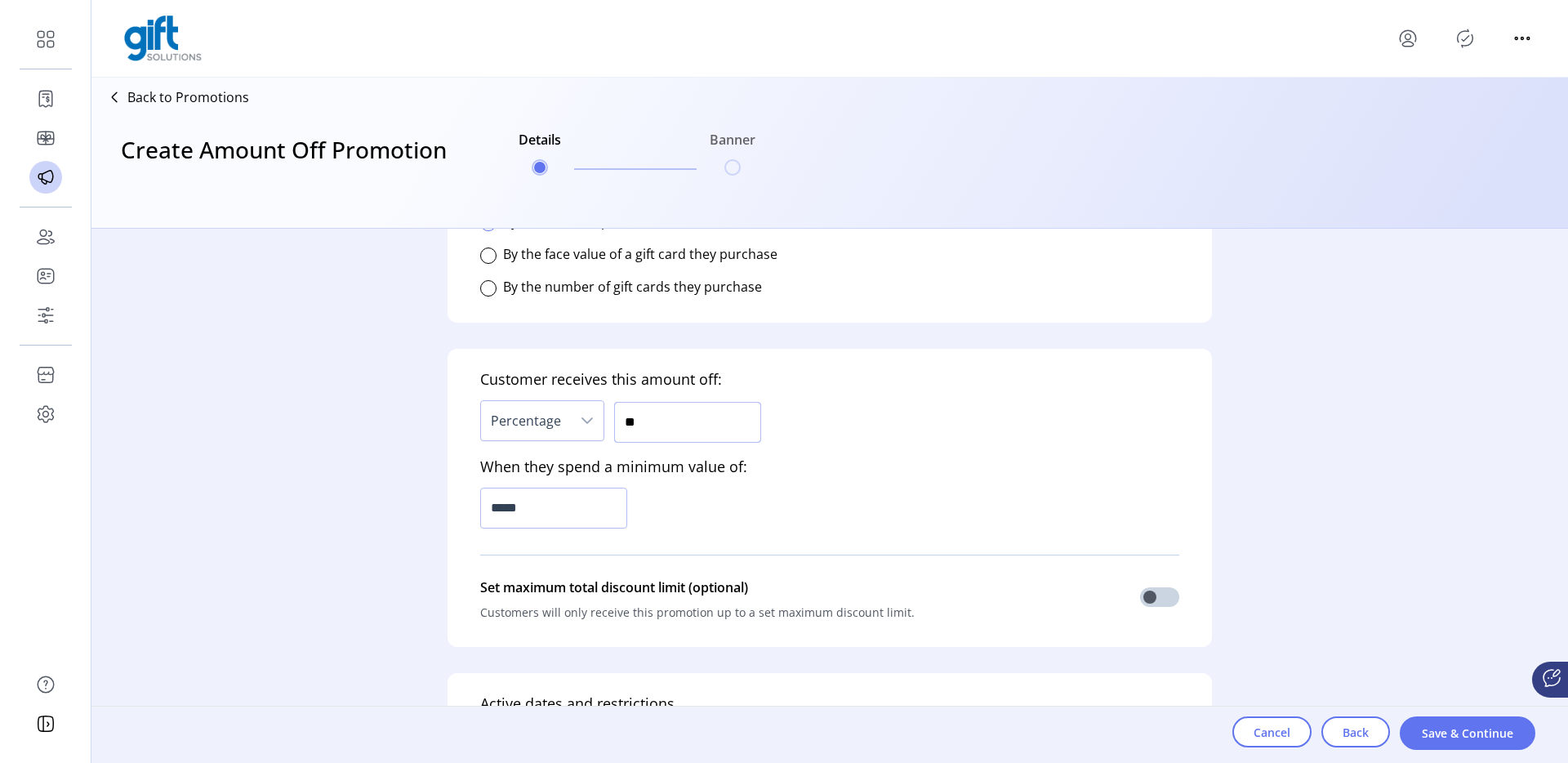 click on "**" 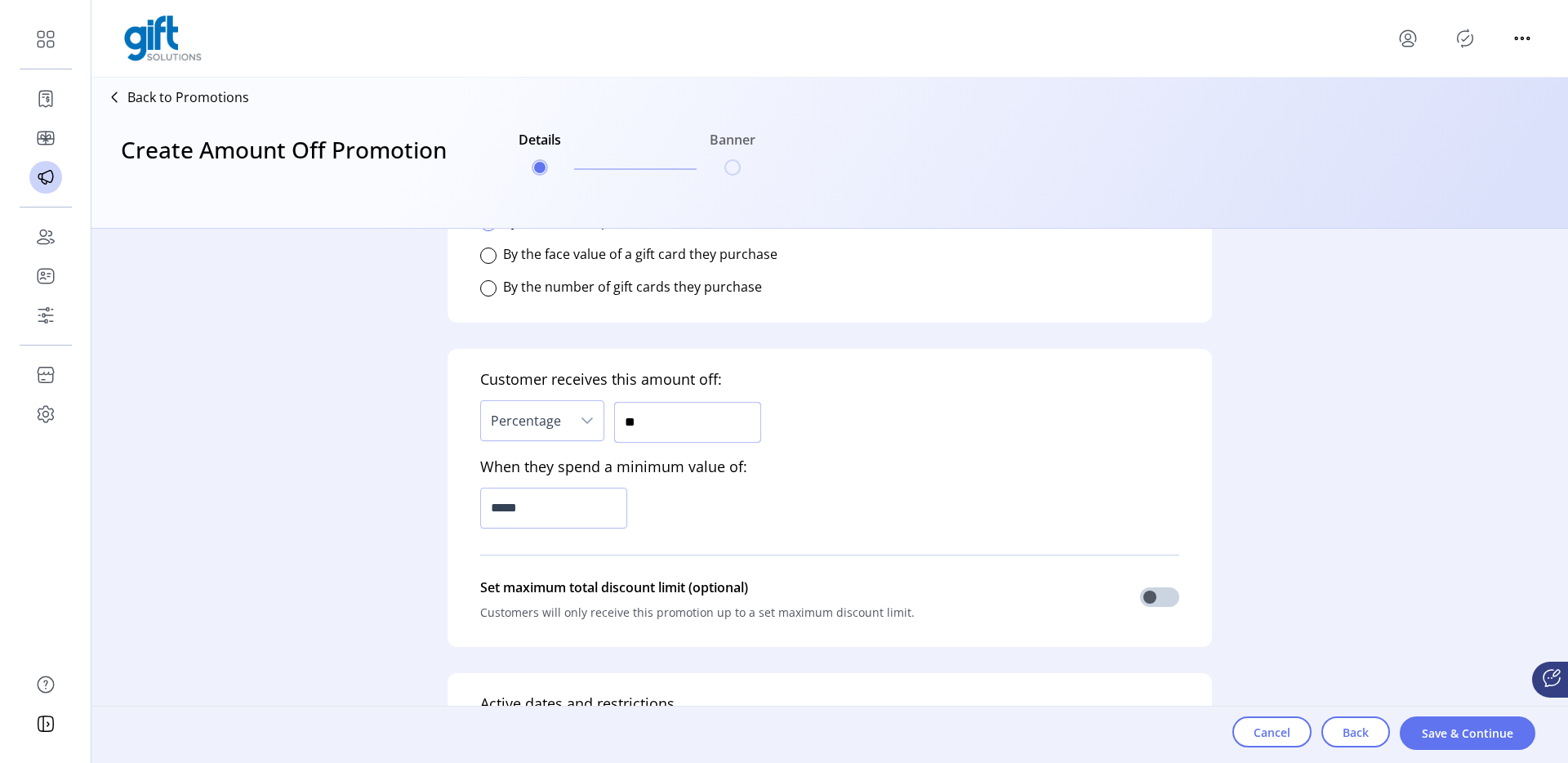 type on "***" 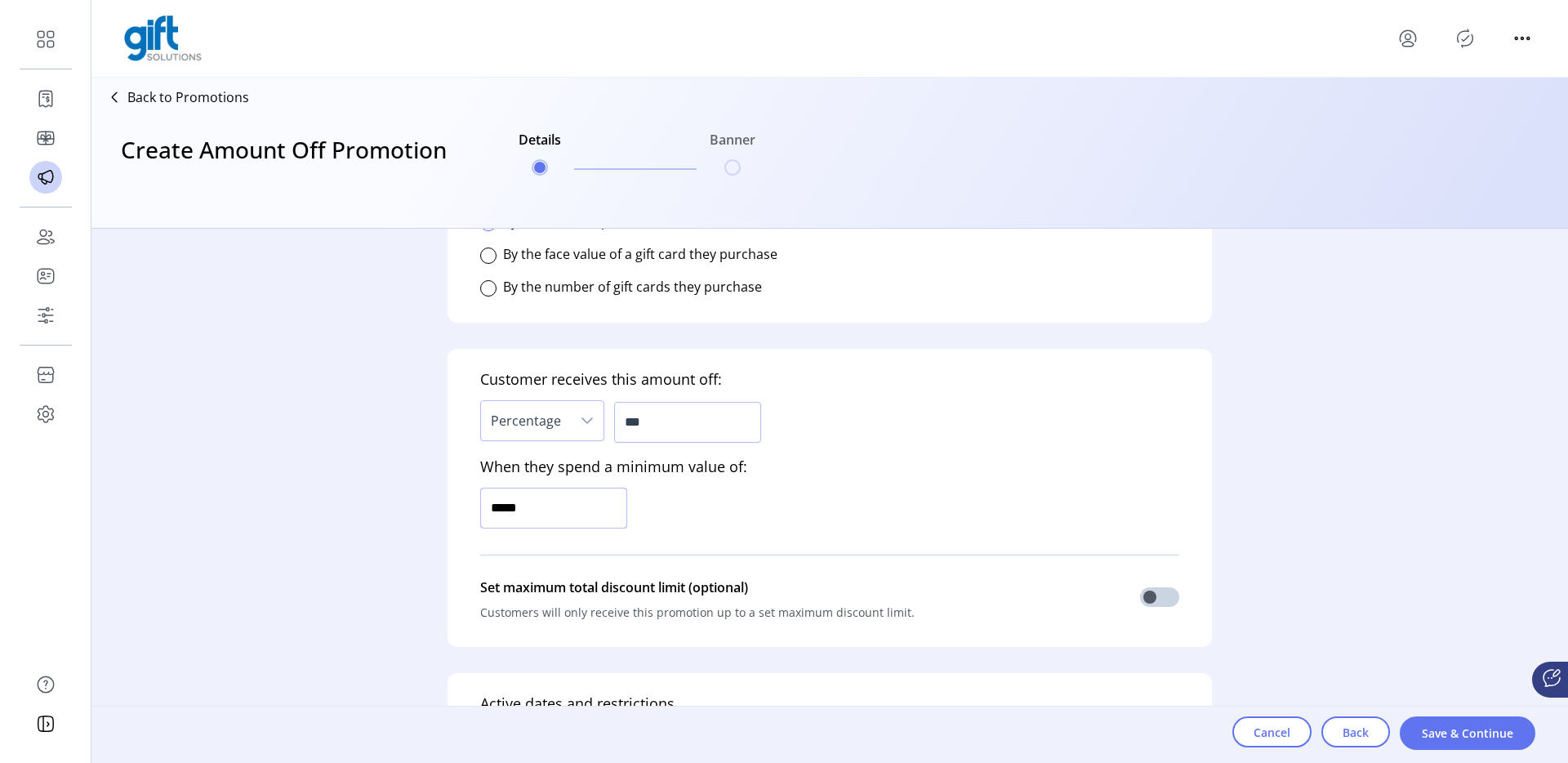 click on "*****" 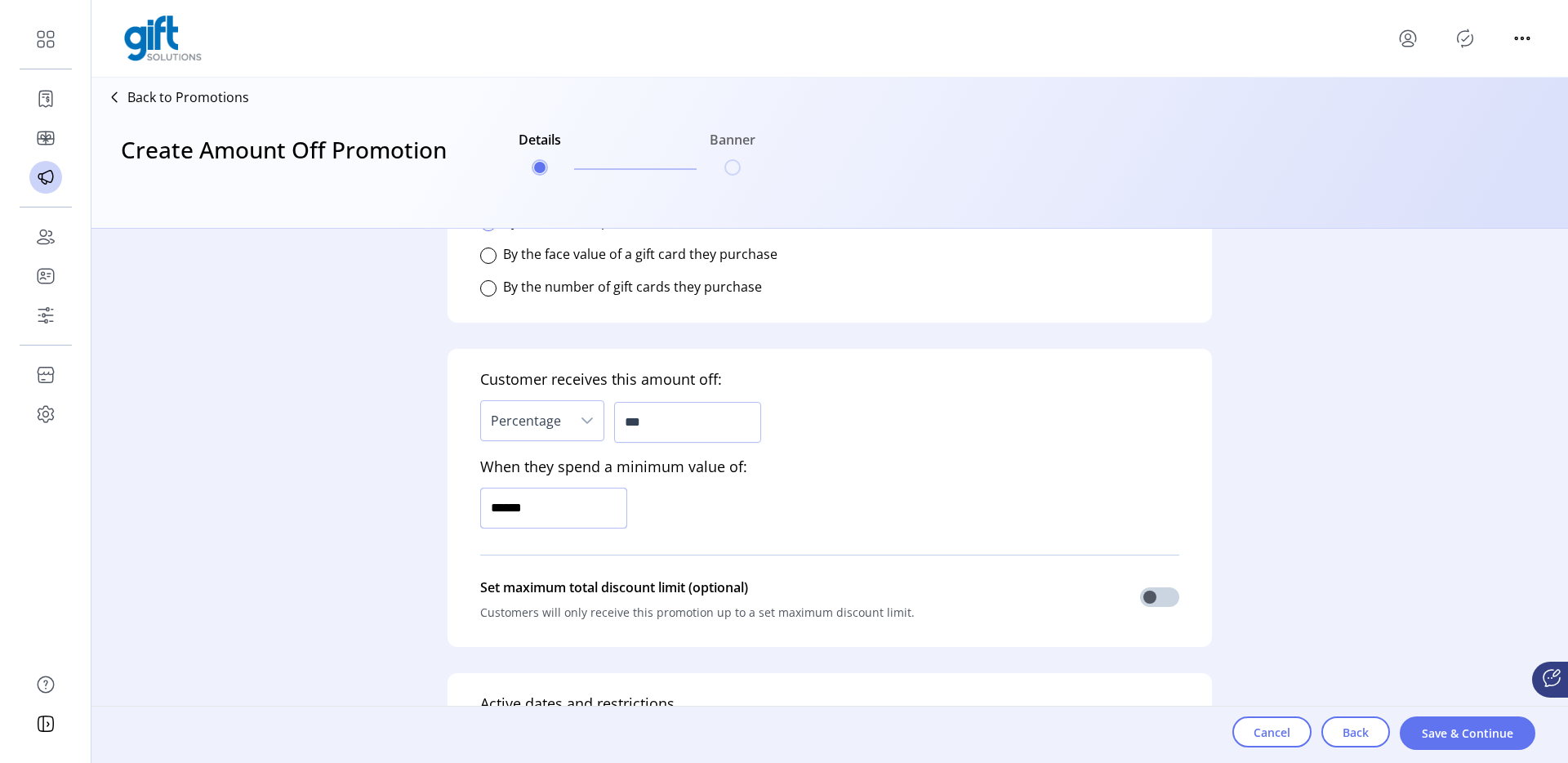 type on "*******" 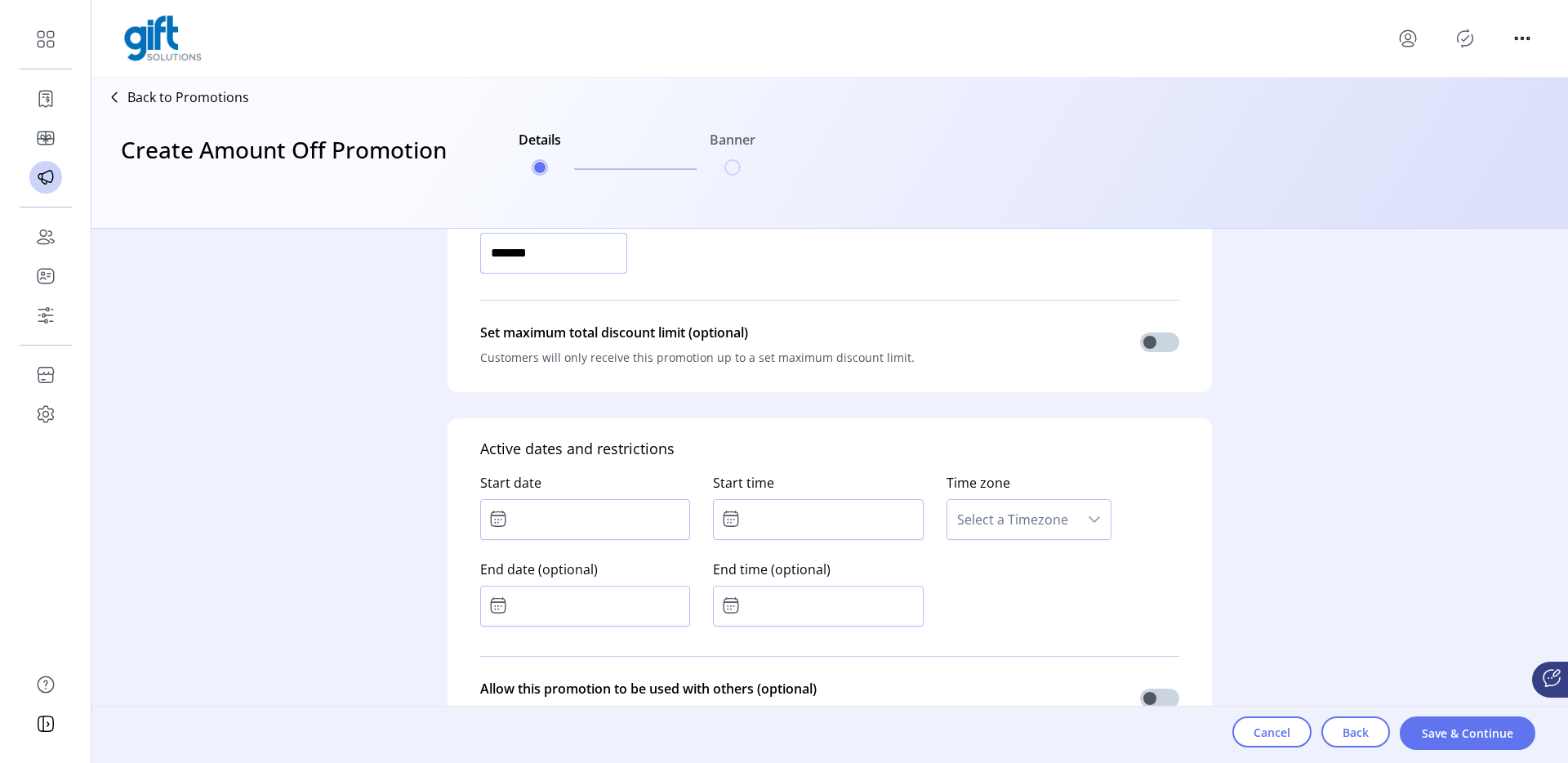 scroll, scrollTop: 674, scrollLeft: 0, axis: vertical 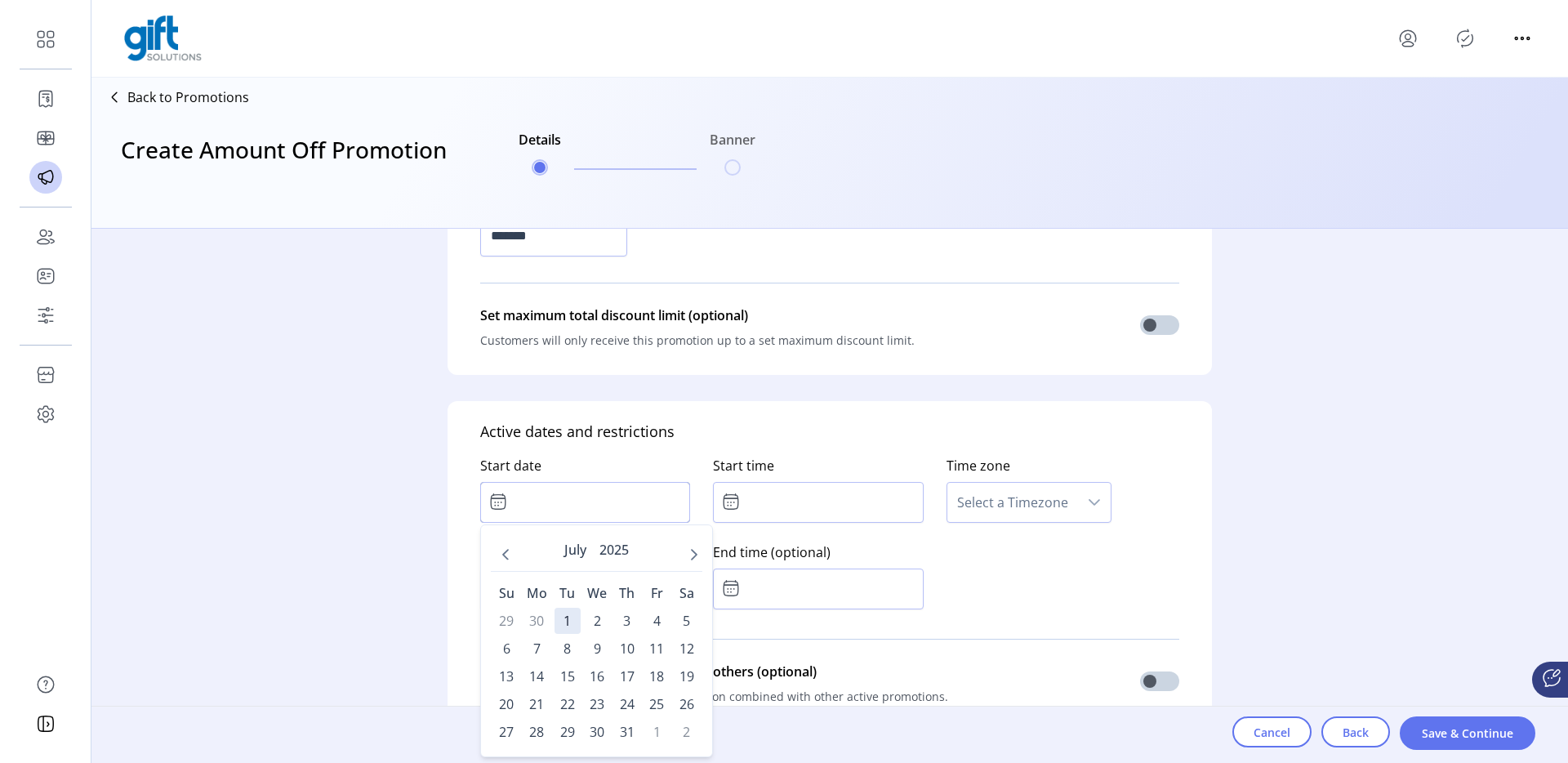 click 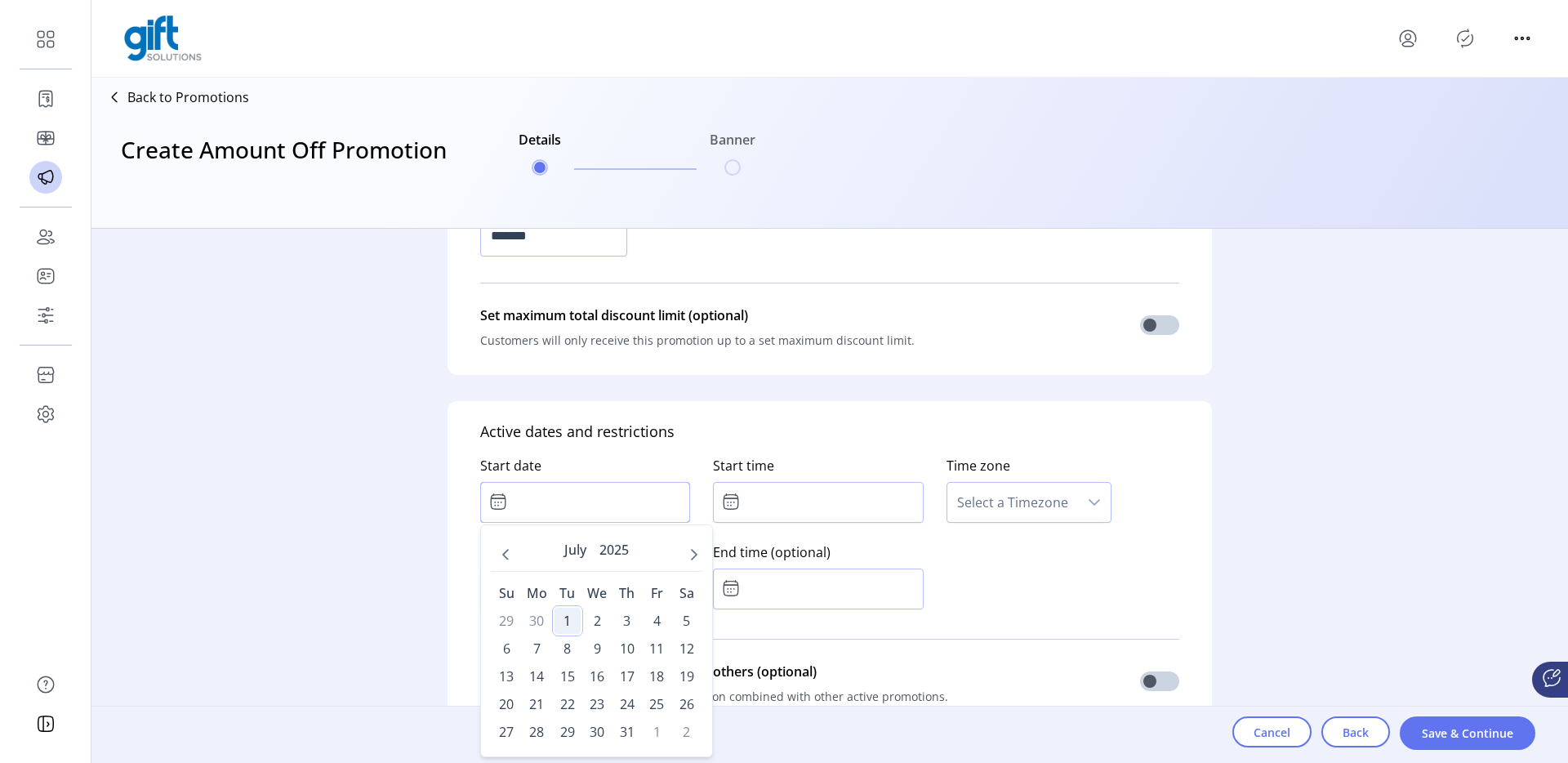 click on "1" at bounding box center [568, 621] 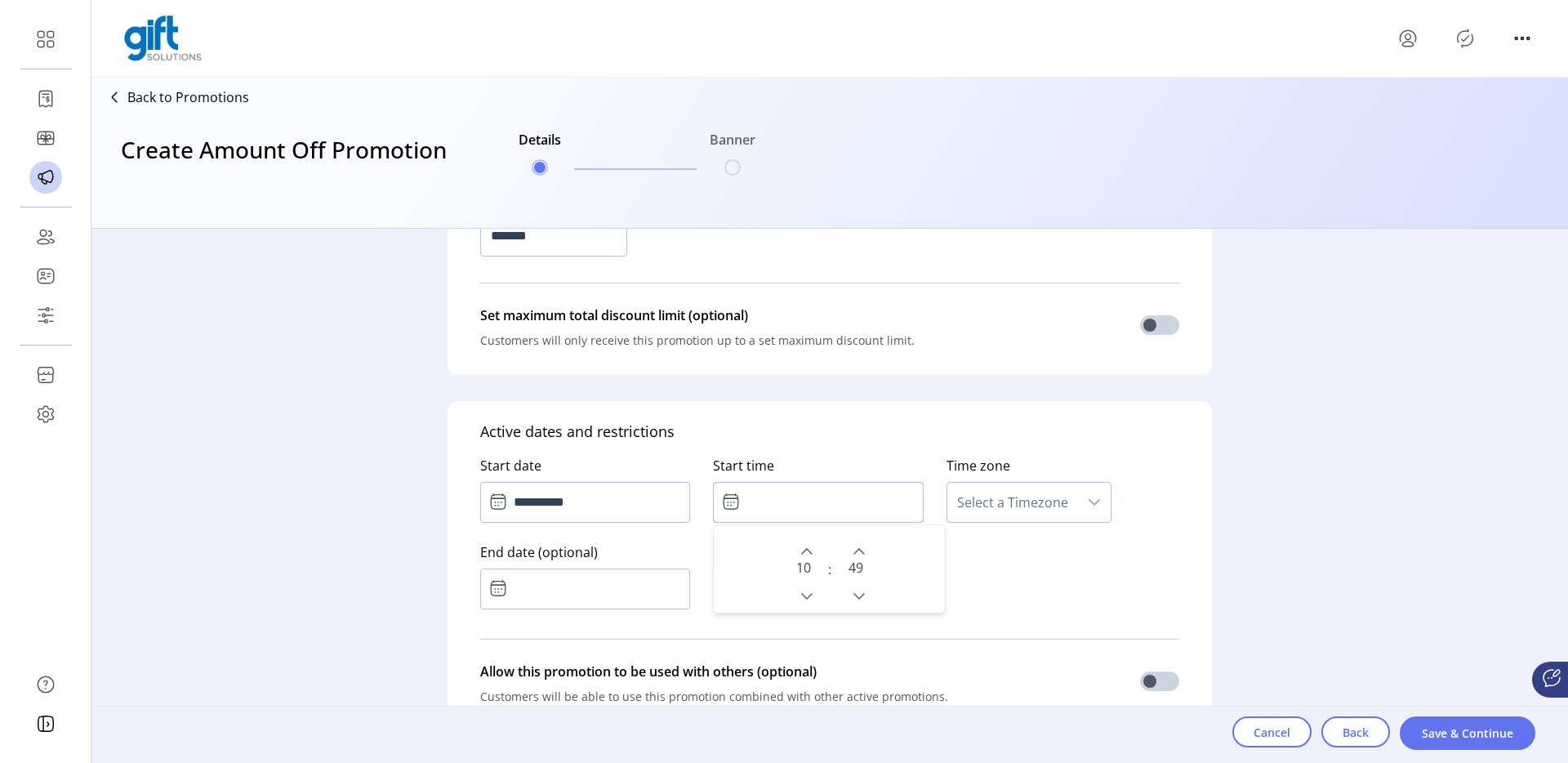 click 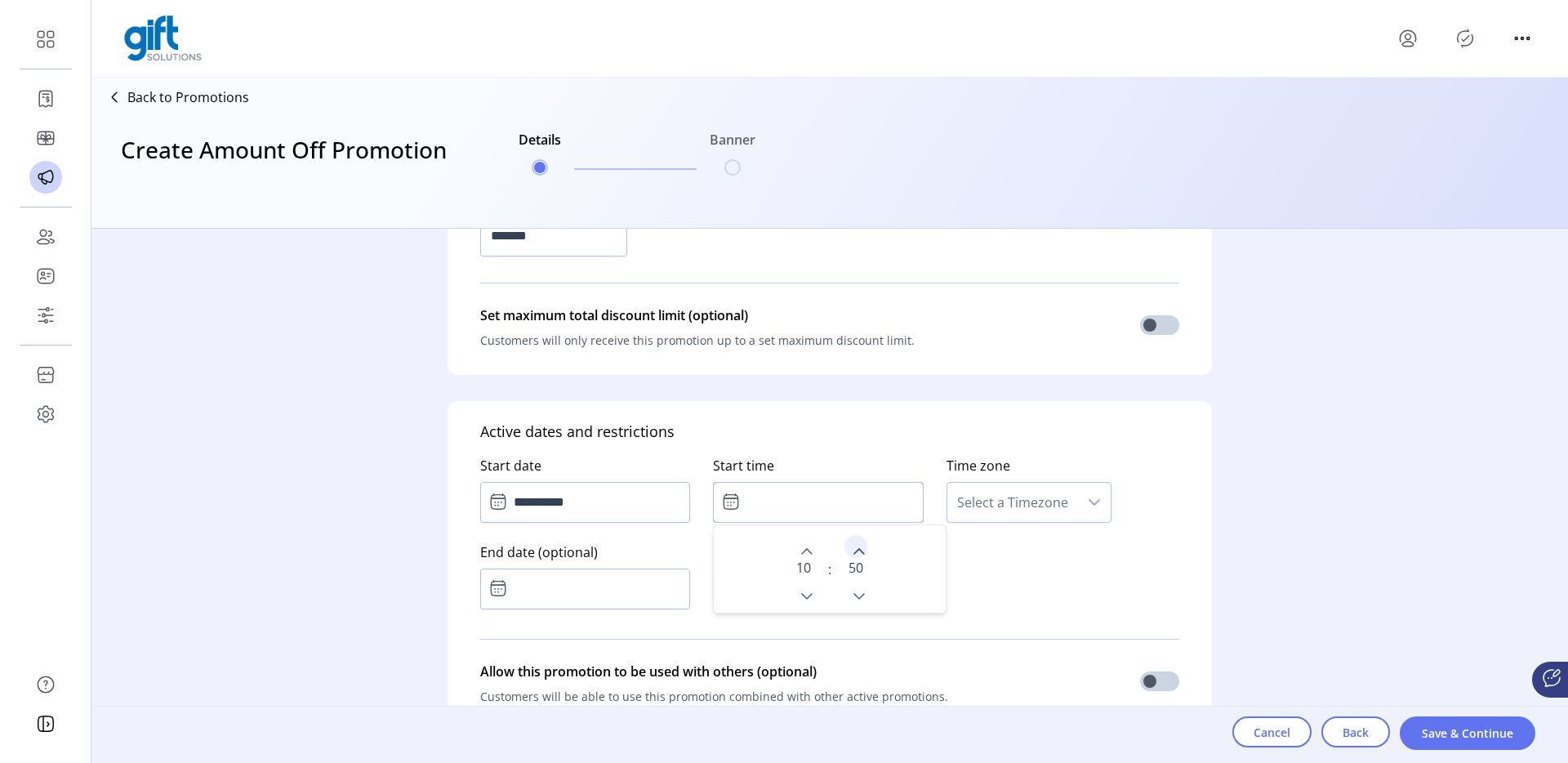 click 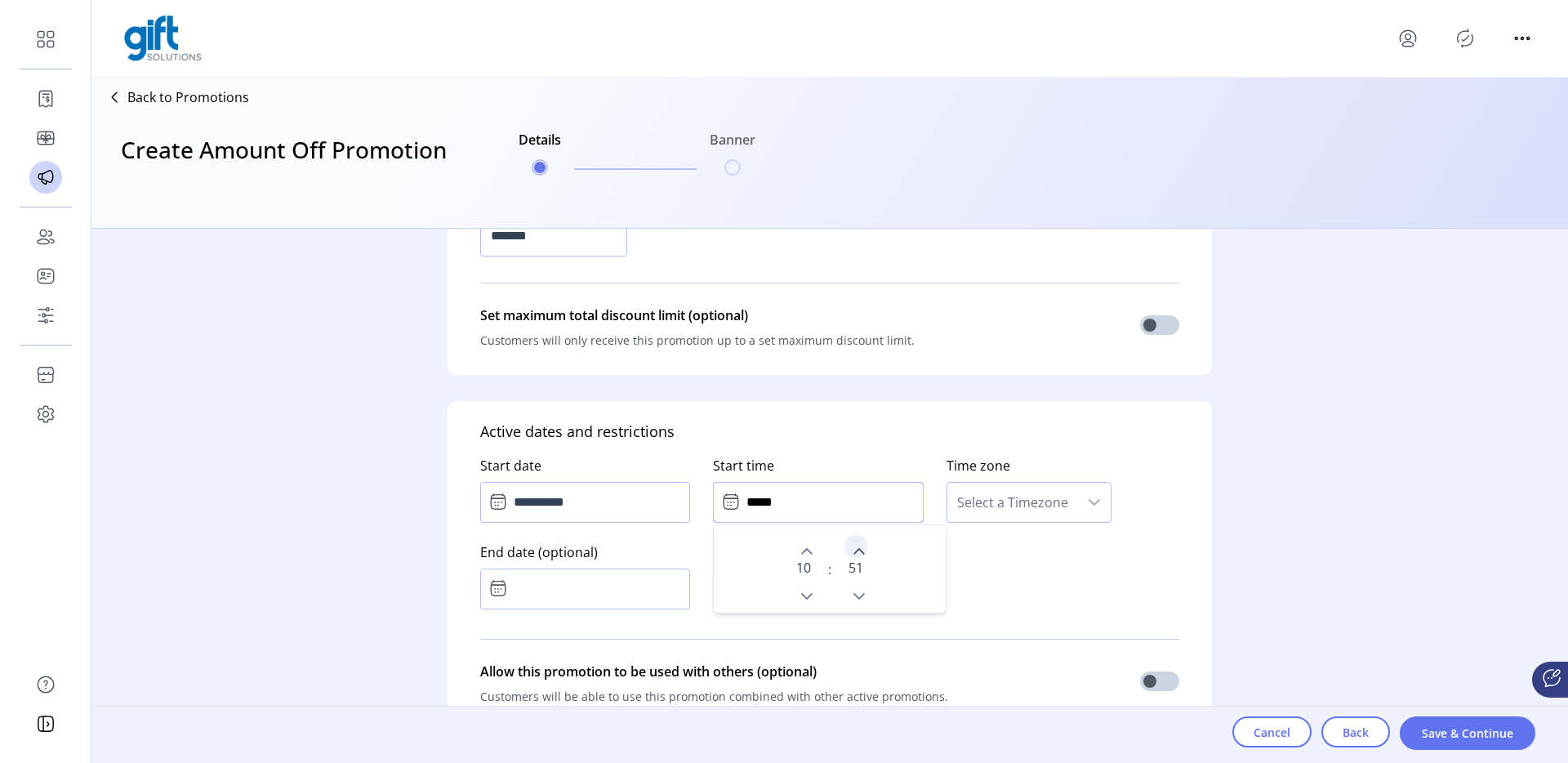 click 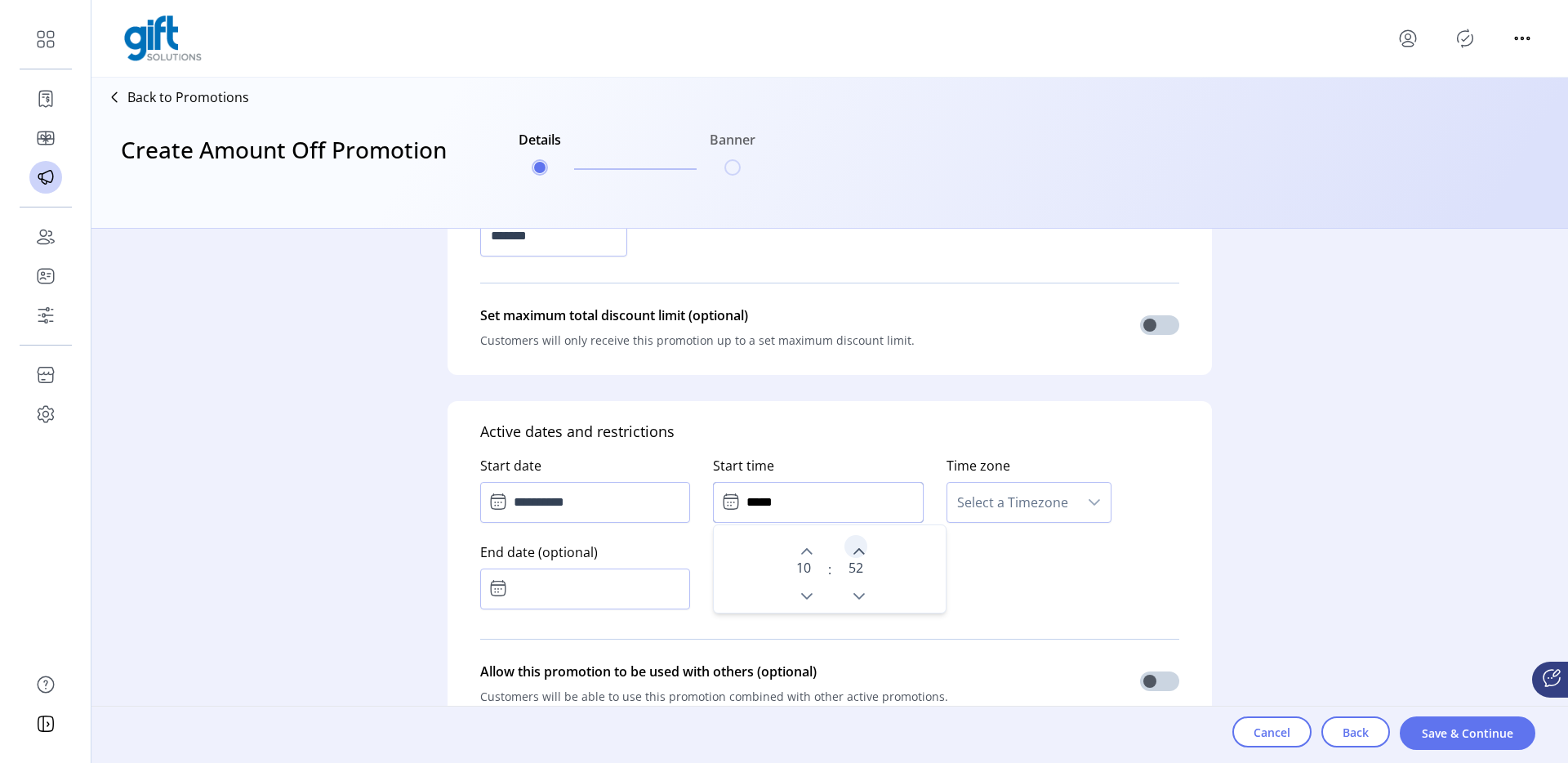 click 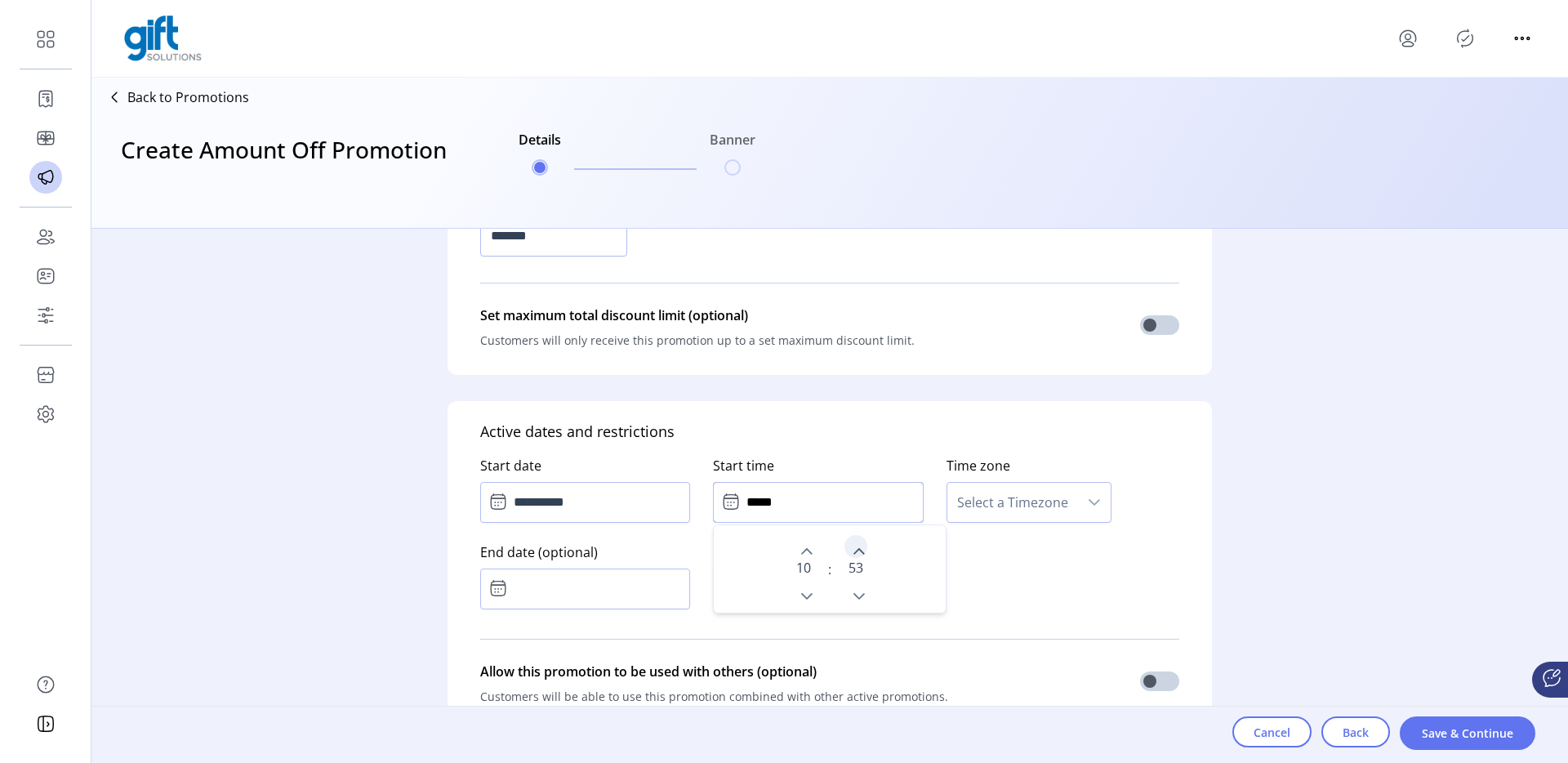 click 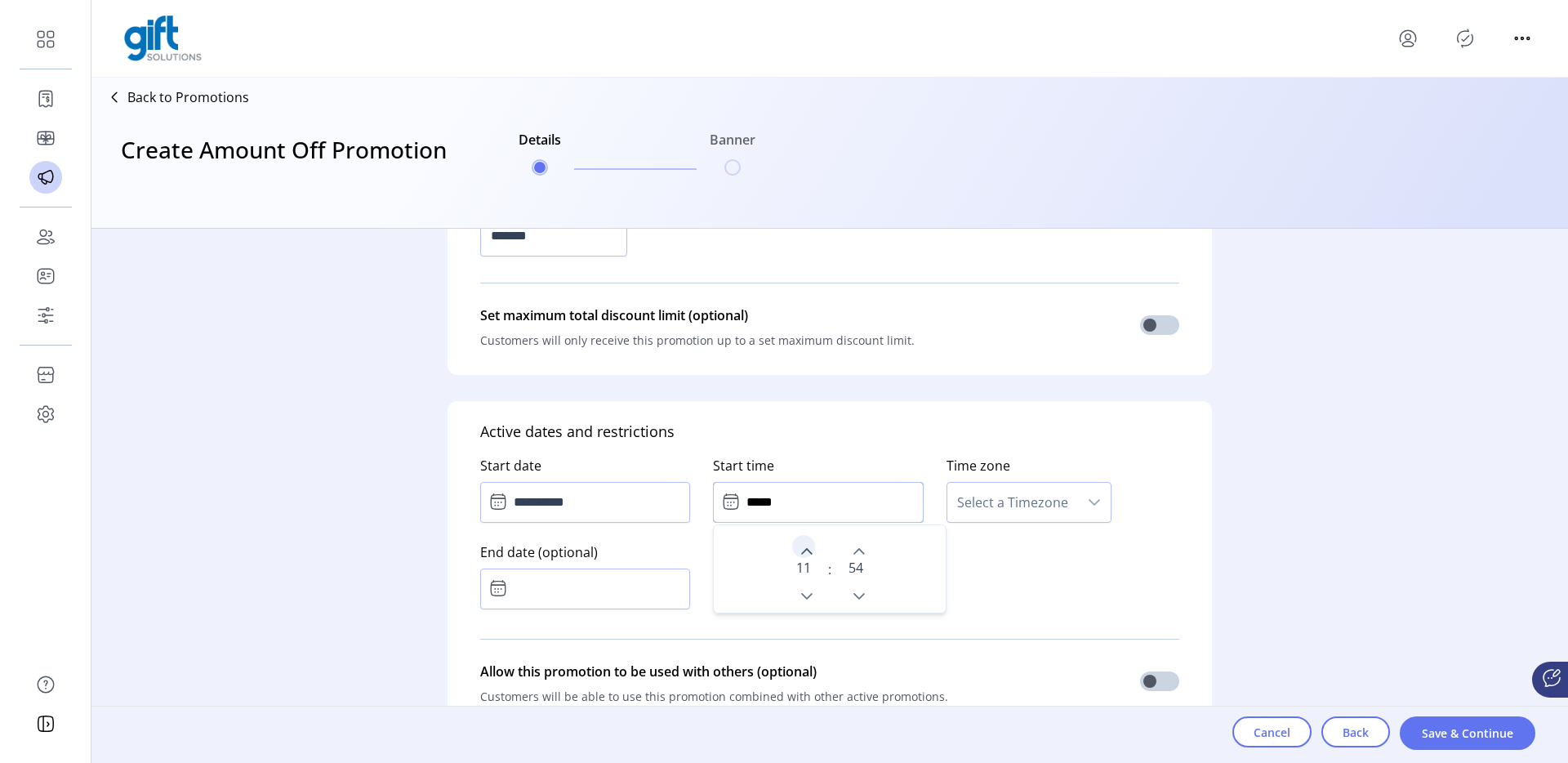 click 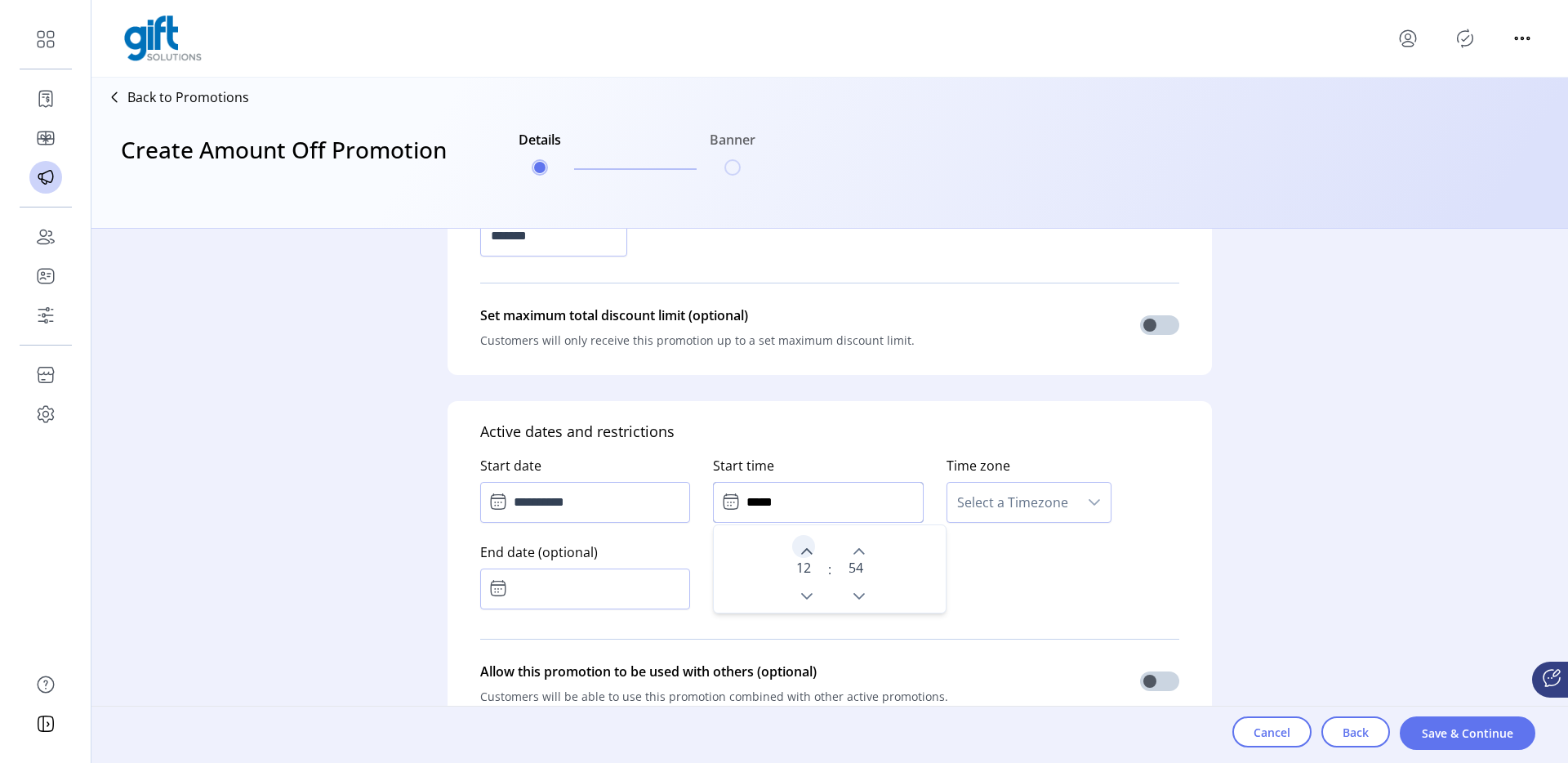 click 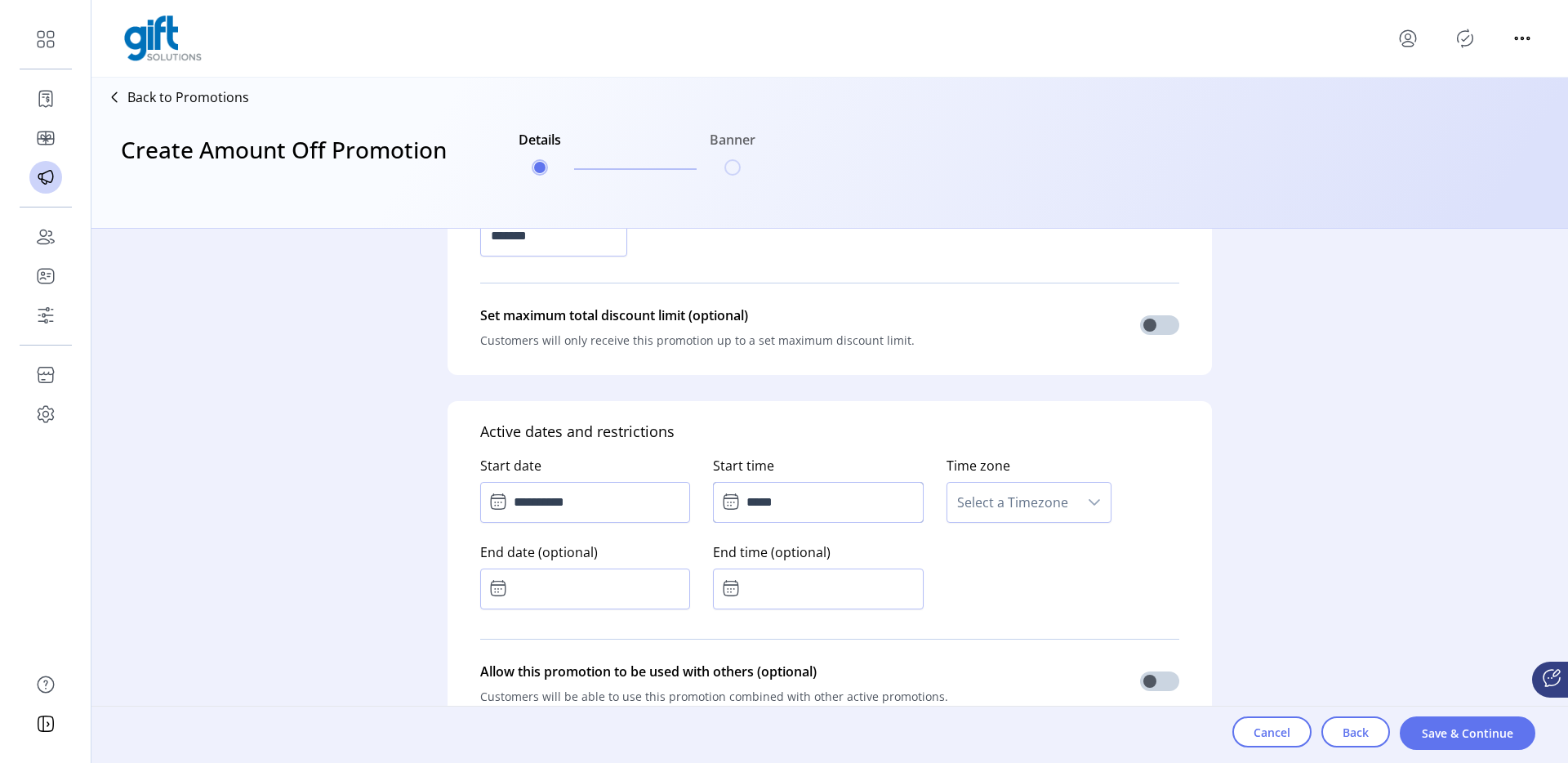 click on "**********" 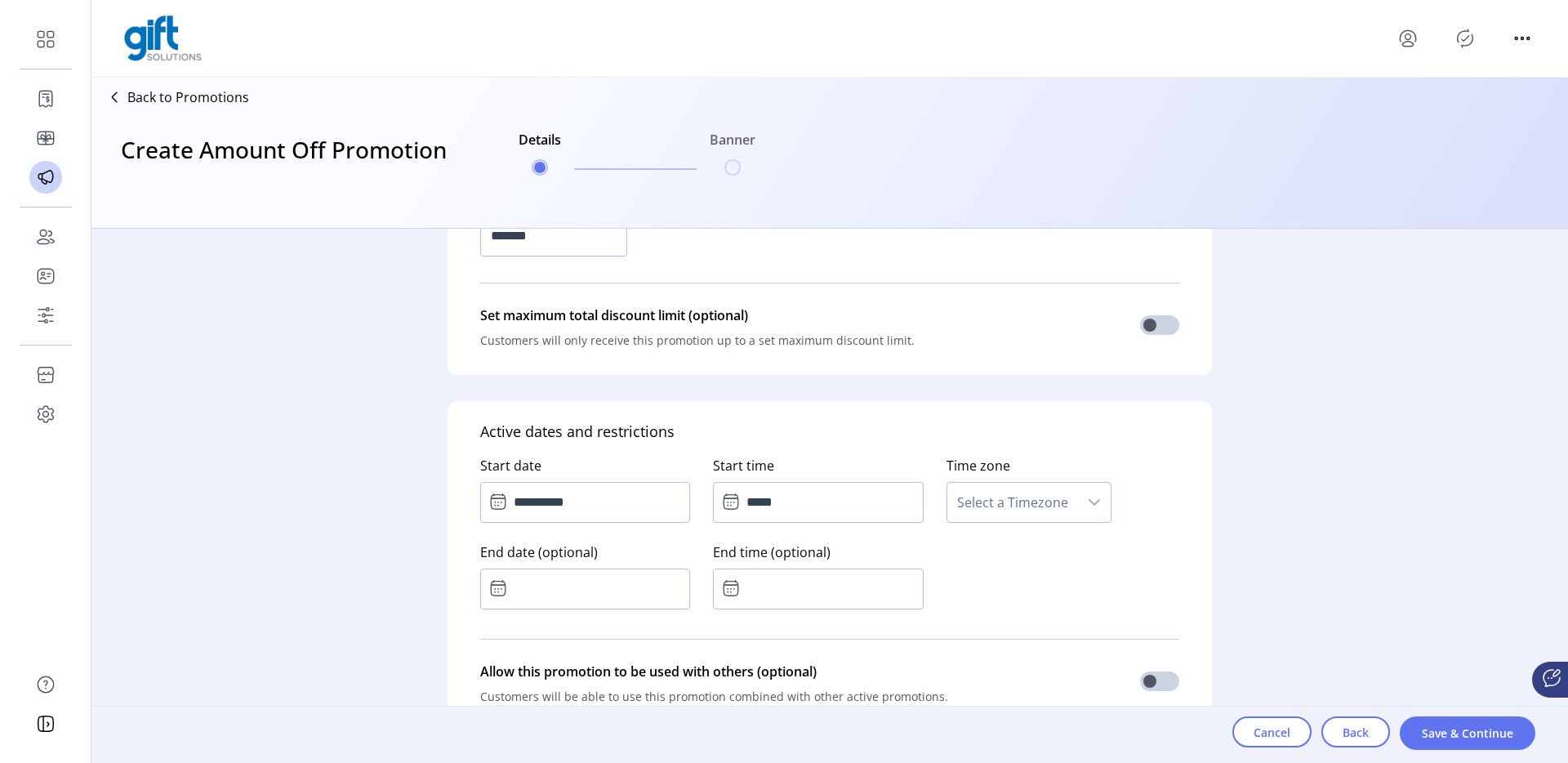 click on "Select a Timezone" at bounding box center (1013, 502) 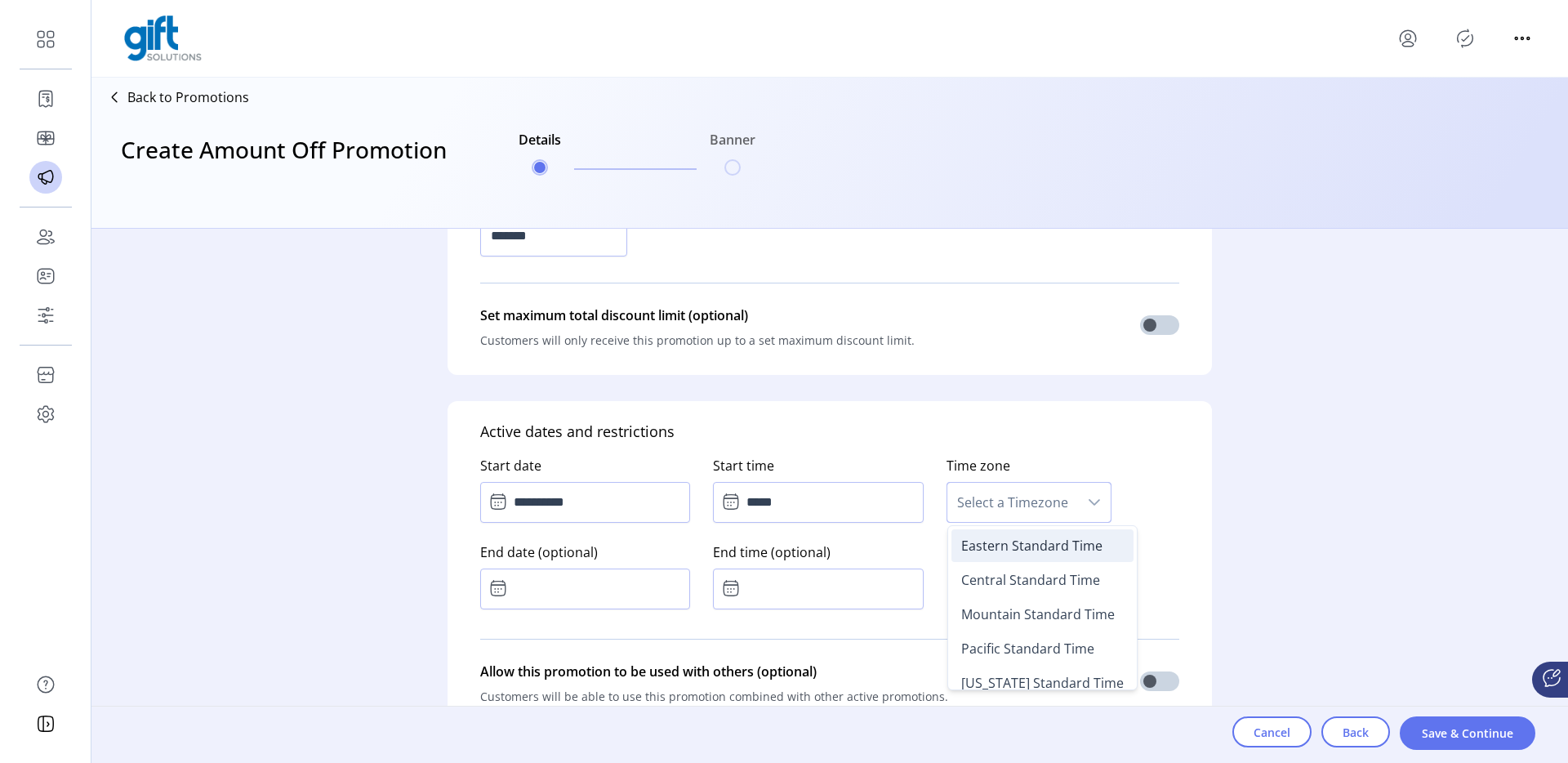 click on "Eastern Standard Time" at bounding box center [1031, 546] 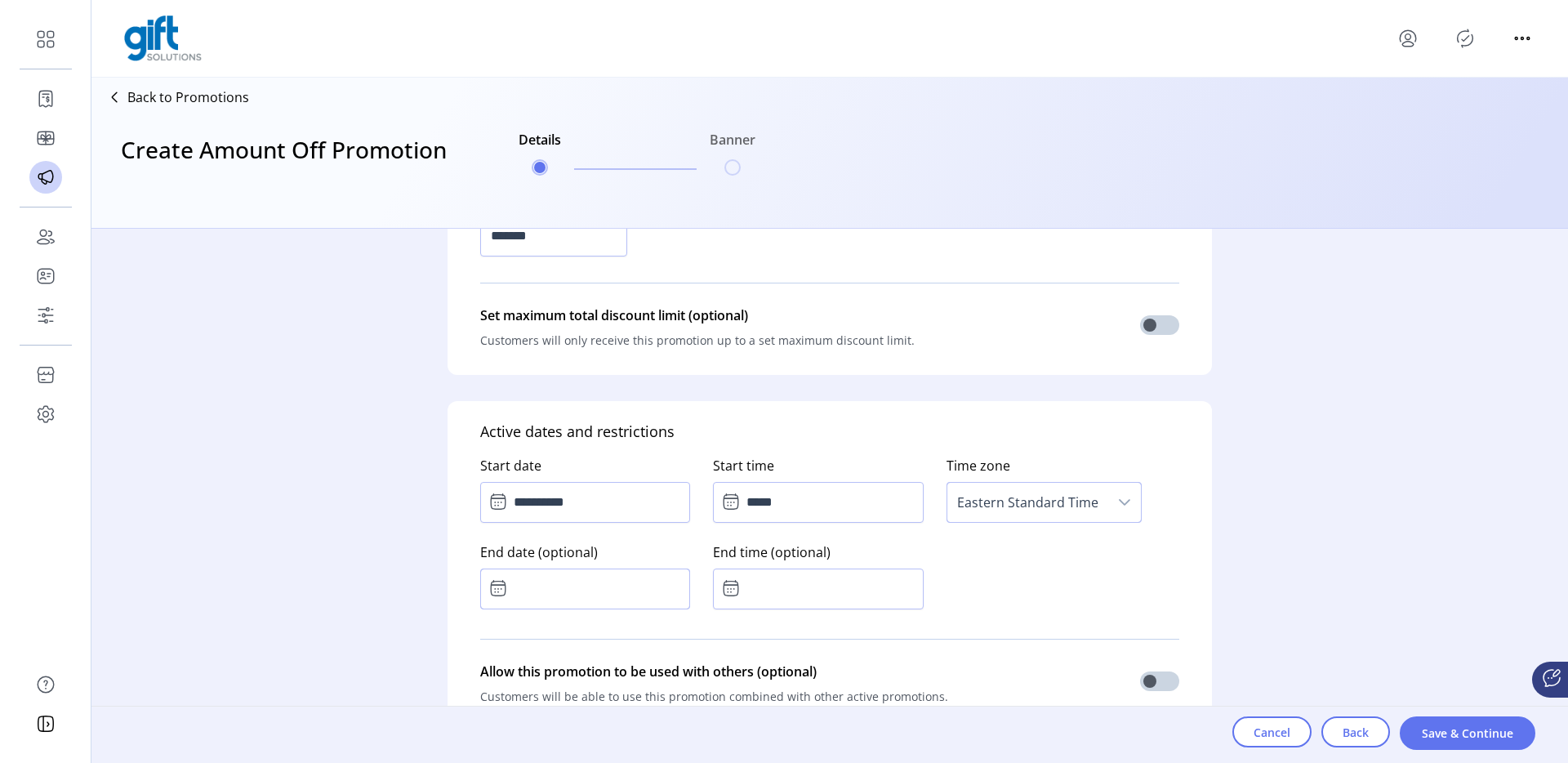 click 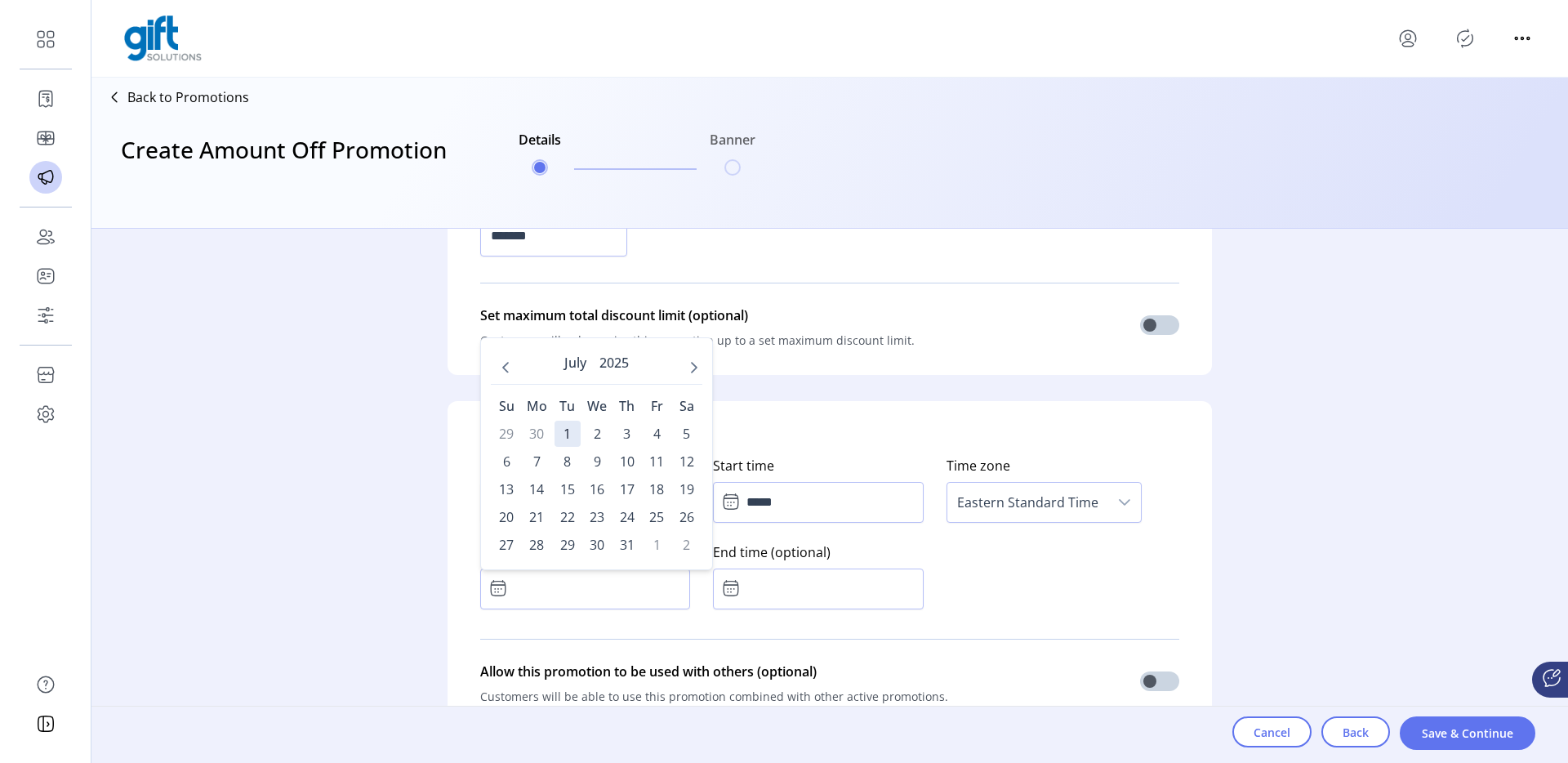 click on "**********" 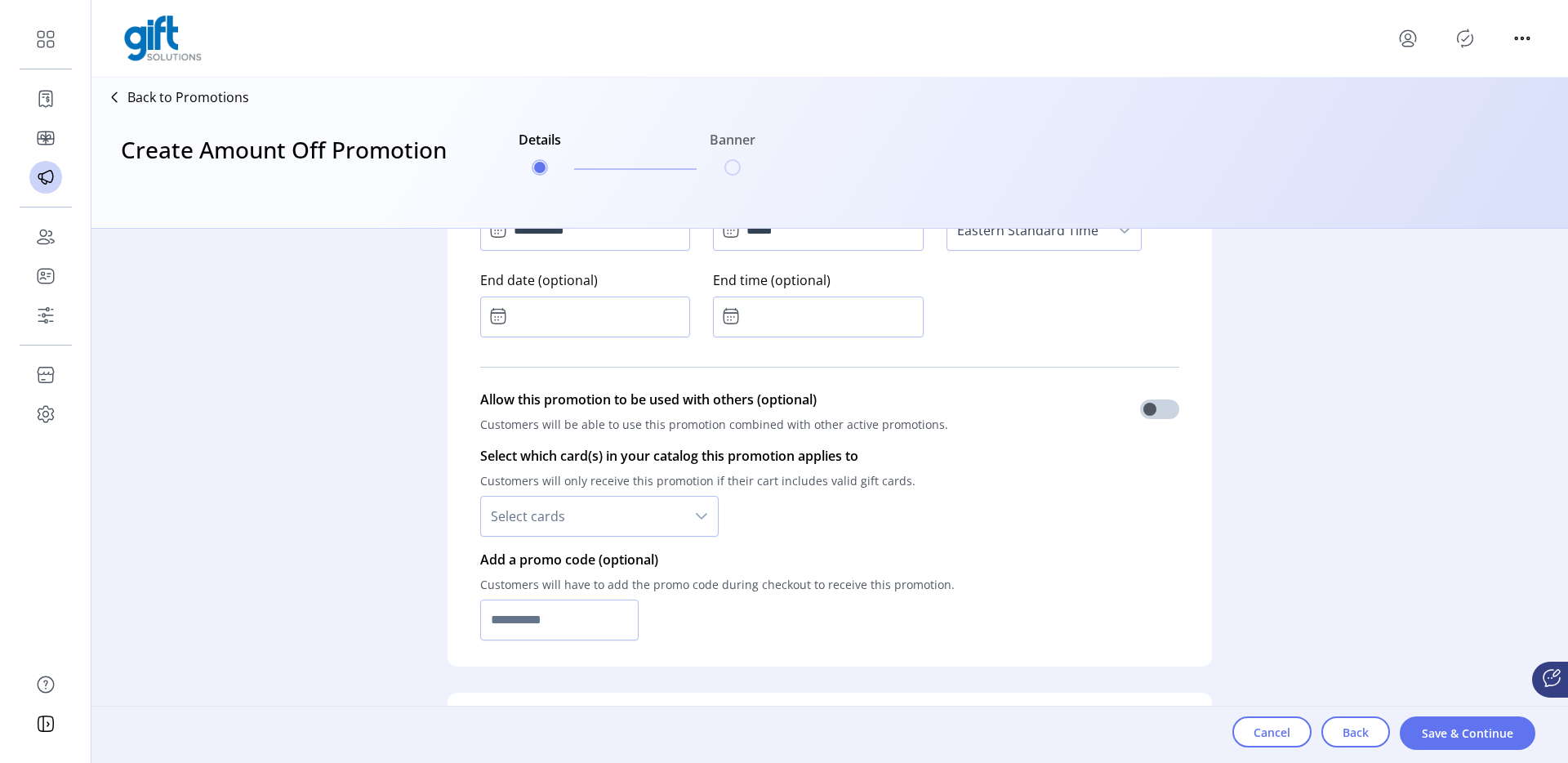 scroll, scrollTop: 949, scrollLeft: 0, axis: vertical 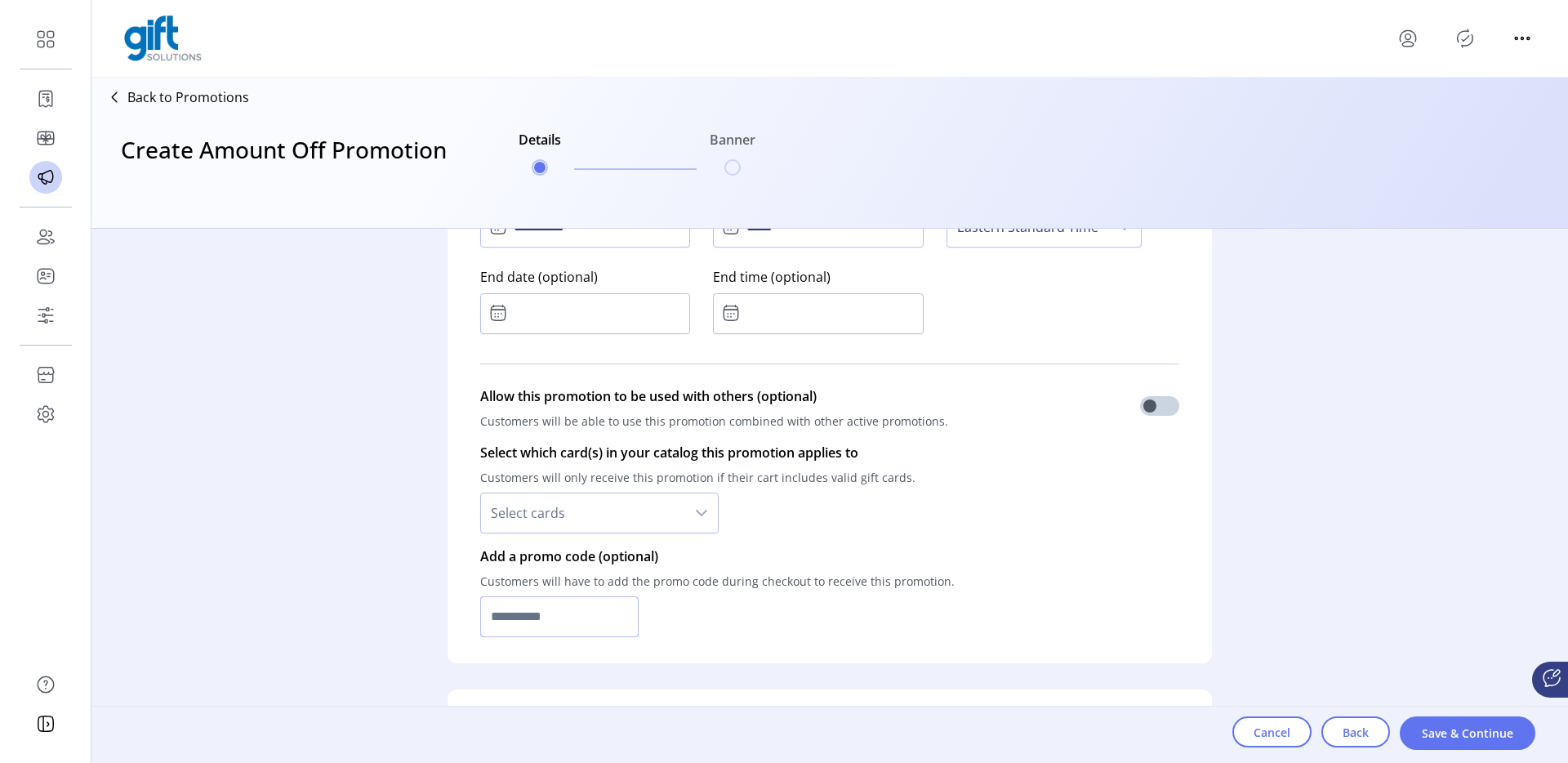 click 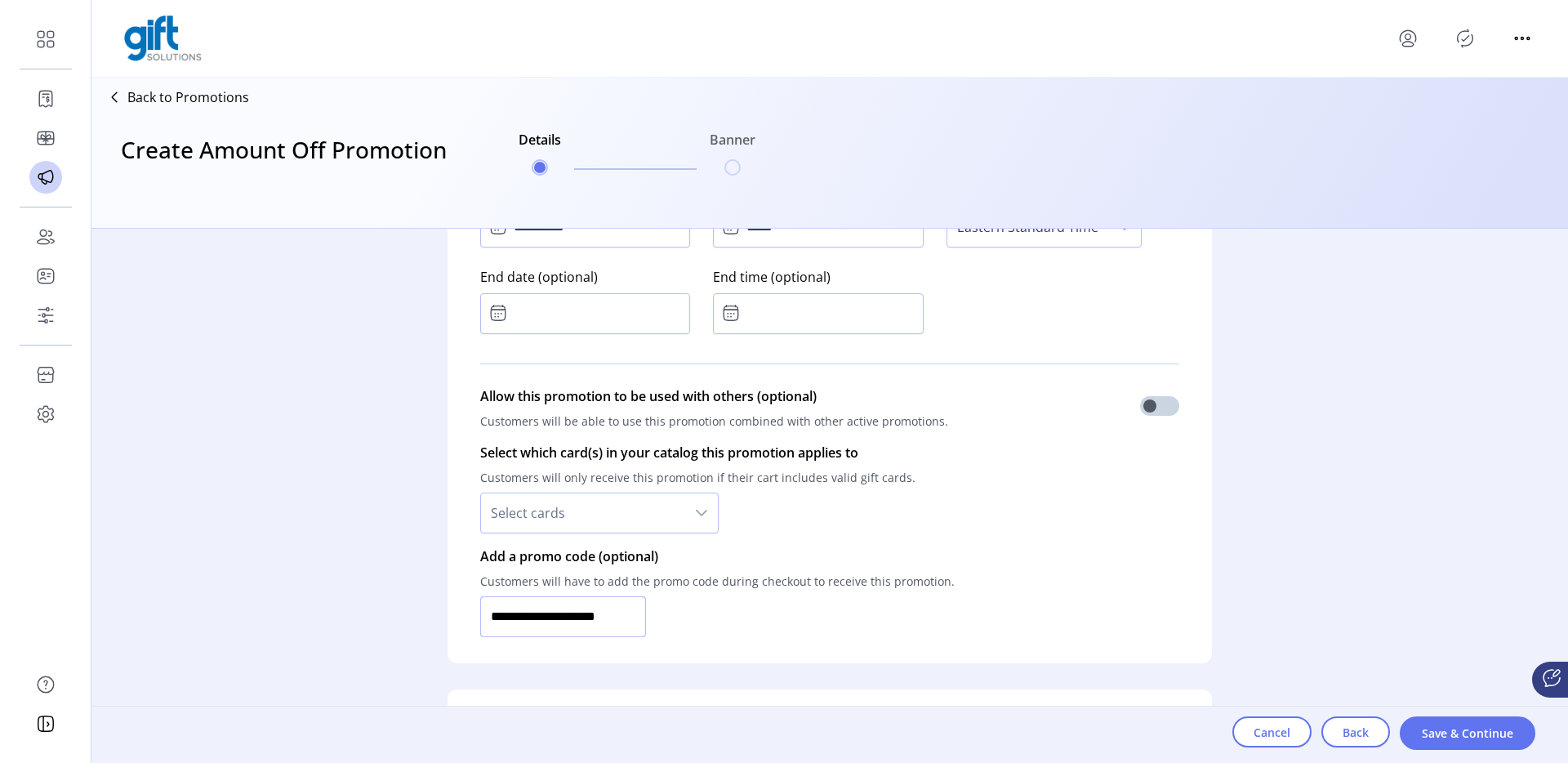 scroll, scrollTop: 0, scrollLeft: 30, axis: horizontal 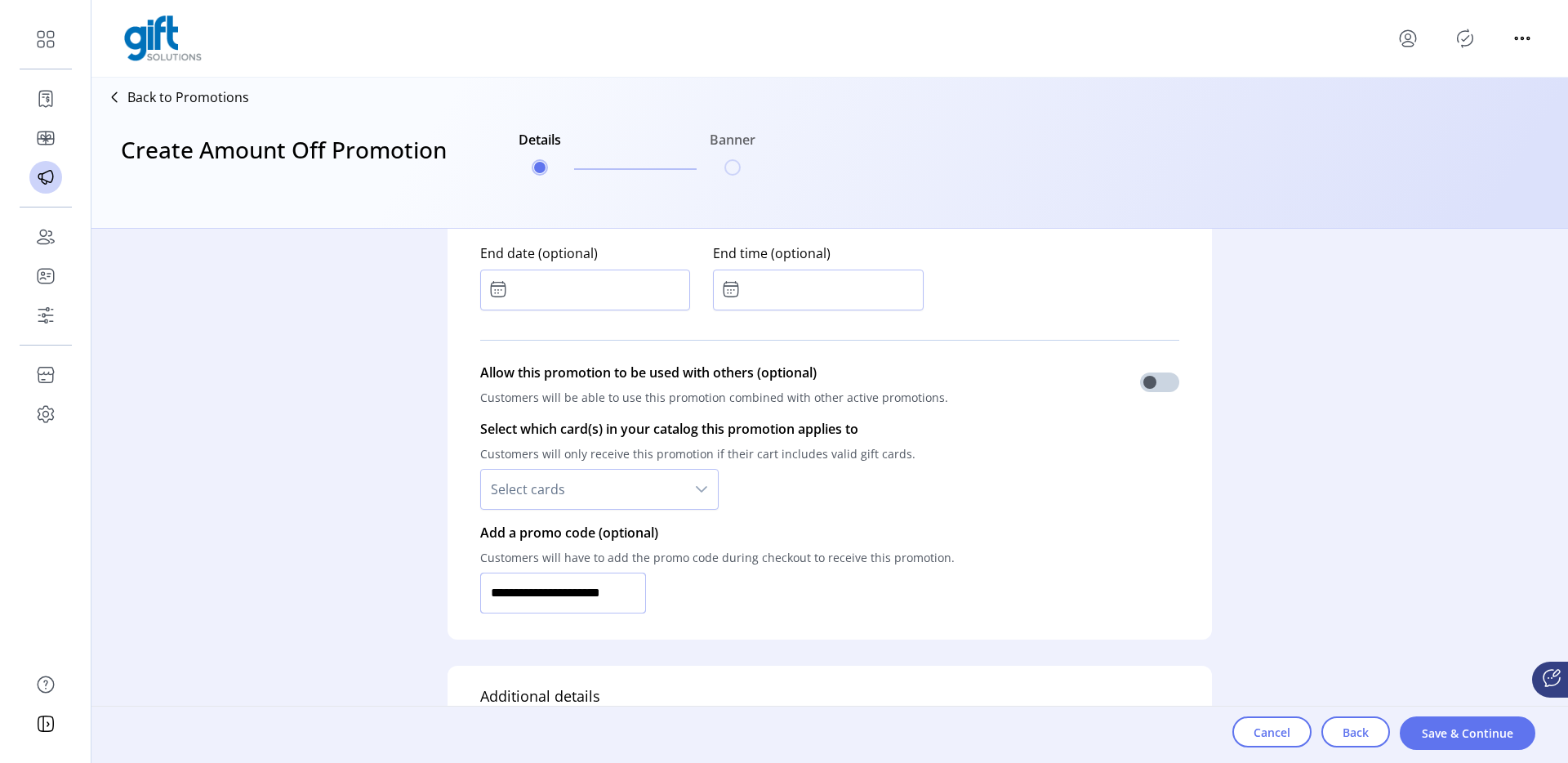 click at bounding box center [702, 489] 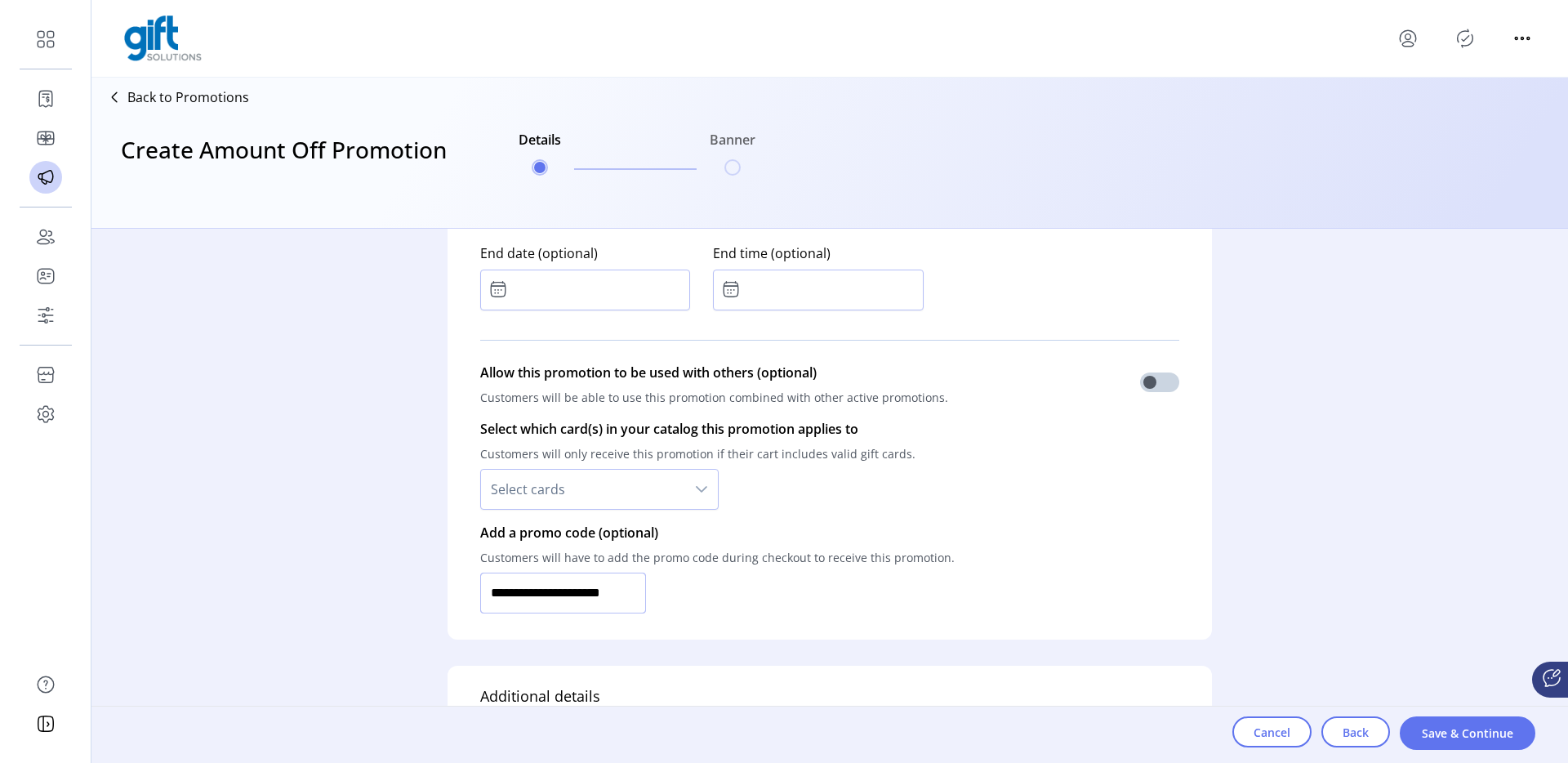 type on "**********" 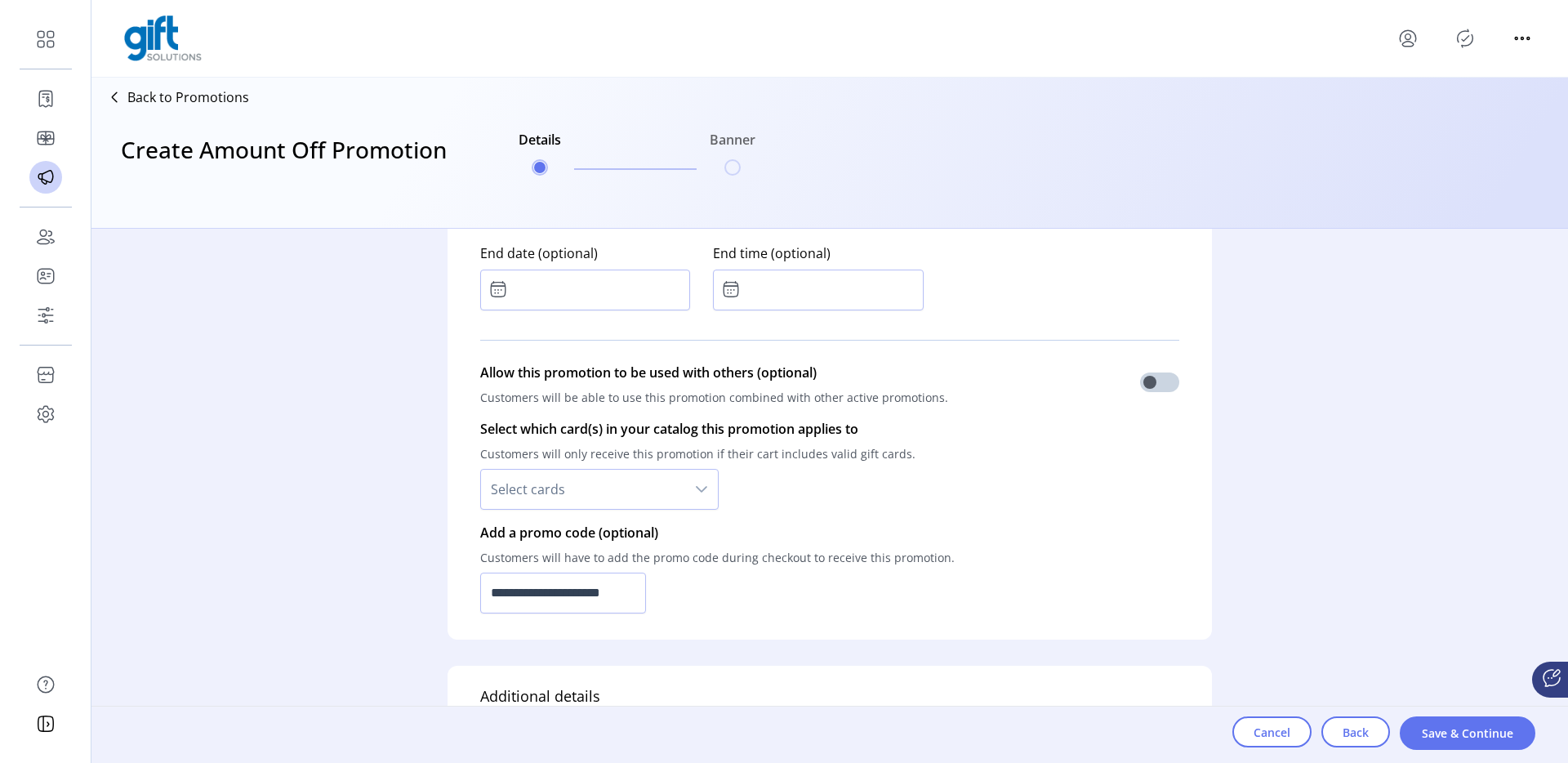 scroll, scrollTop: 0, scrollLeft: 0, axis: both 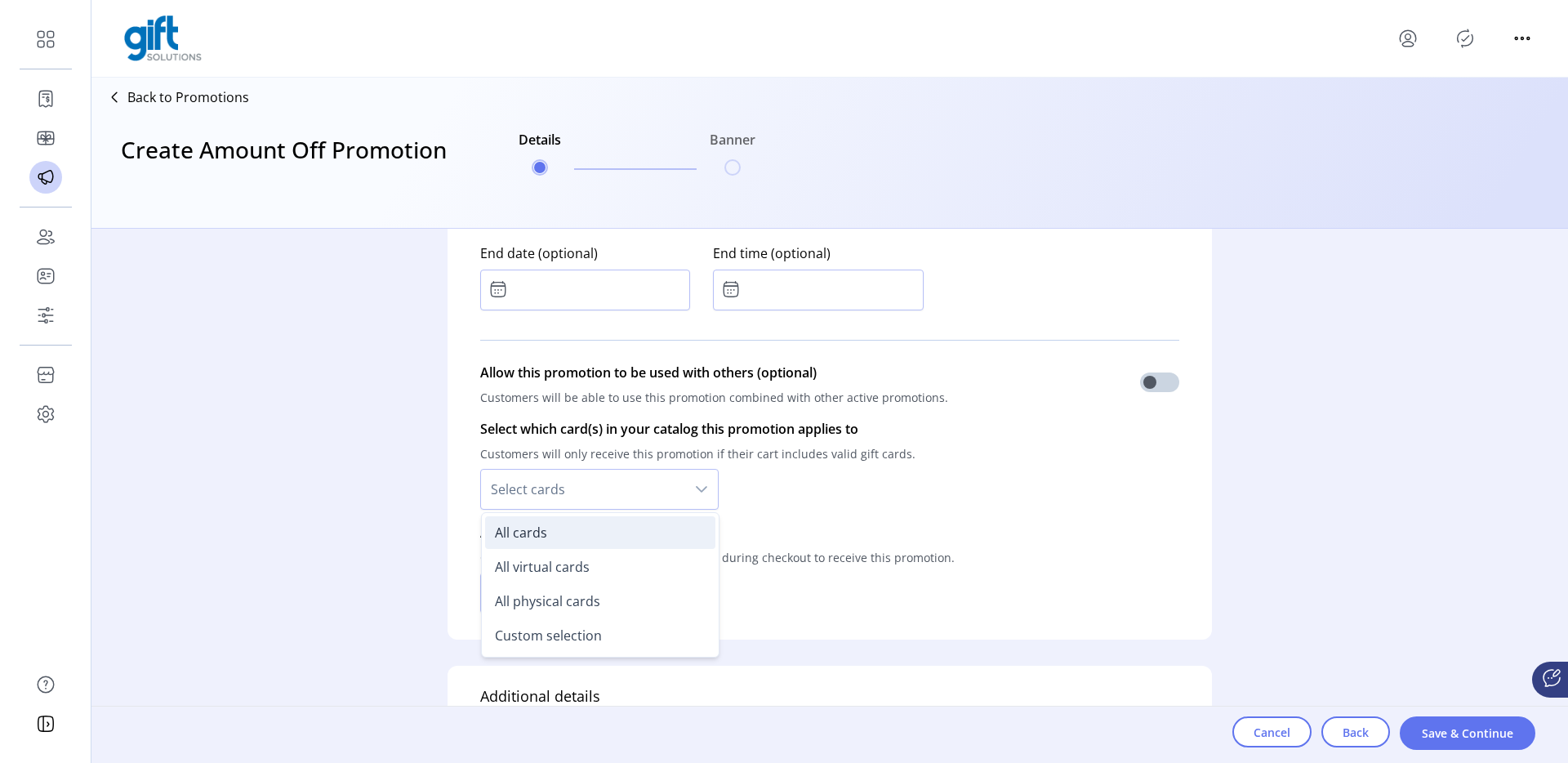 click on "All cards" at bounding box center (521, 533) 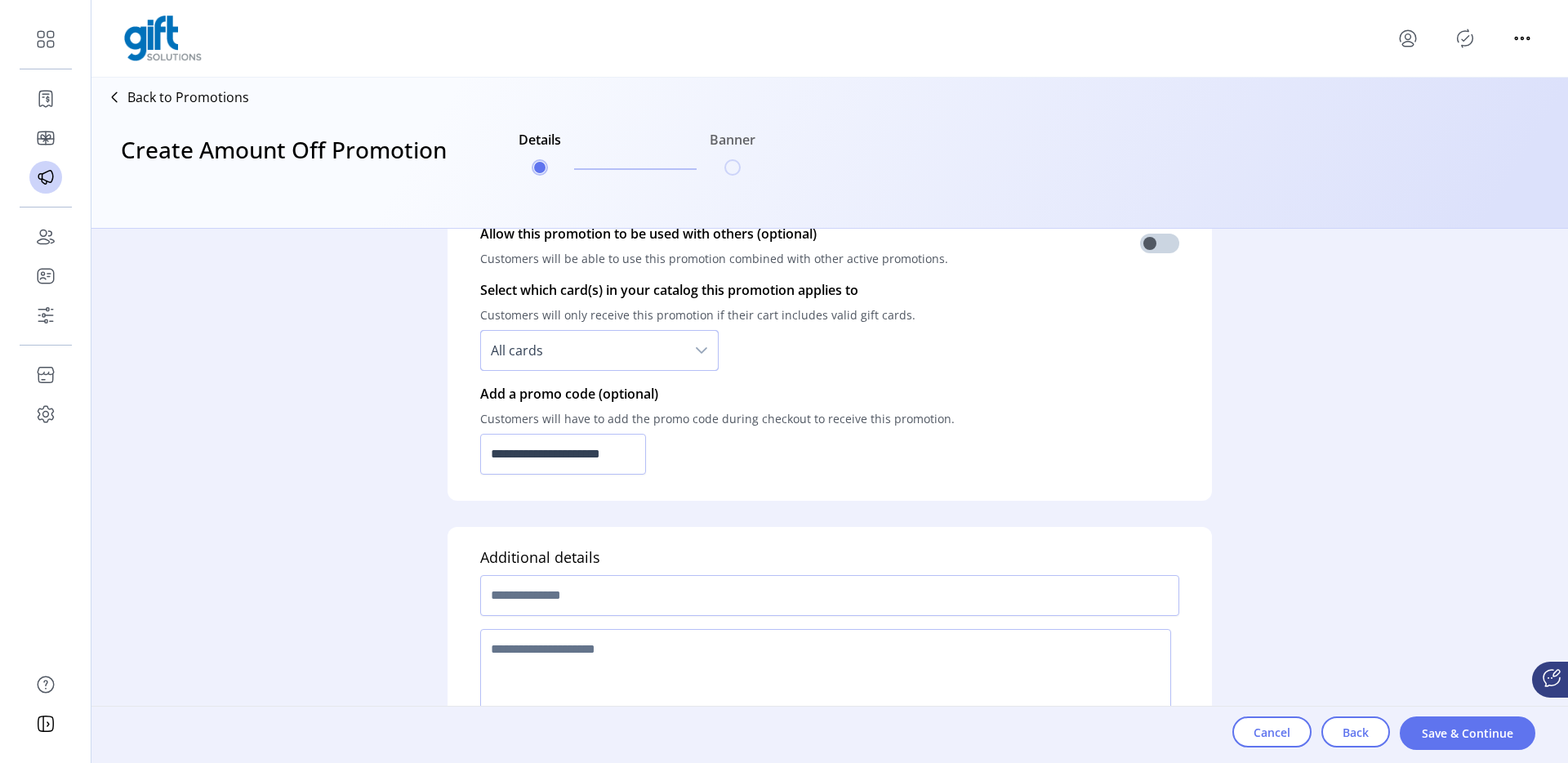 scroll, scrollTop: 1187, scrollLeft: 0, axis: vertical 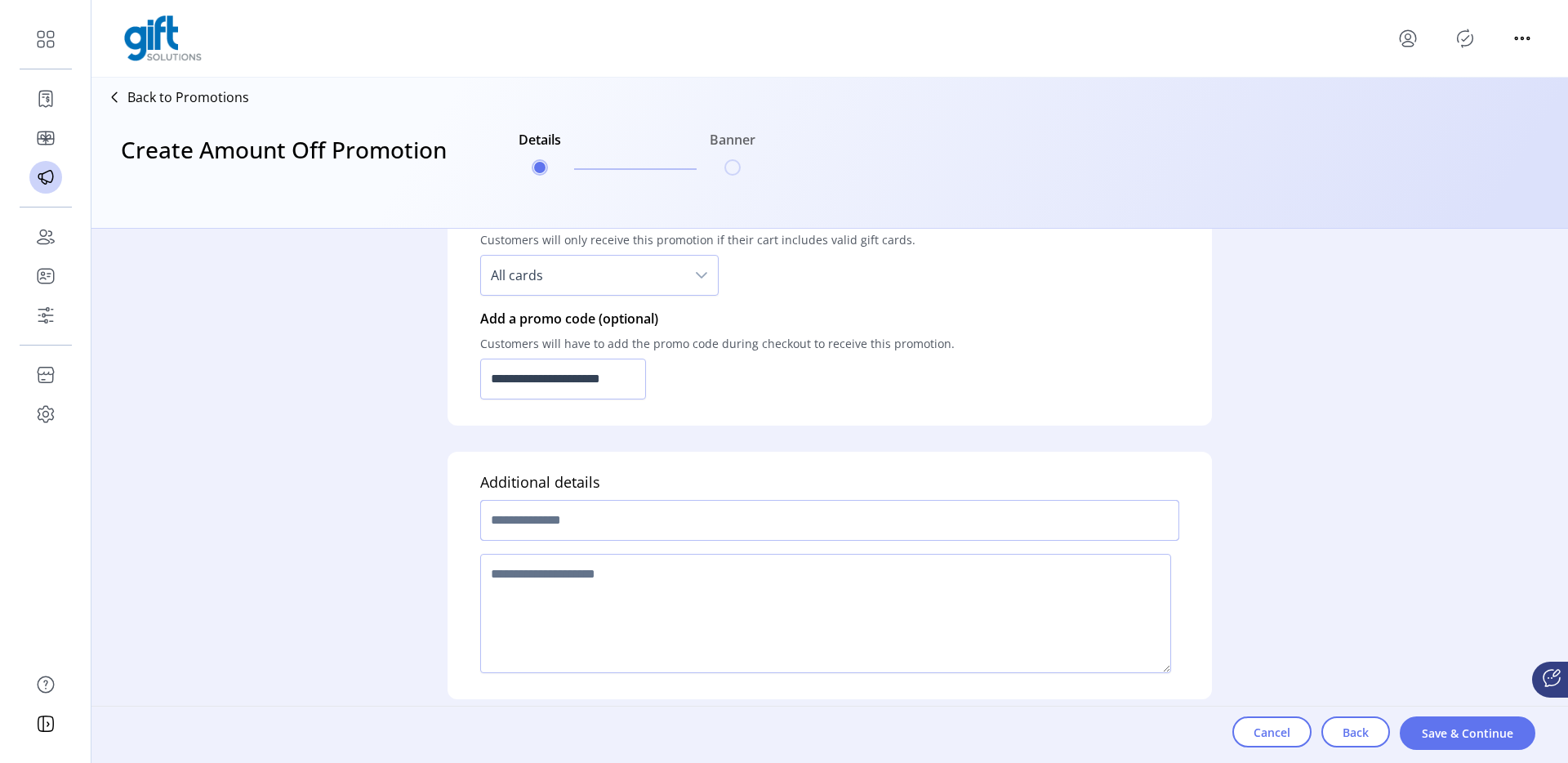 click 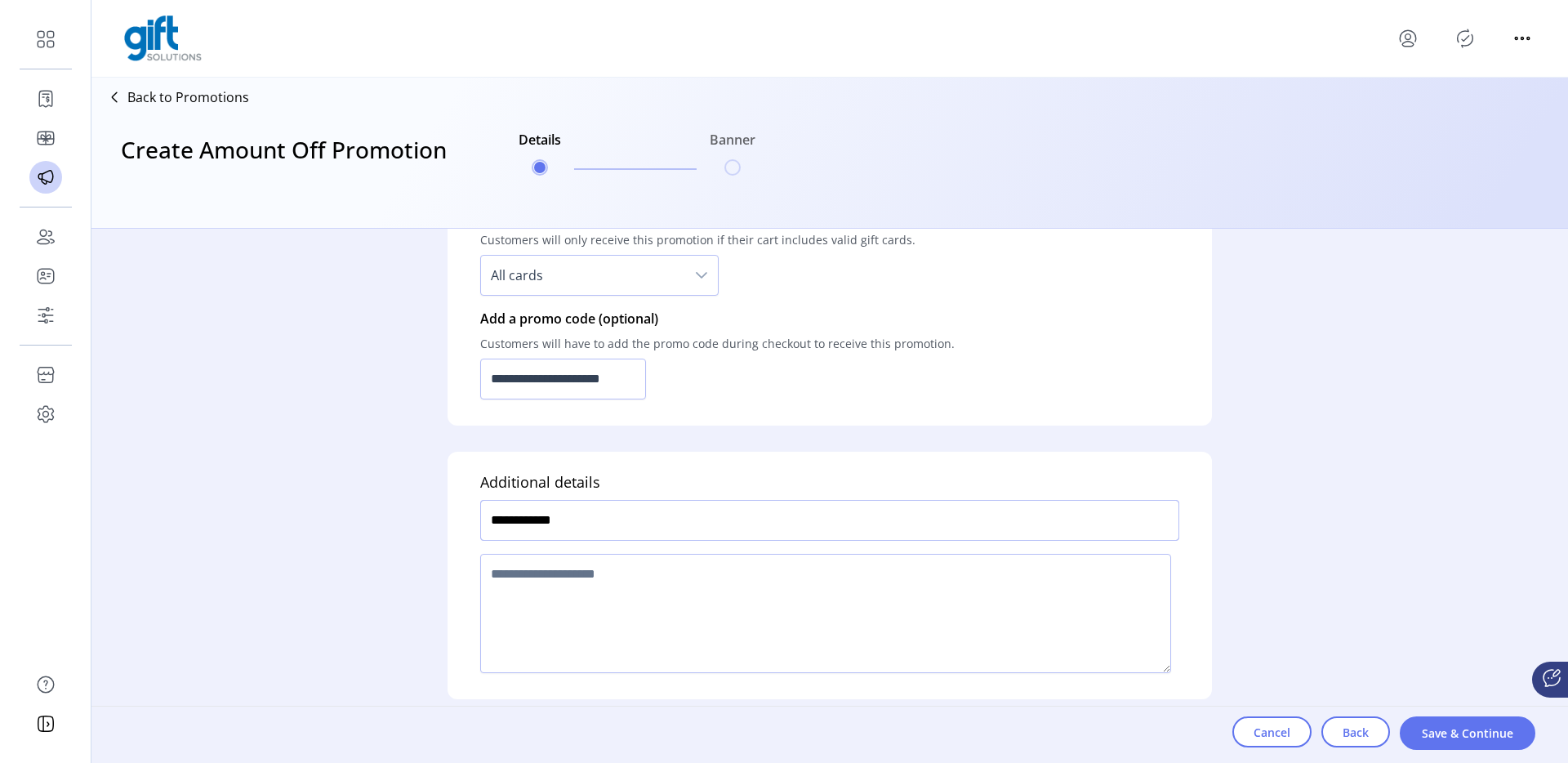 type on "**********" 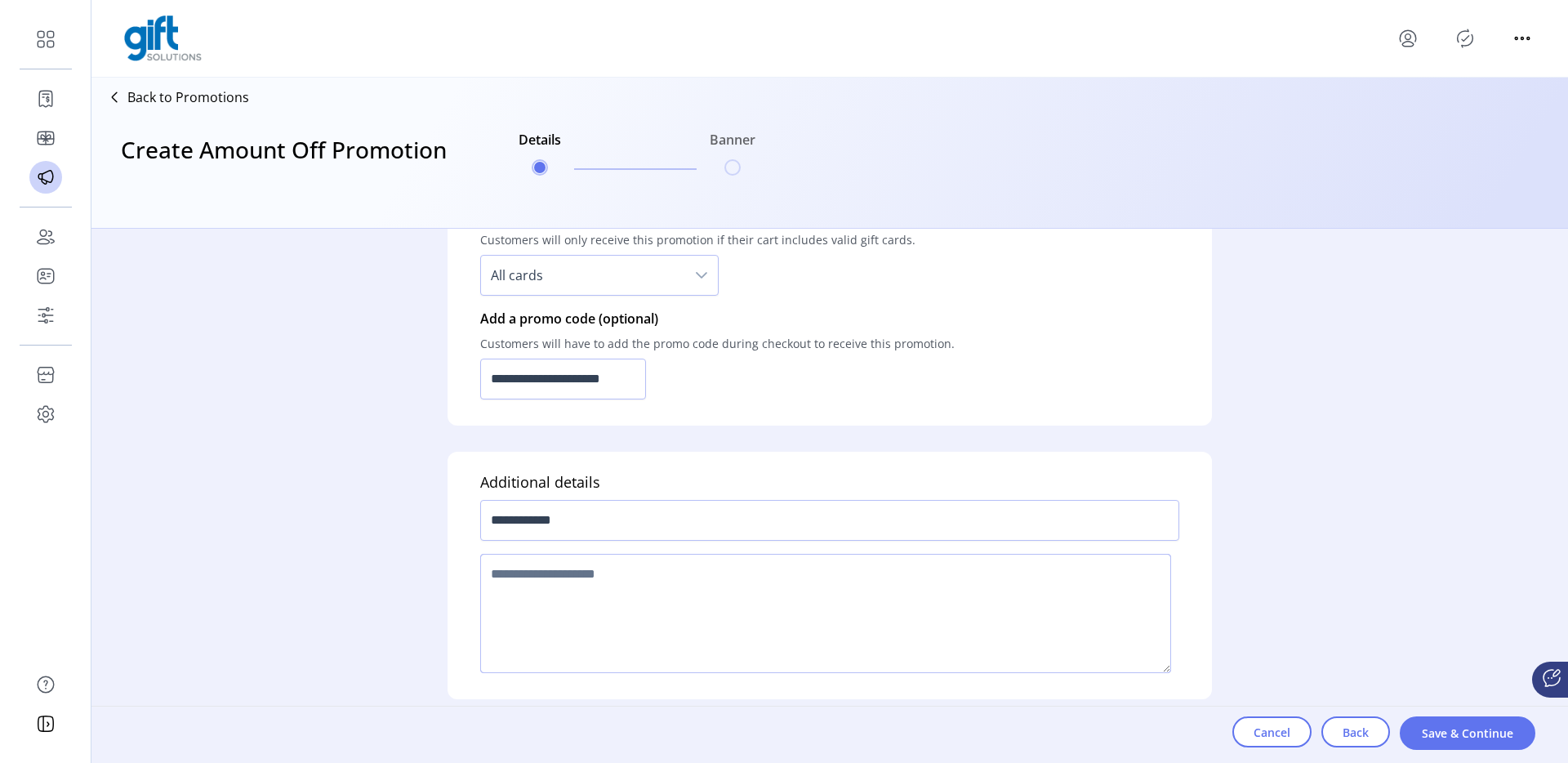 click 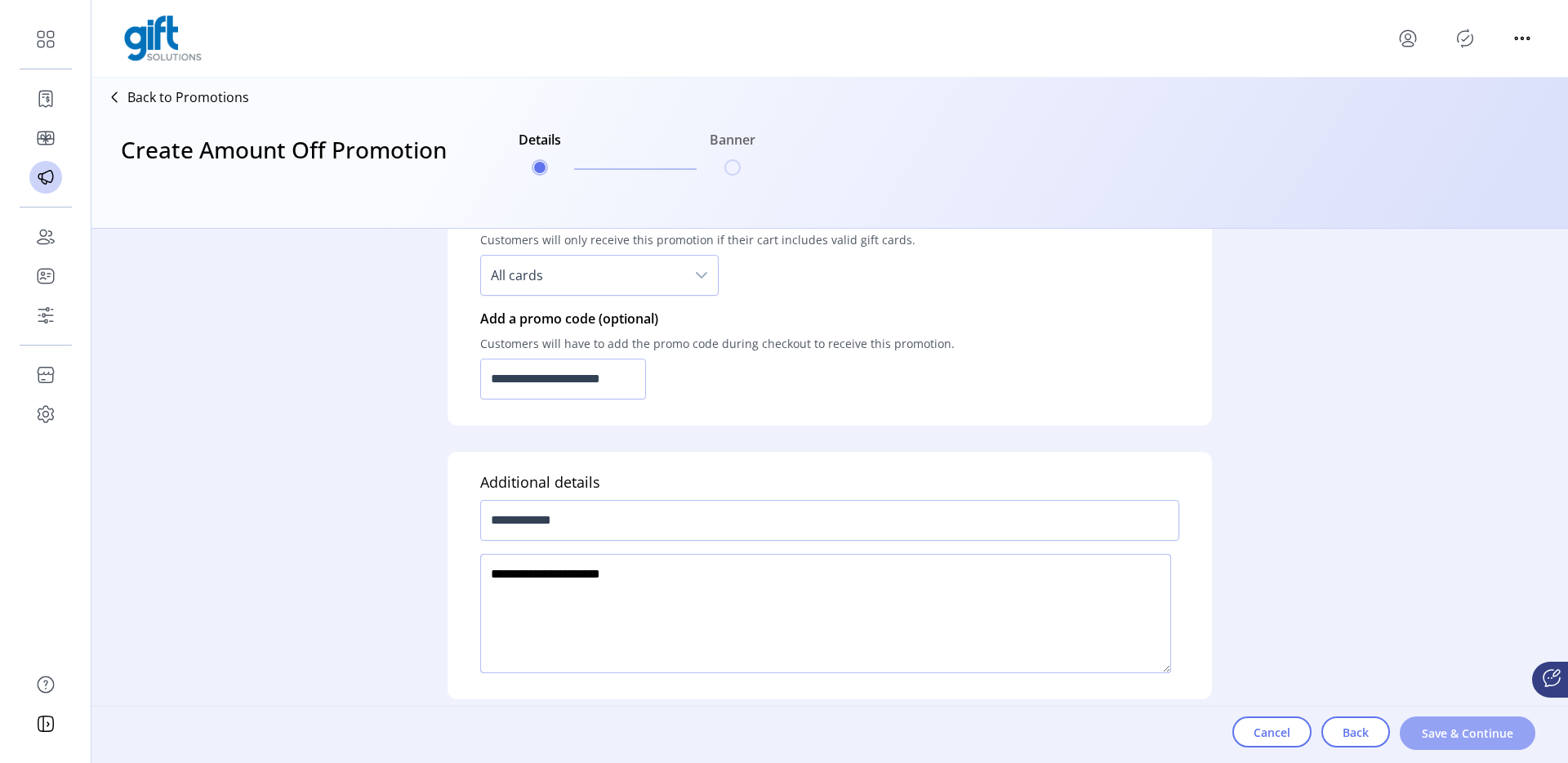 type on "**********" 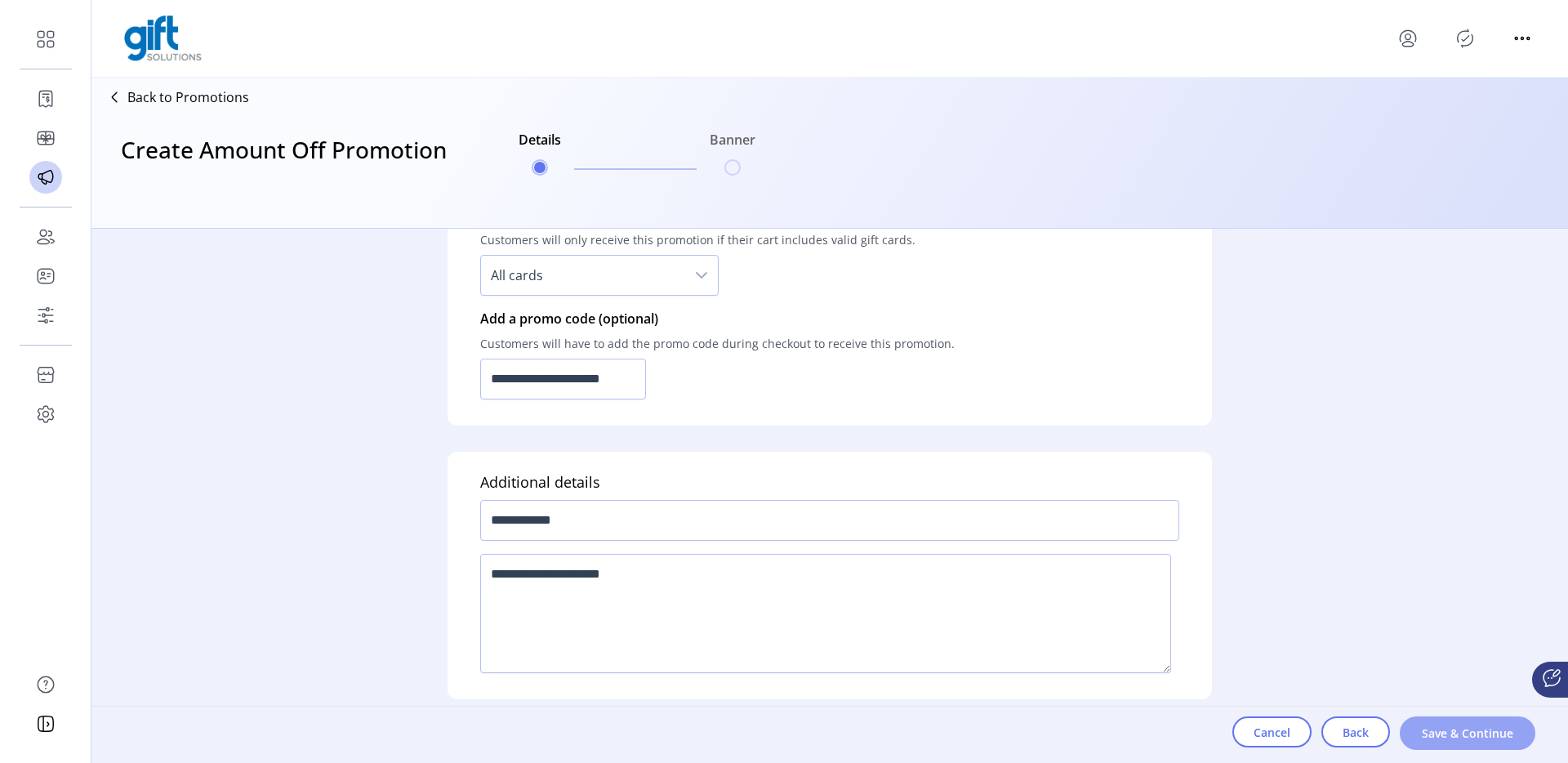 click on "Save & Continue" 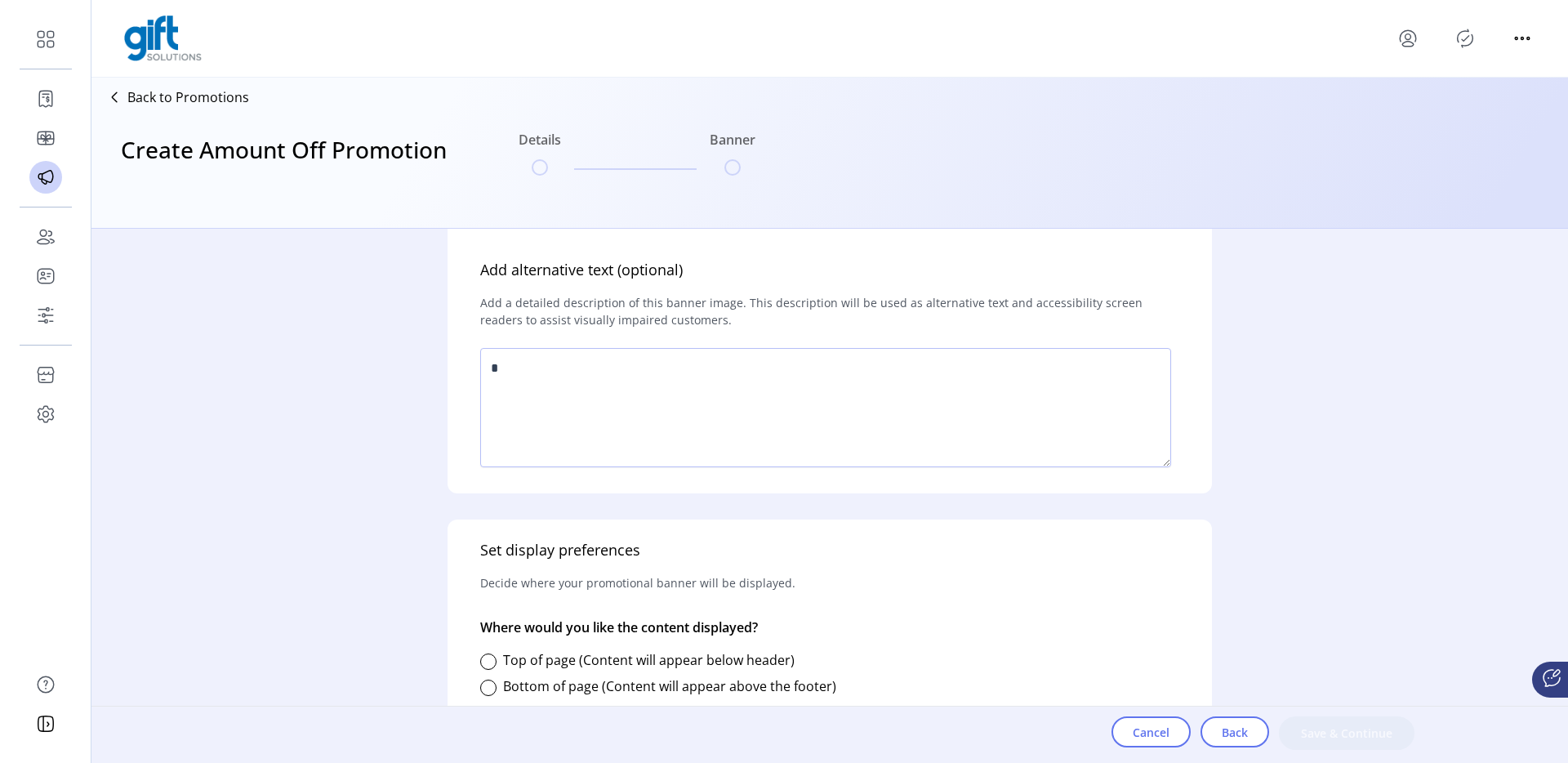 scroll, scrollTop: 379, scrollLeft: 0, axis: vertical 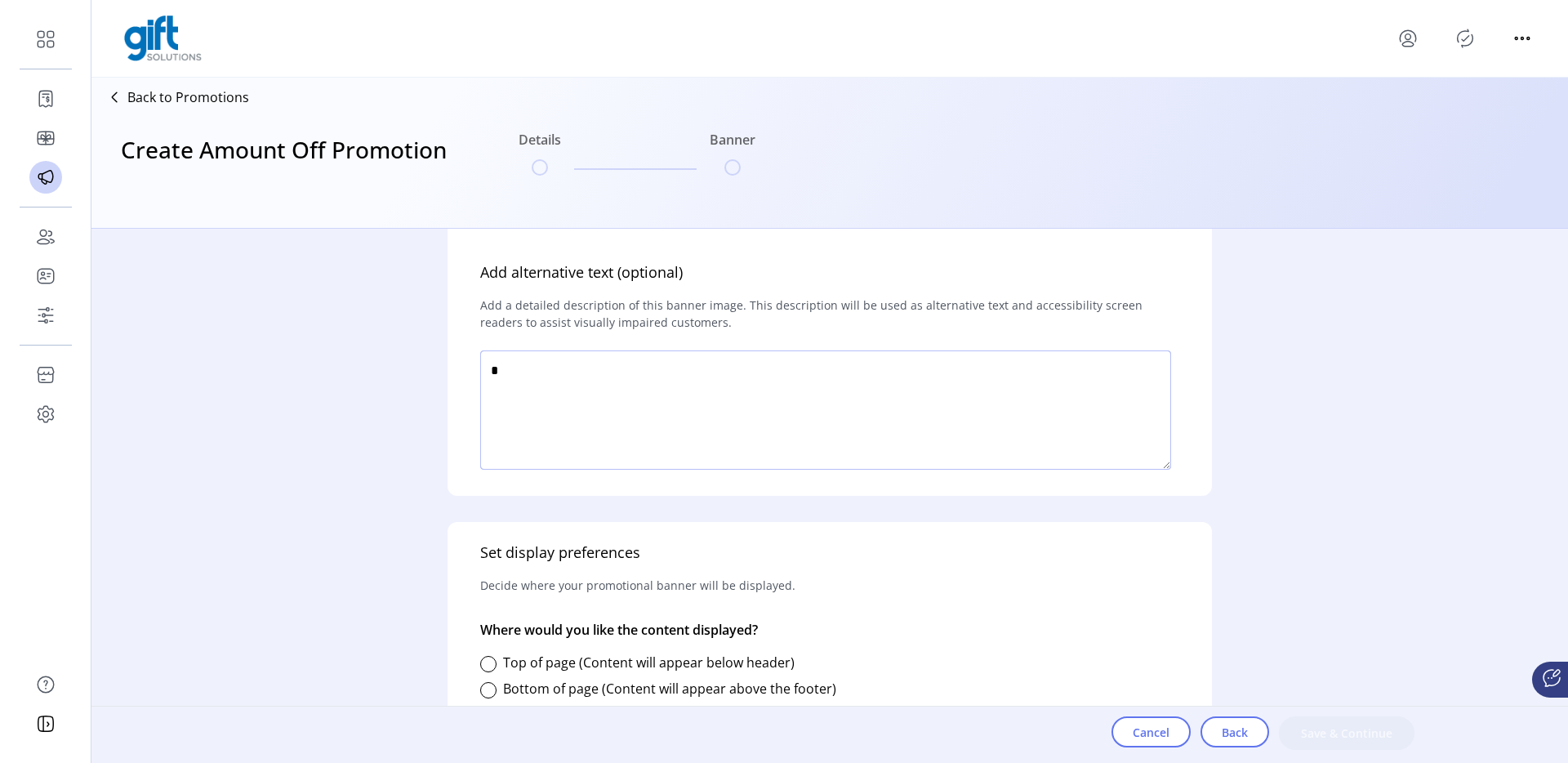 click 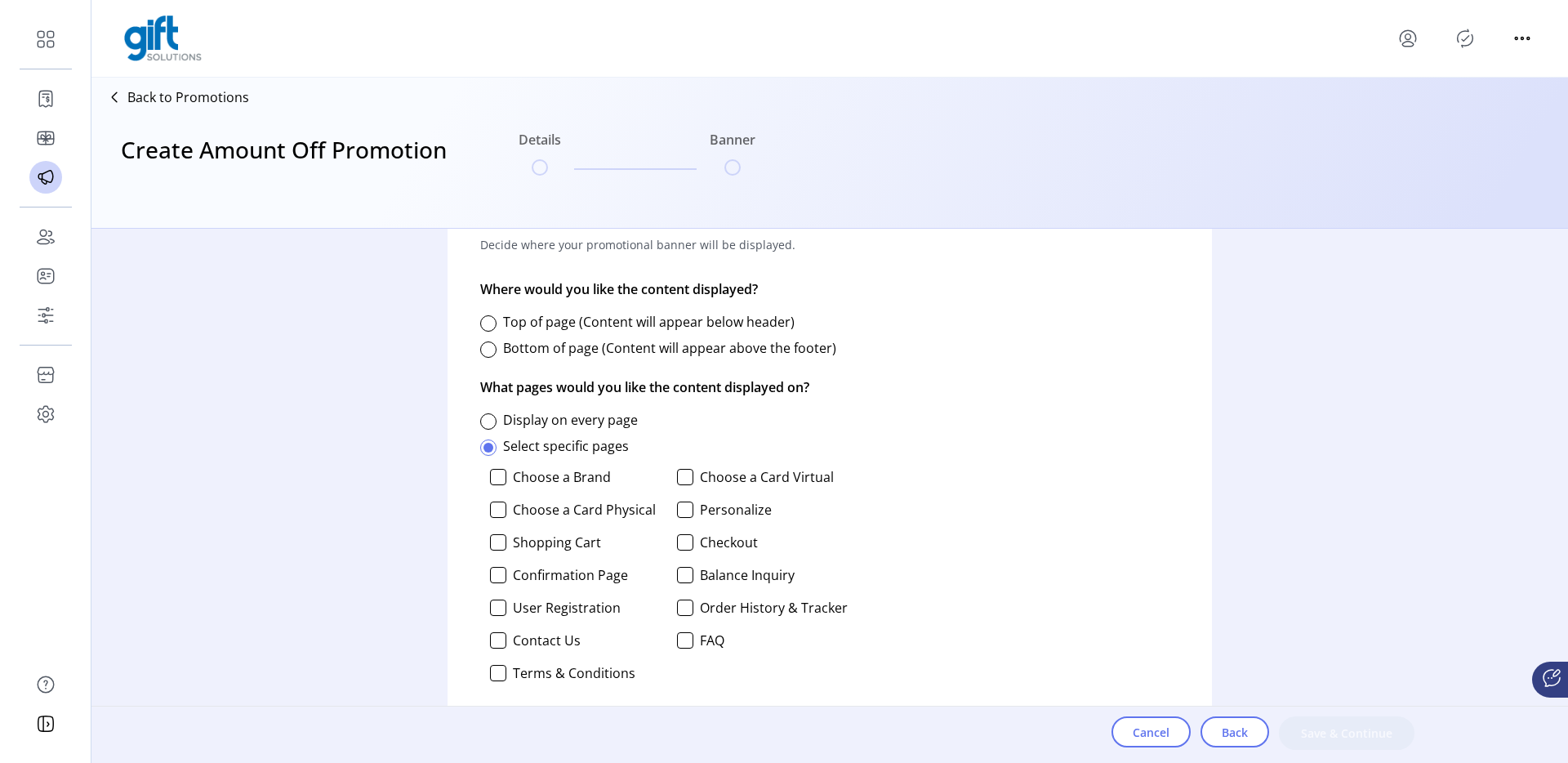 scroll, scrollTop: 712, scrollLeft: 0, axis: vertical 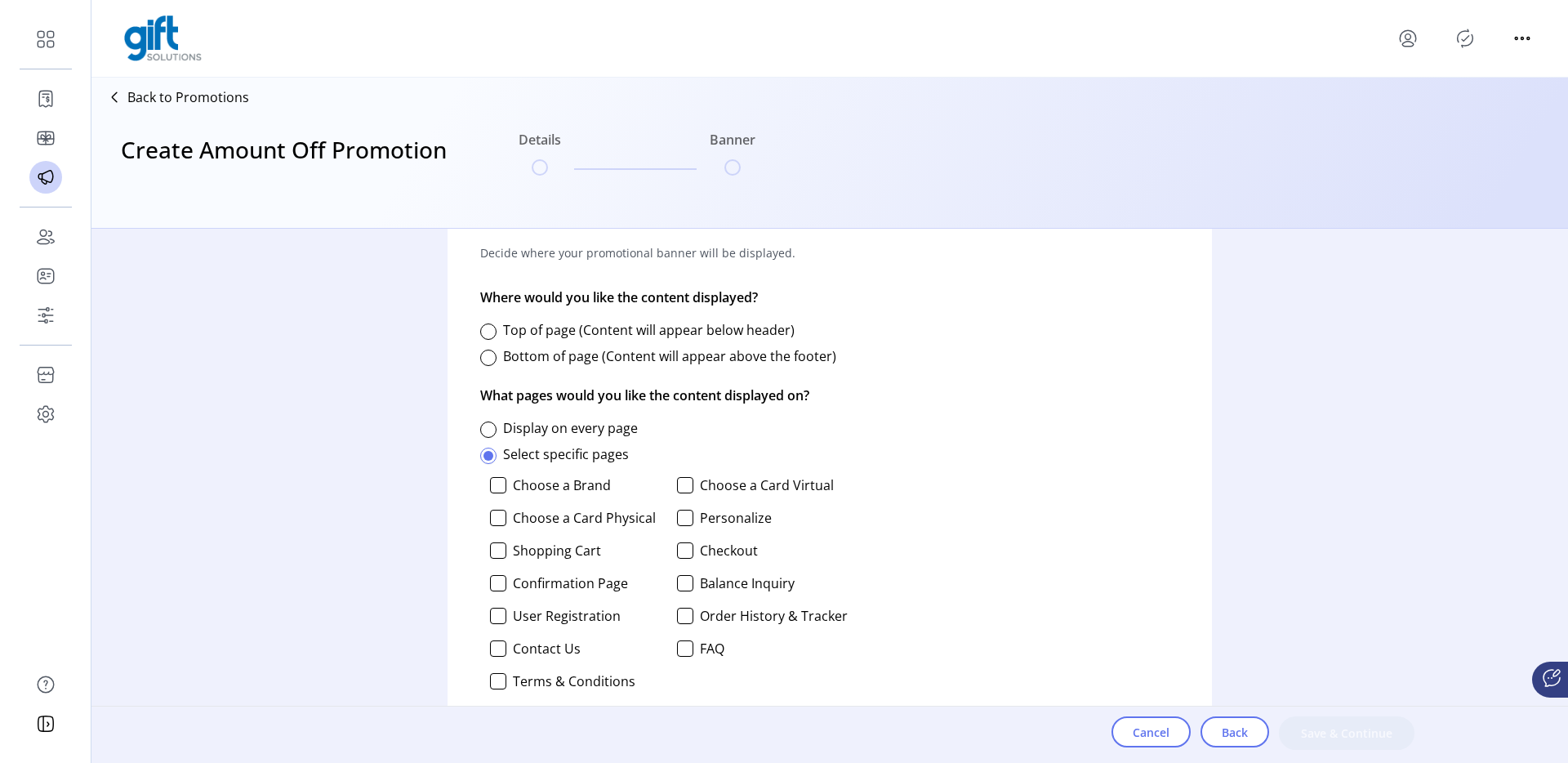 type on "**********" 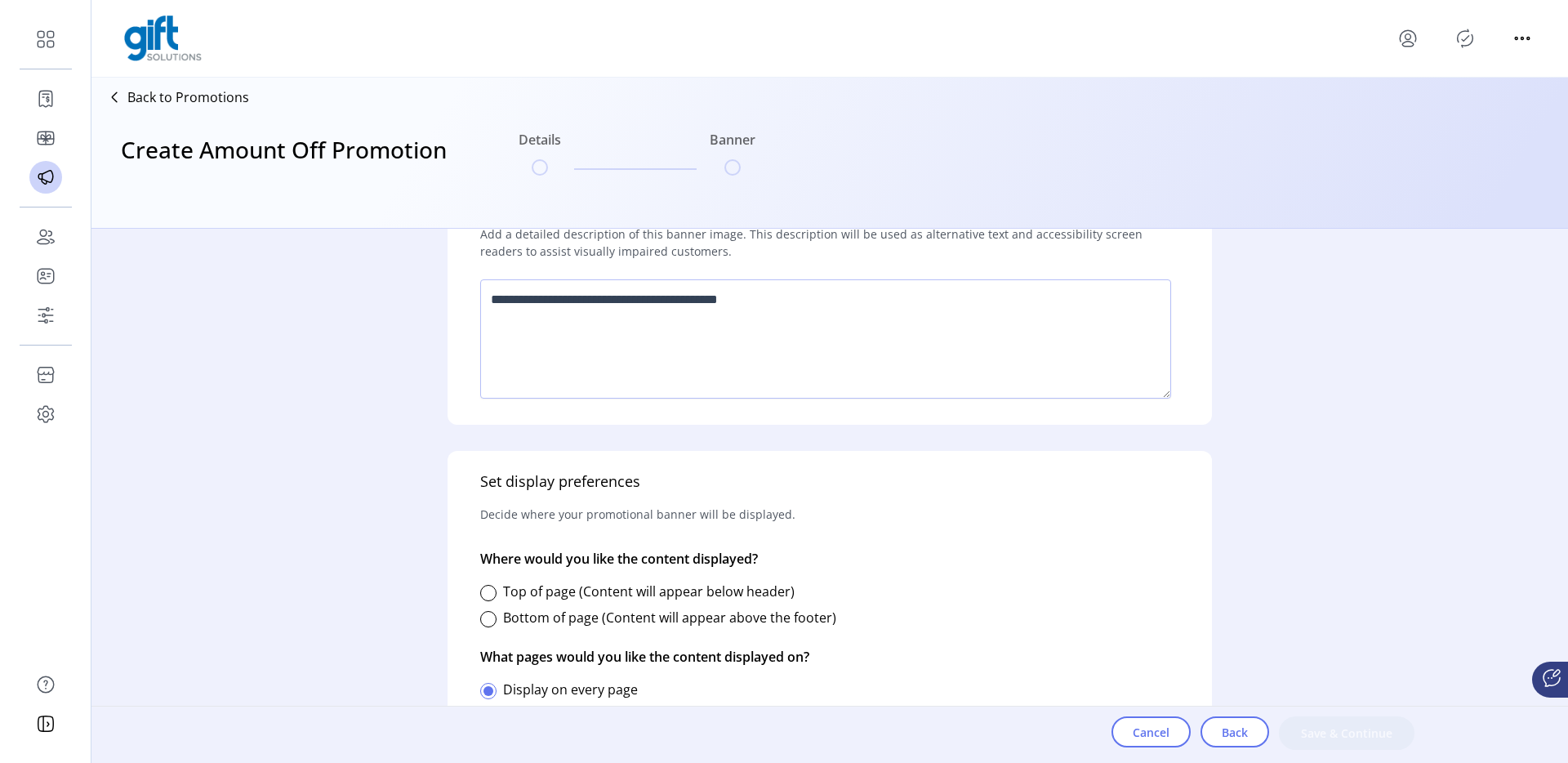 scroll, scrollTop: 504, scrollLeft: 0, axis: vertical 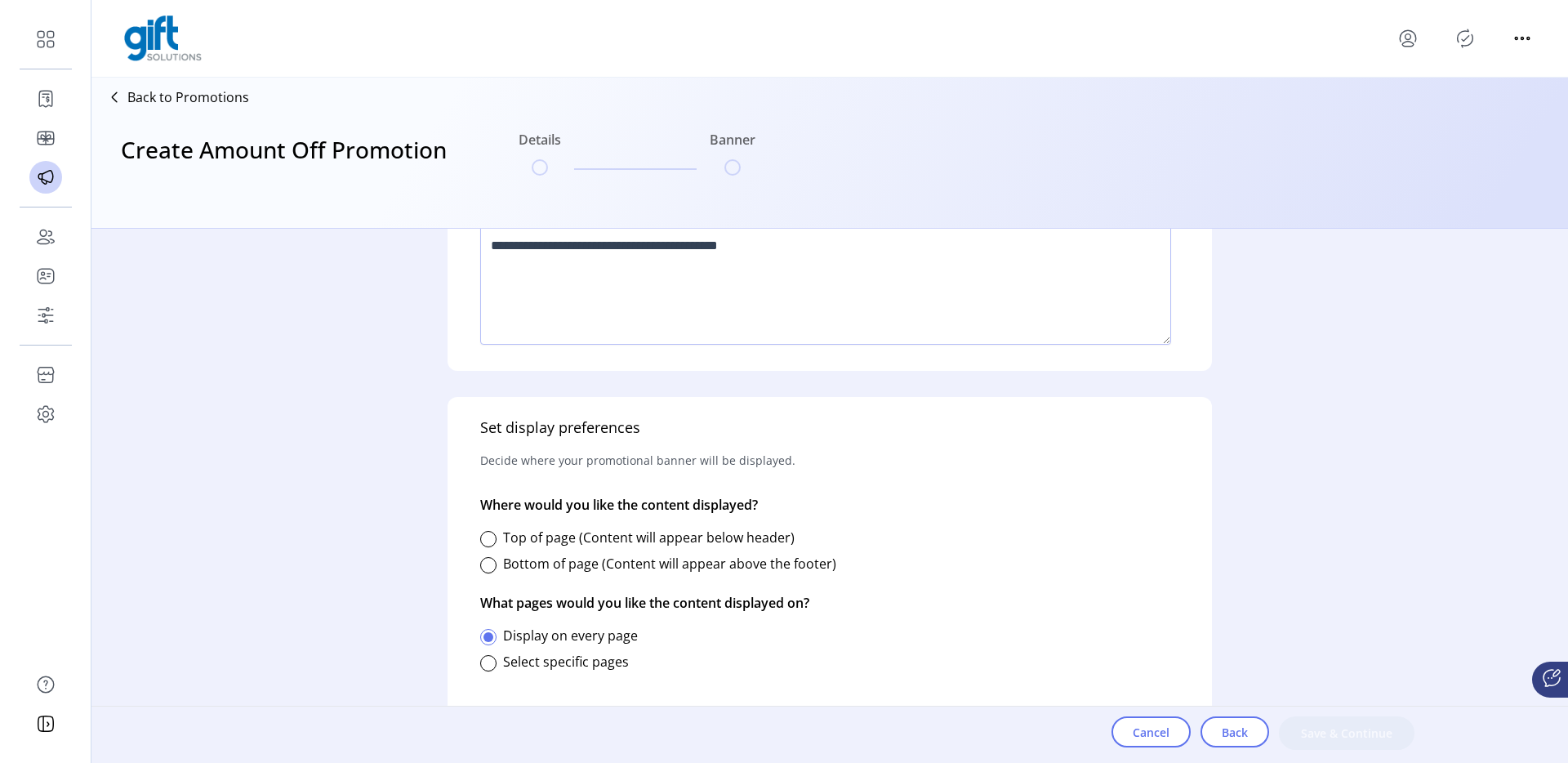 click on "Top of page (Content will appear below header)" 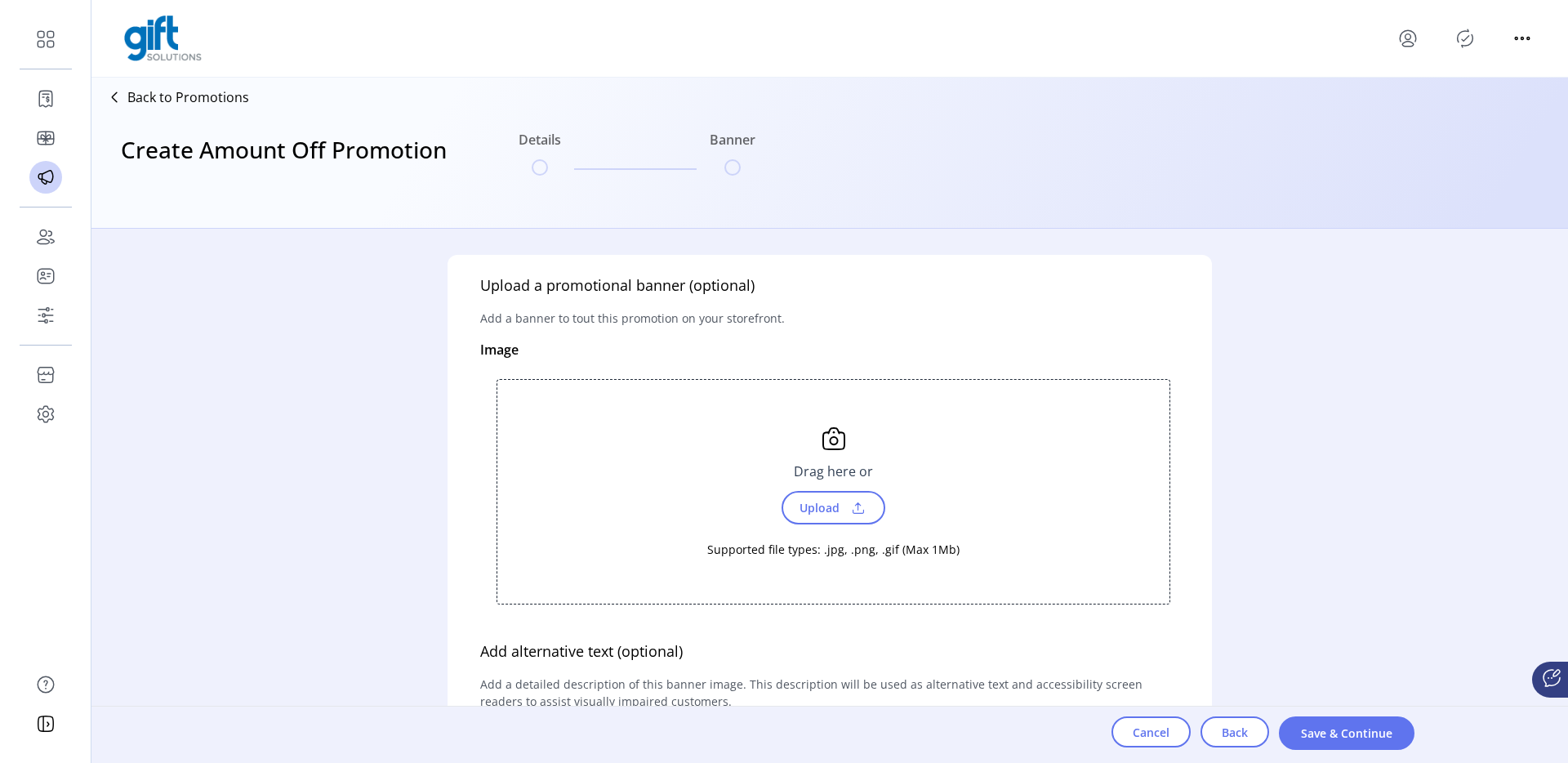 scroll, scrollTop: 504, scrollLeft: 0, axis: vertical 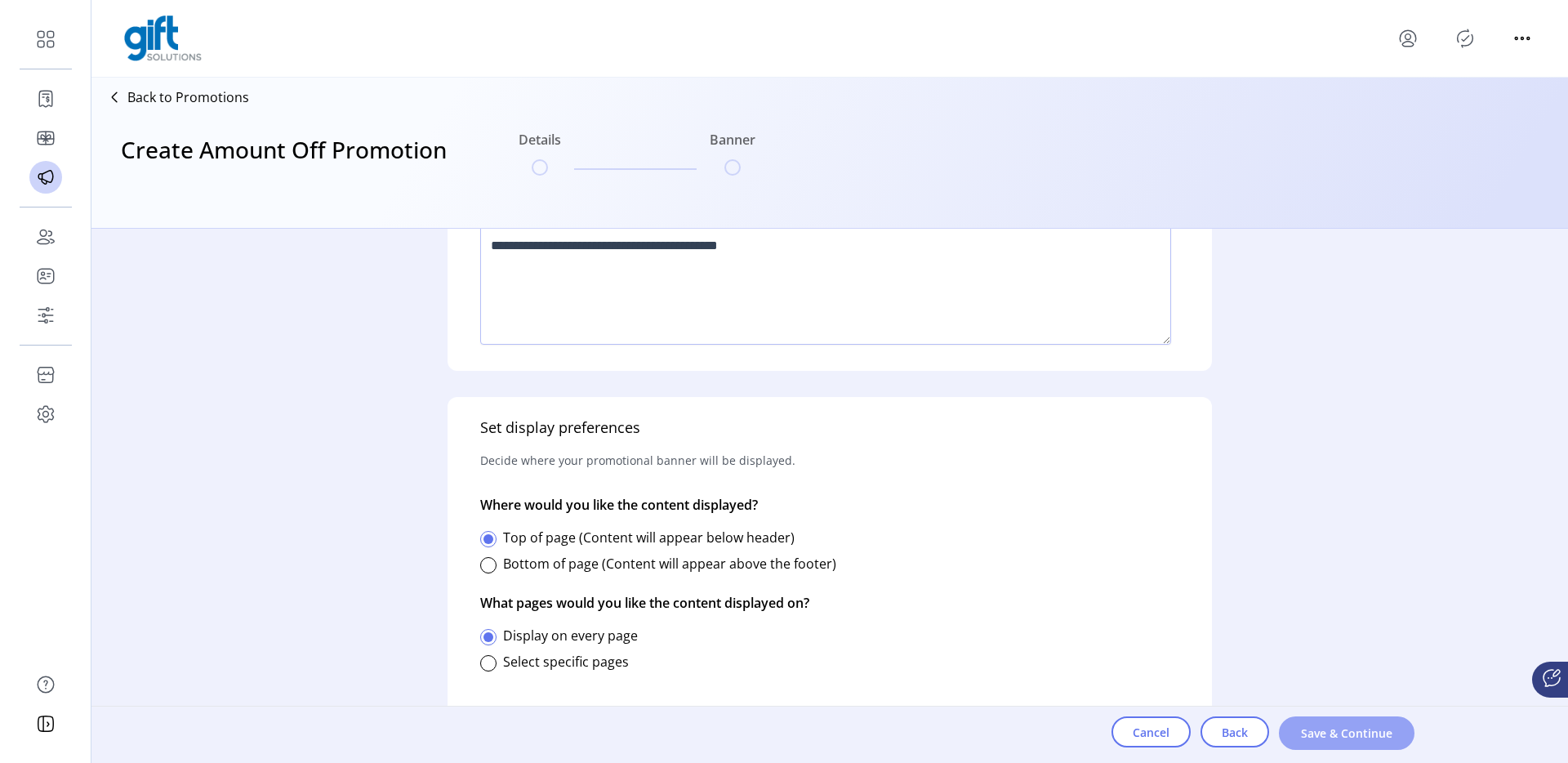 click on "Save & Continue" 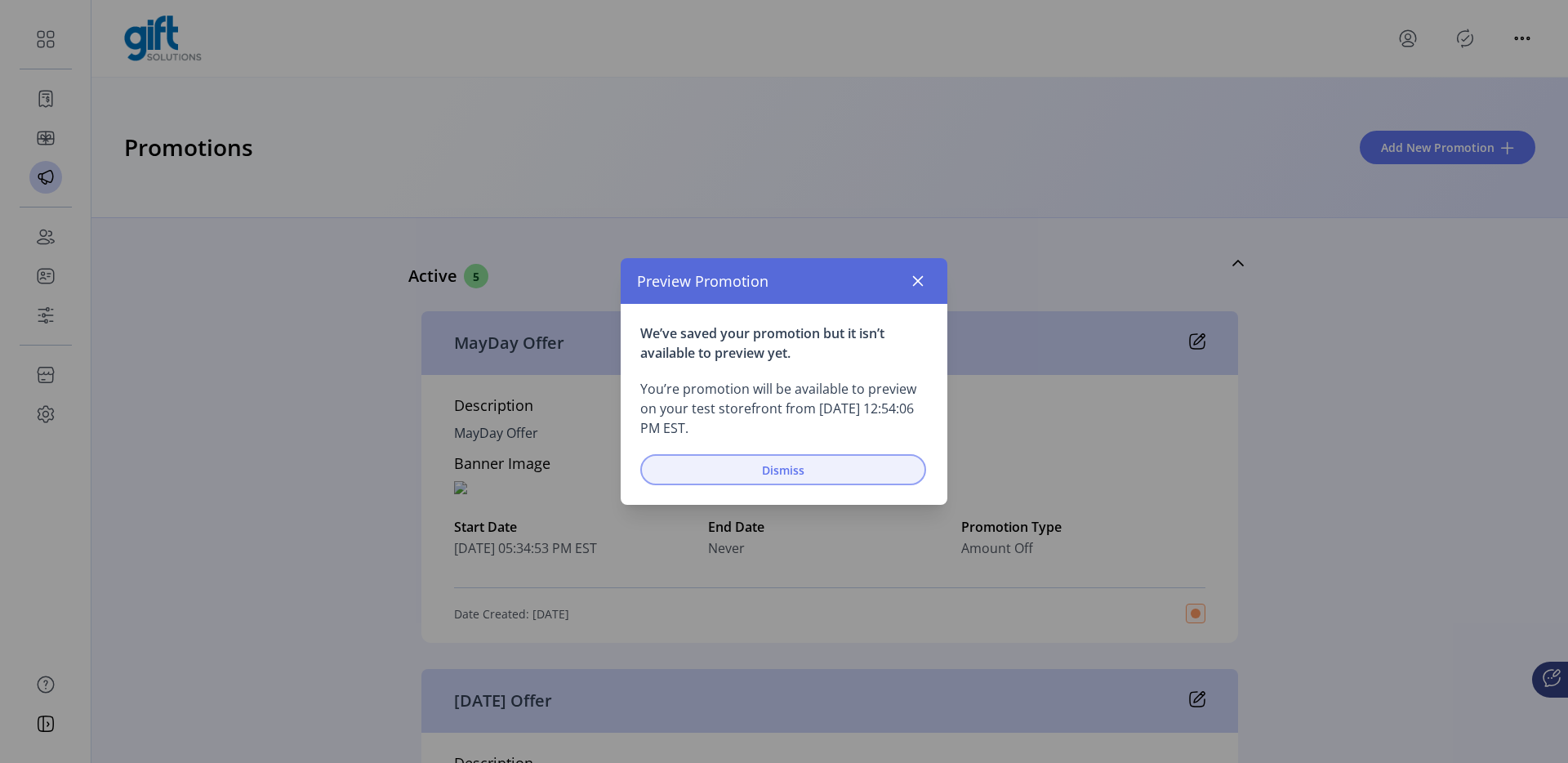 click on "Dismiss" 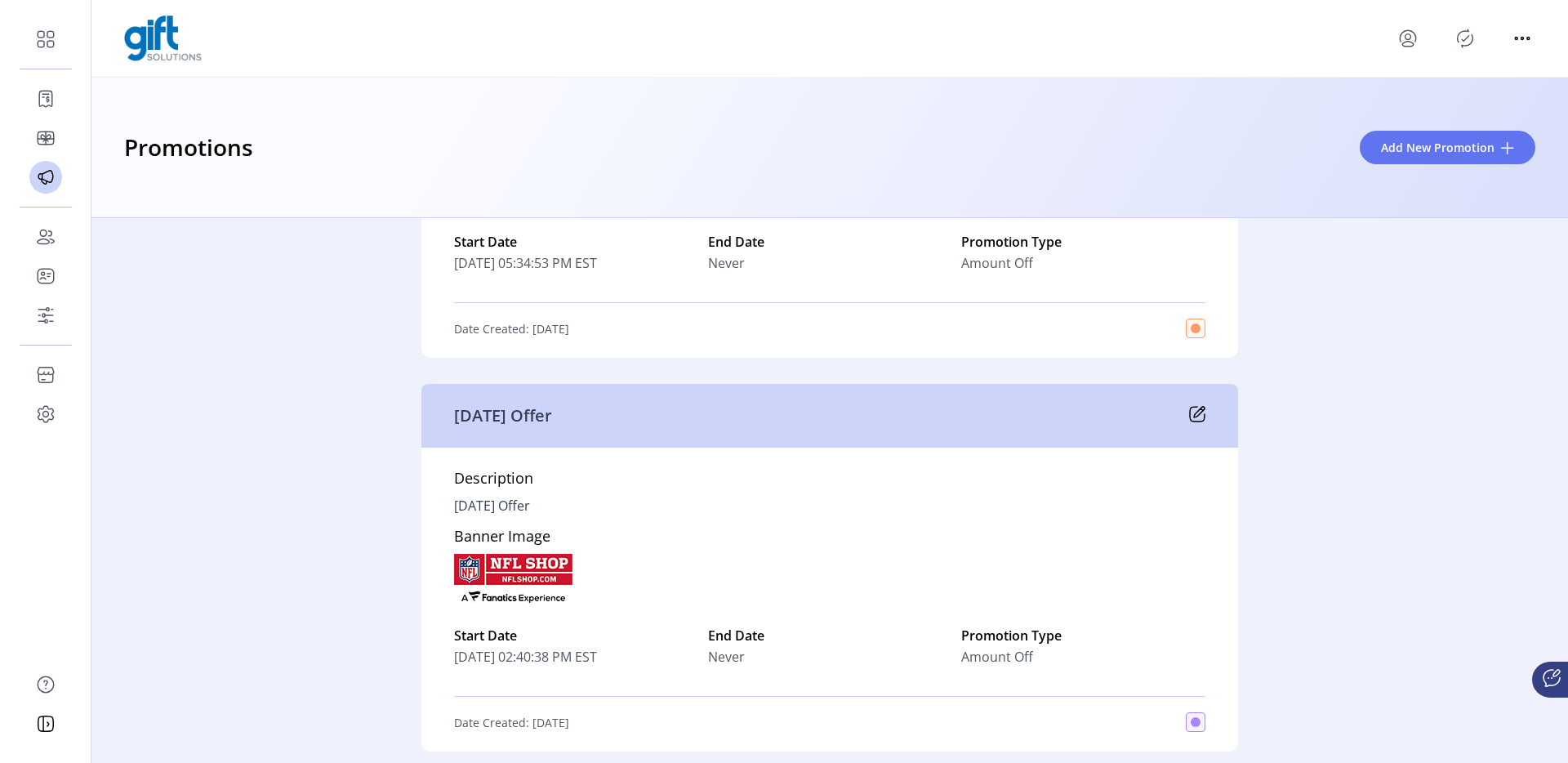 scroll, scrollTop: 0, scrollLeft: 0, axis: both 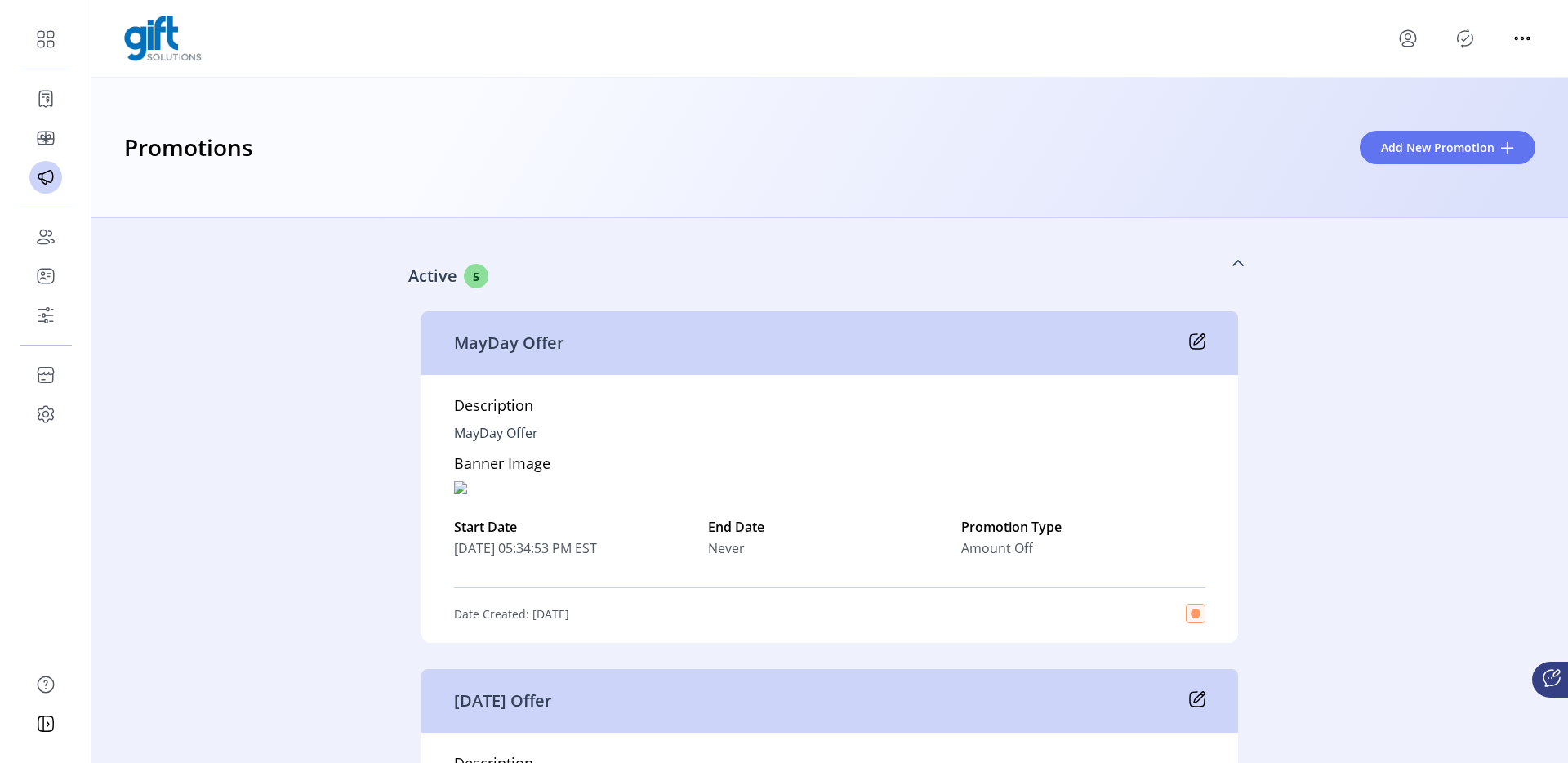 click 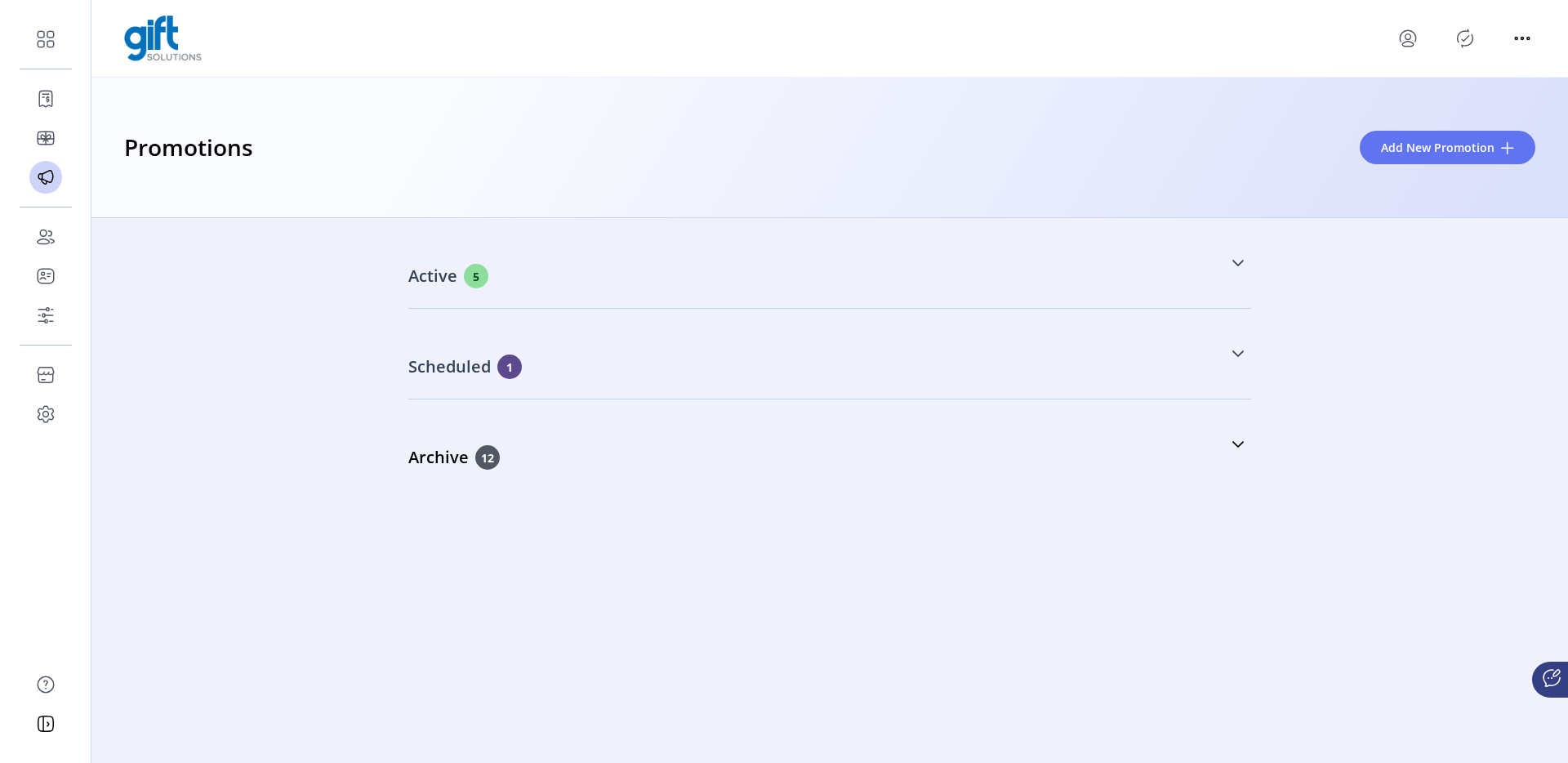 click 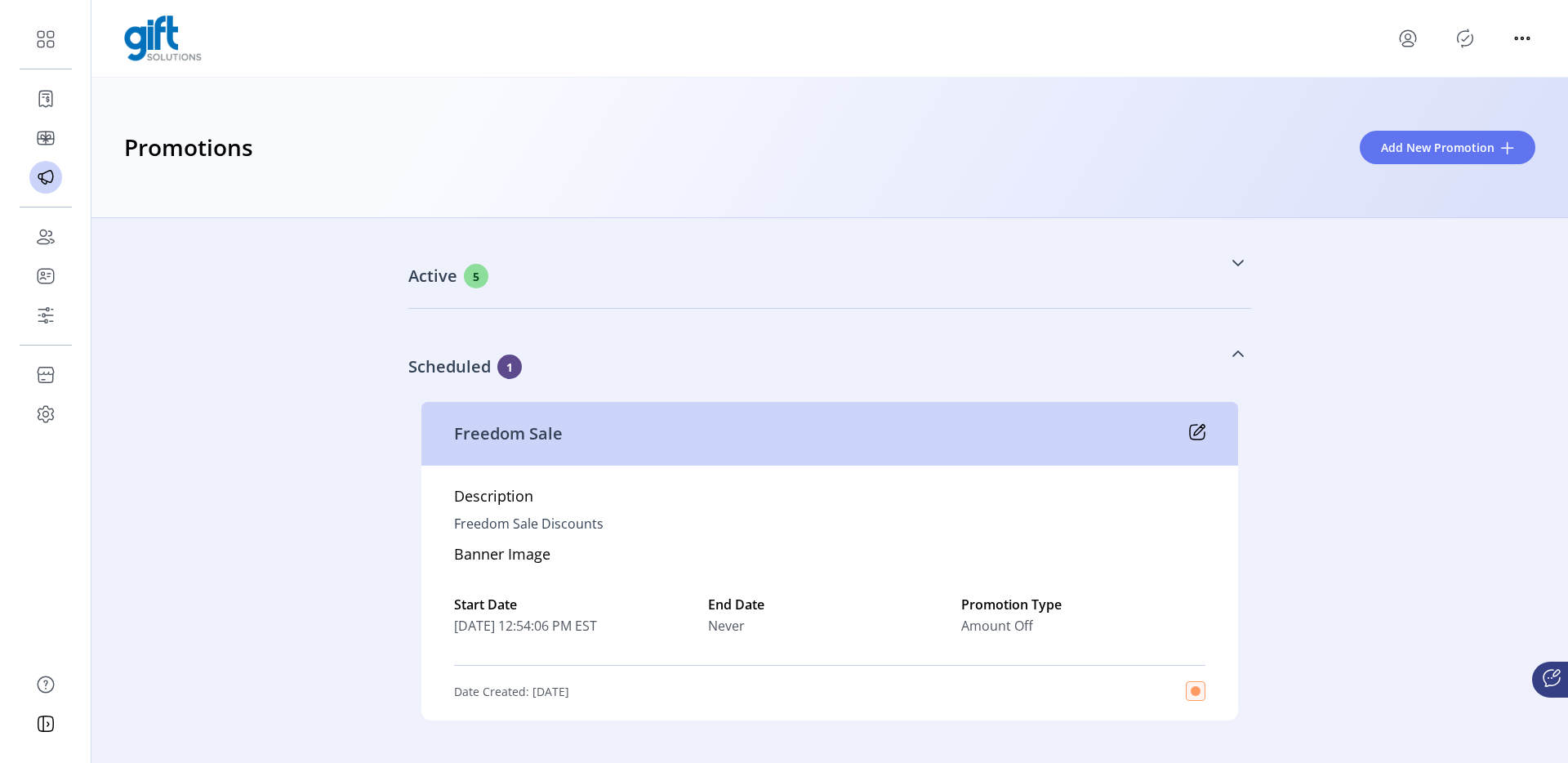 scroll, scrollTop: 78, scrollLeft: 0, axis: vertical 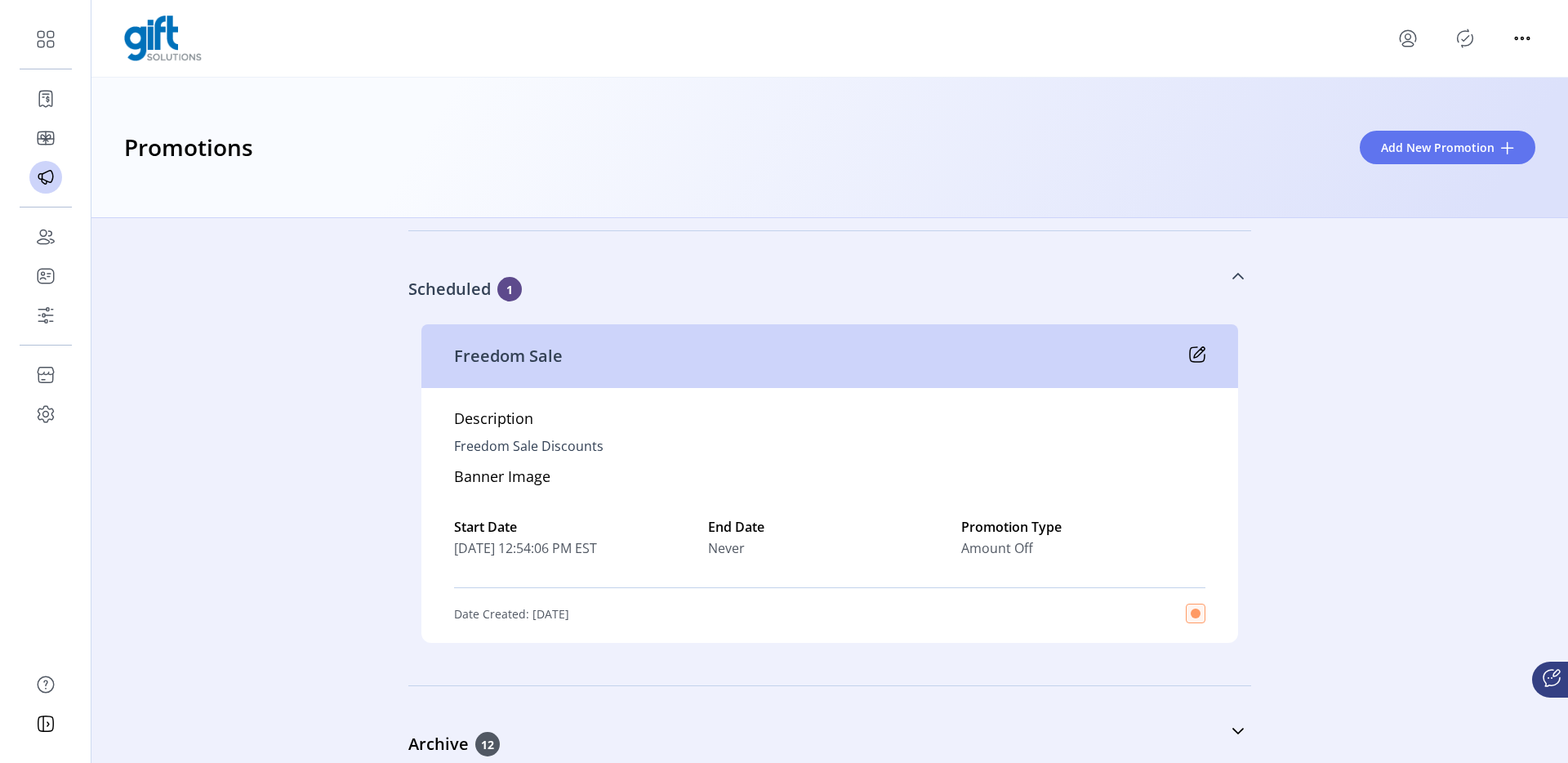 click on "Start Date  [DATE] 12:54:06 PM EST   End Date   Never    Promotion Type   Amount Off" at bounding box center (830, 538) 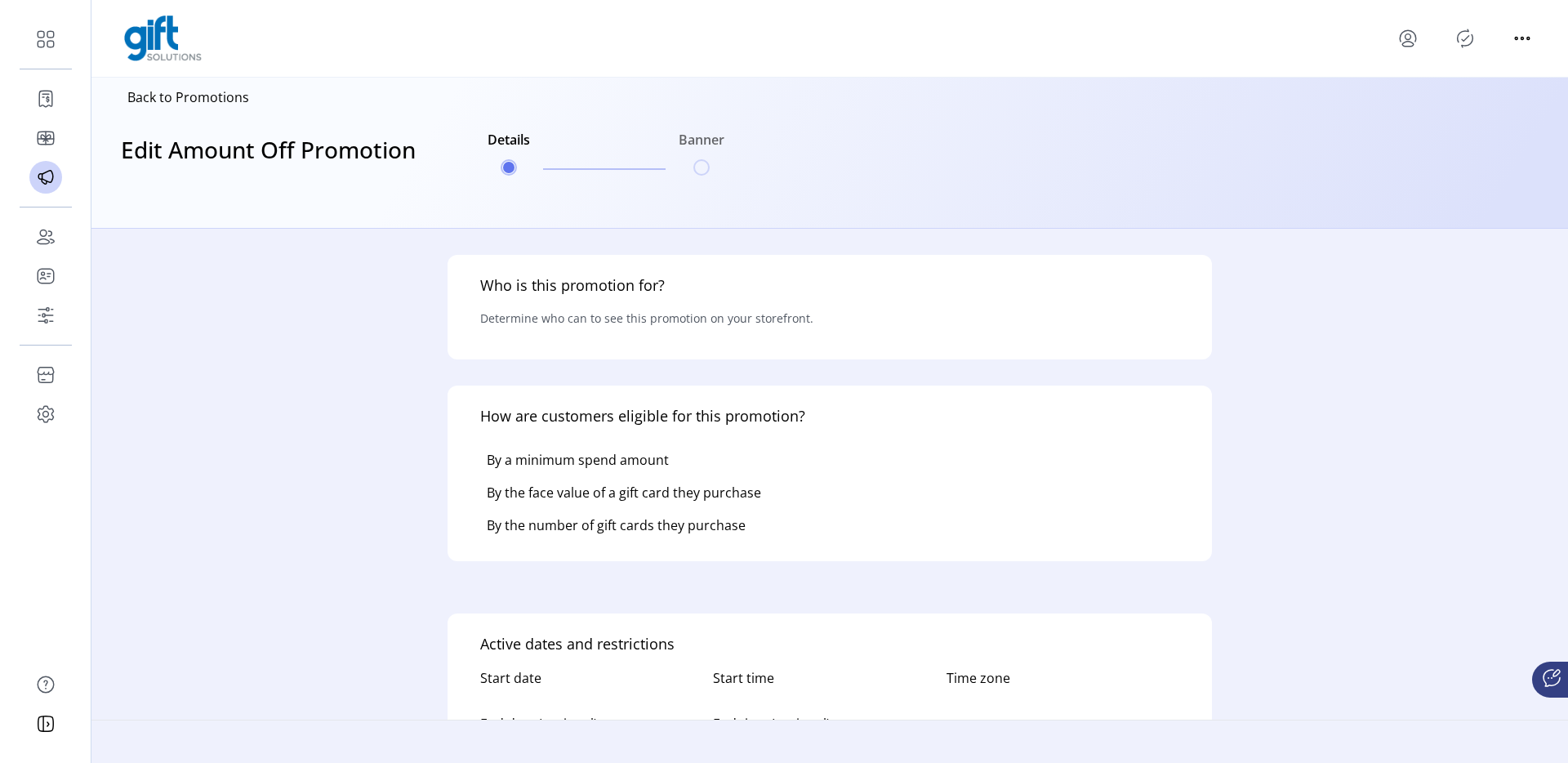 type 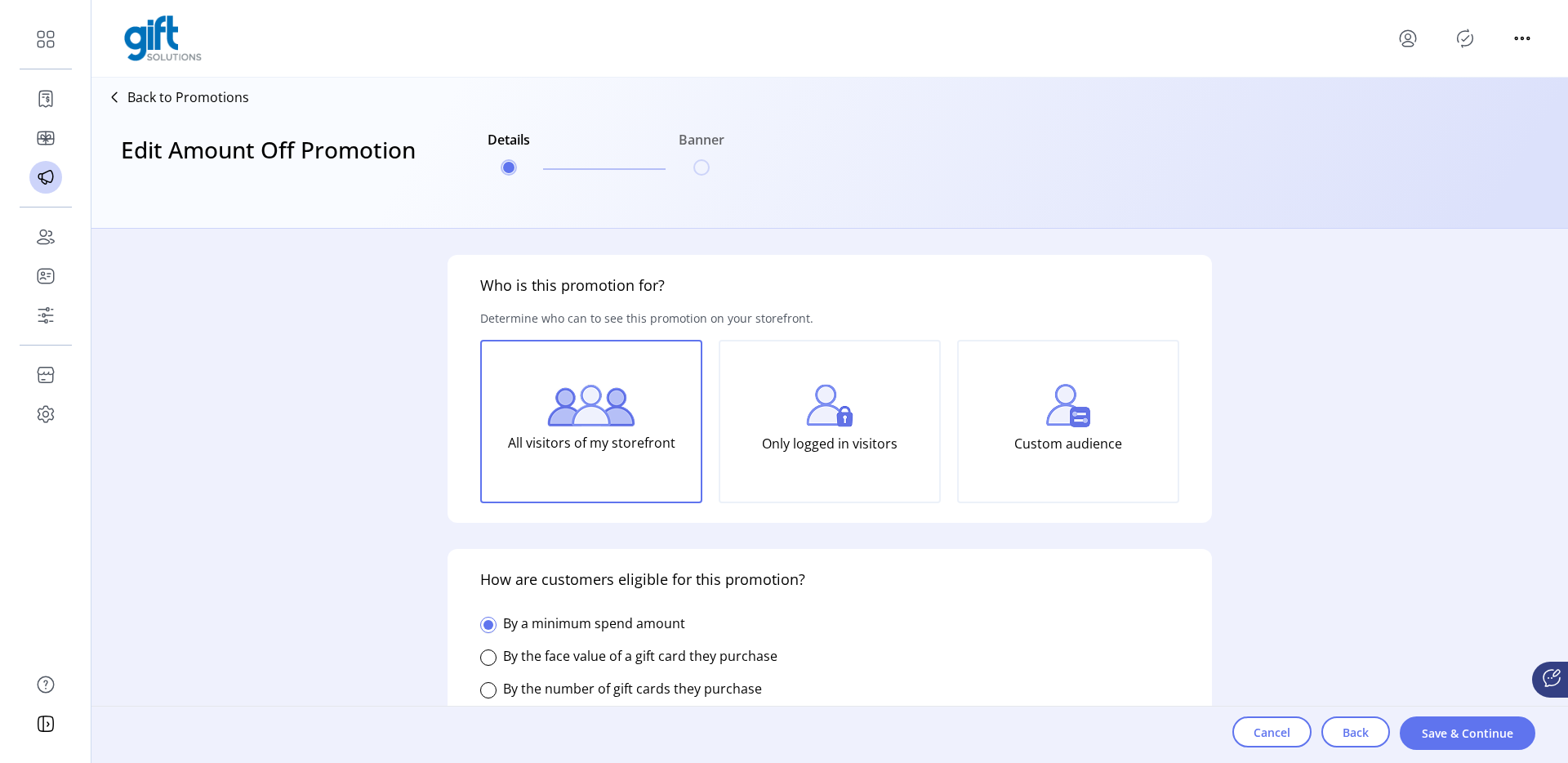 type on "**********" 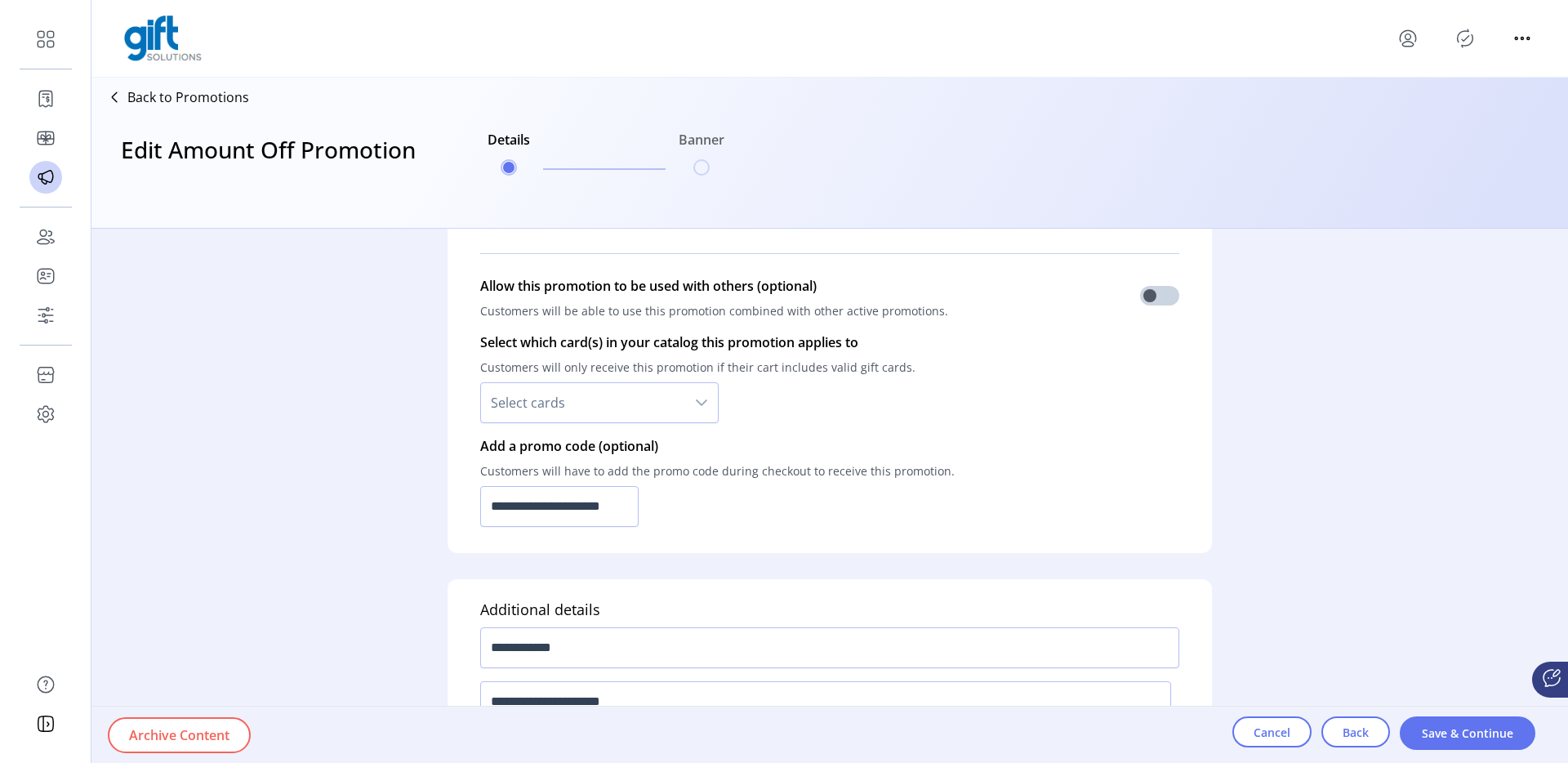 scroll, scrollTop: 1068, scrollLeft: 0, axis: vertical 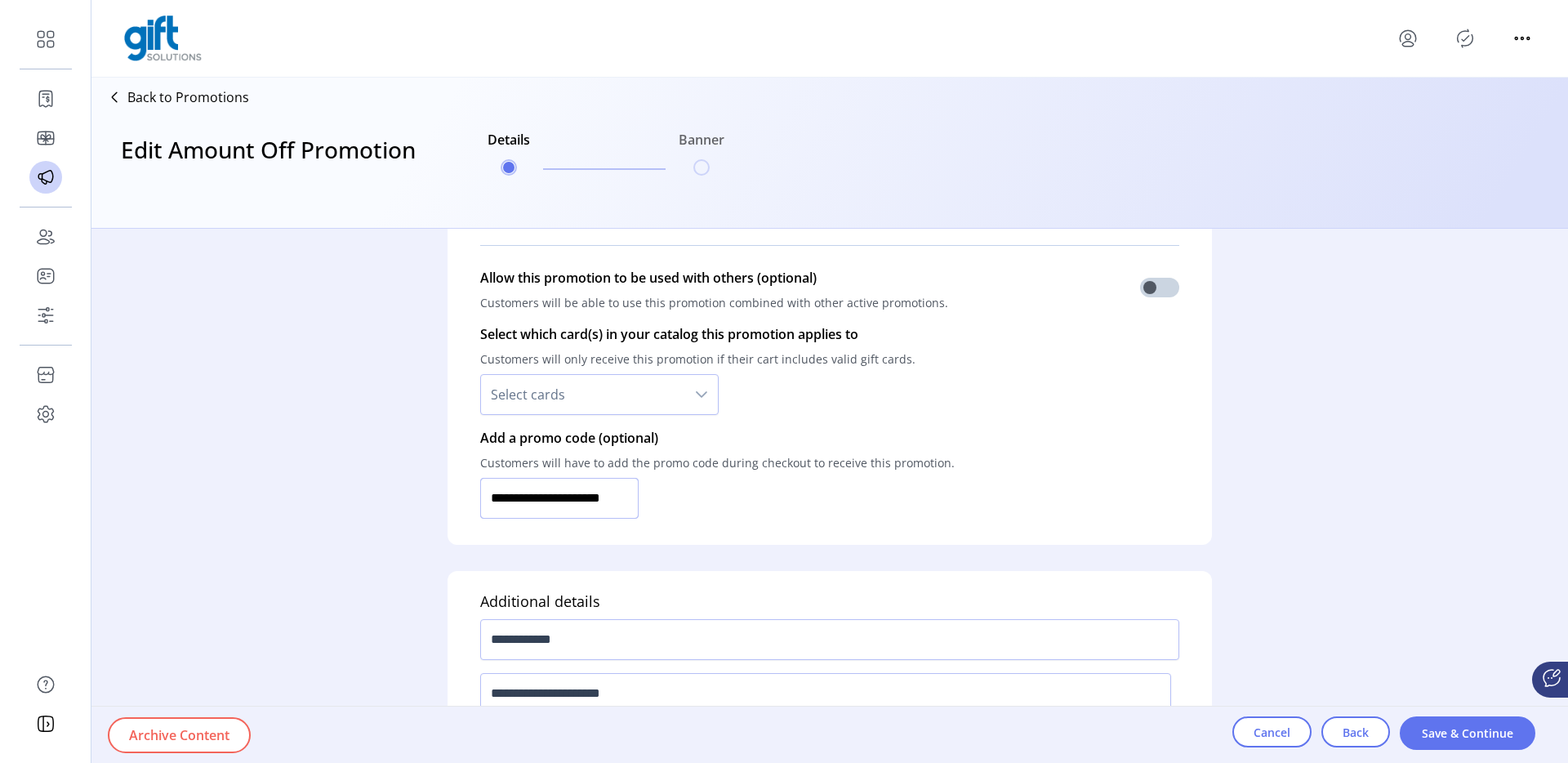 click on "**********" 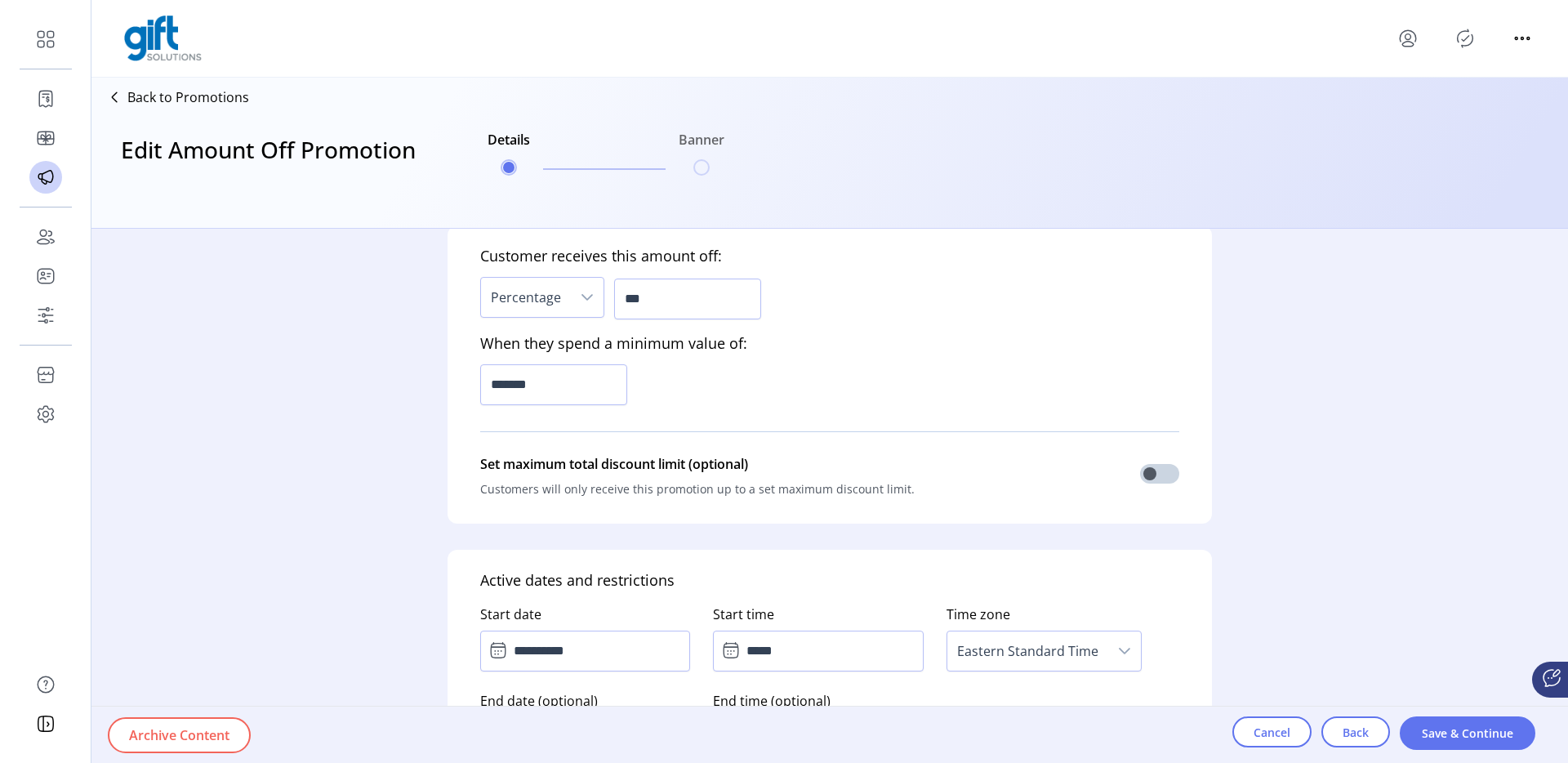 scroll, scrollTop: 1187, scrollLeft: 0, axis: vertical 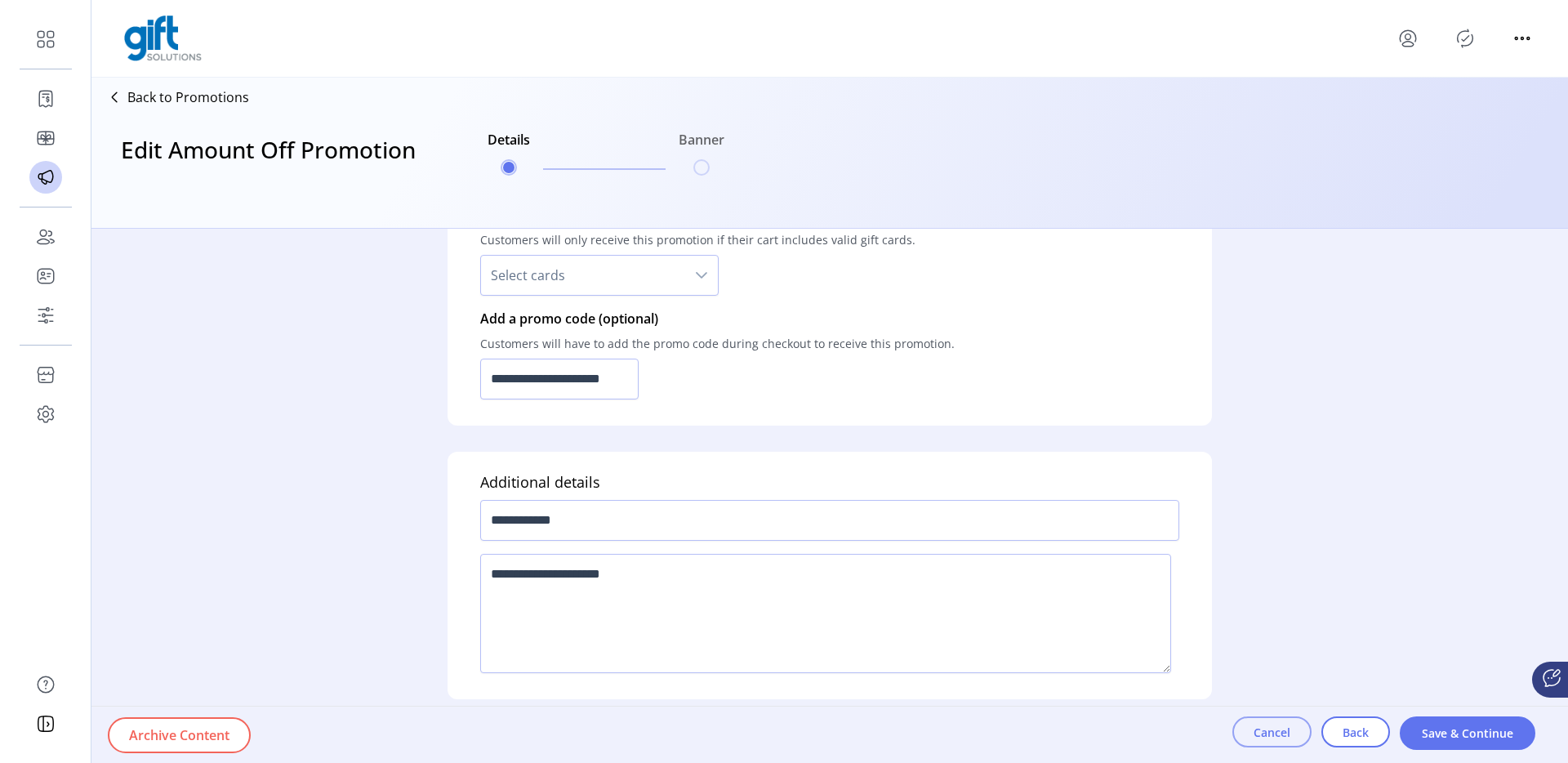 click on "Cancel" 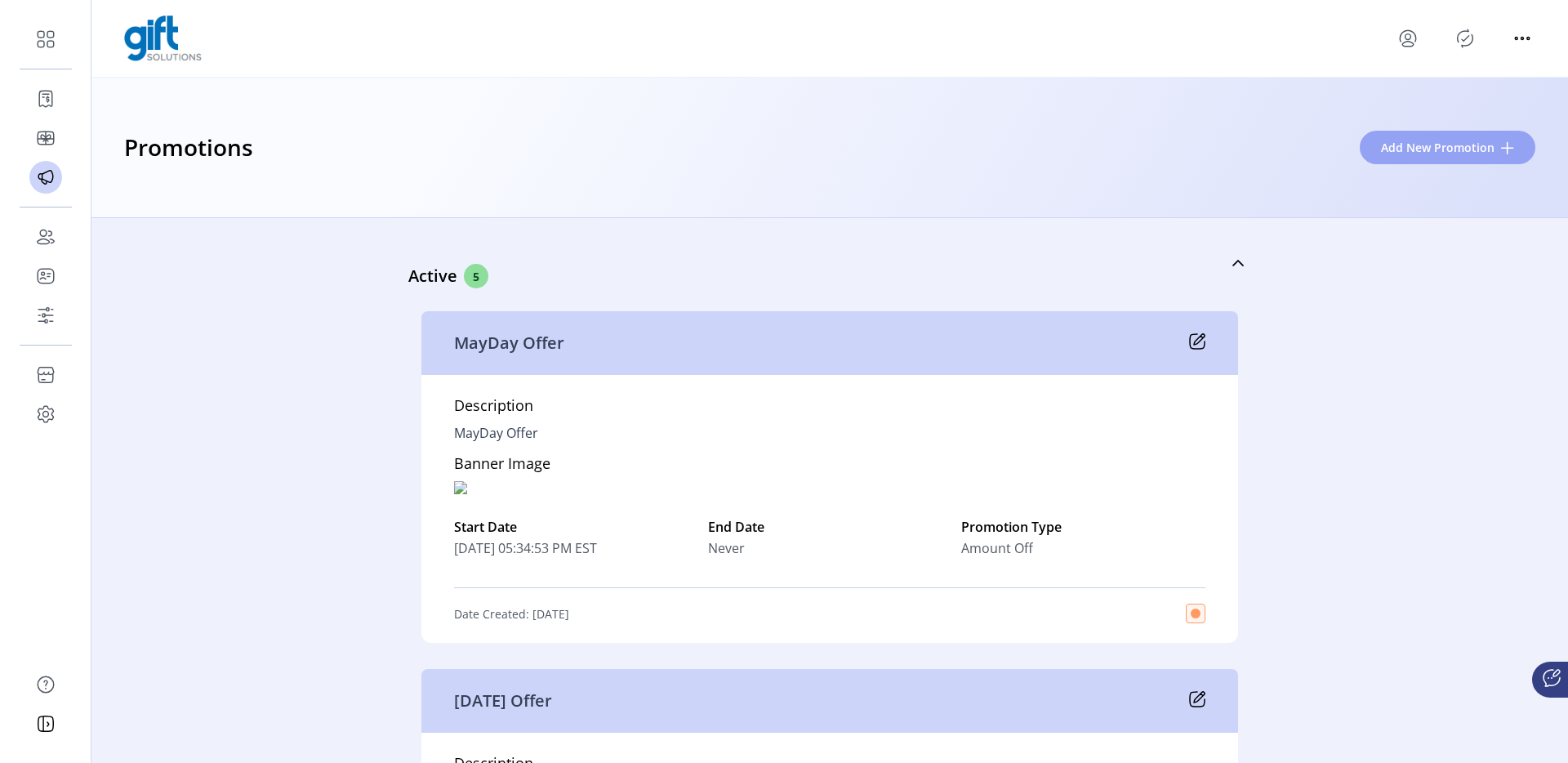 click on "Add New Promotion" 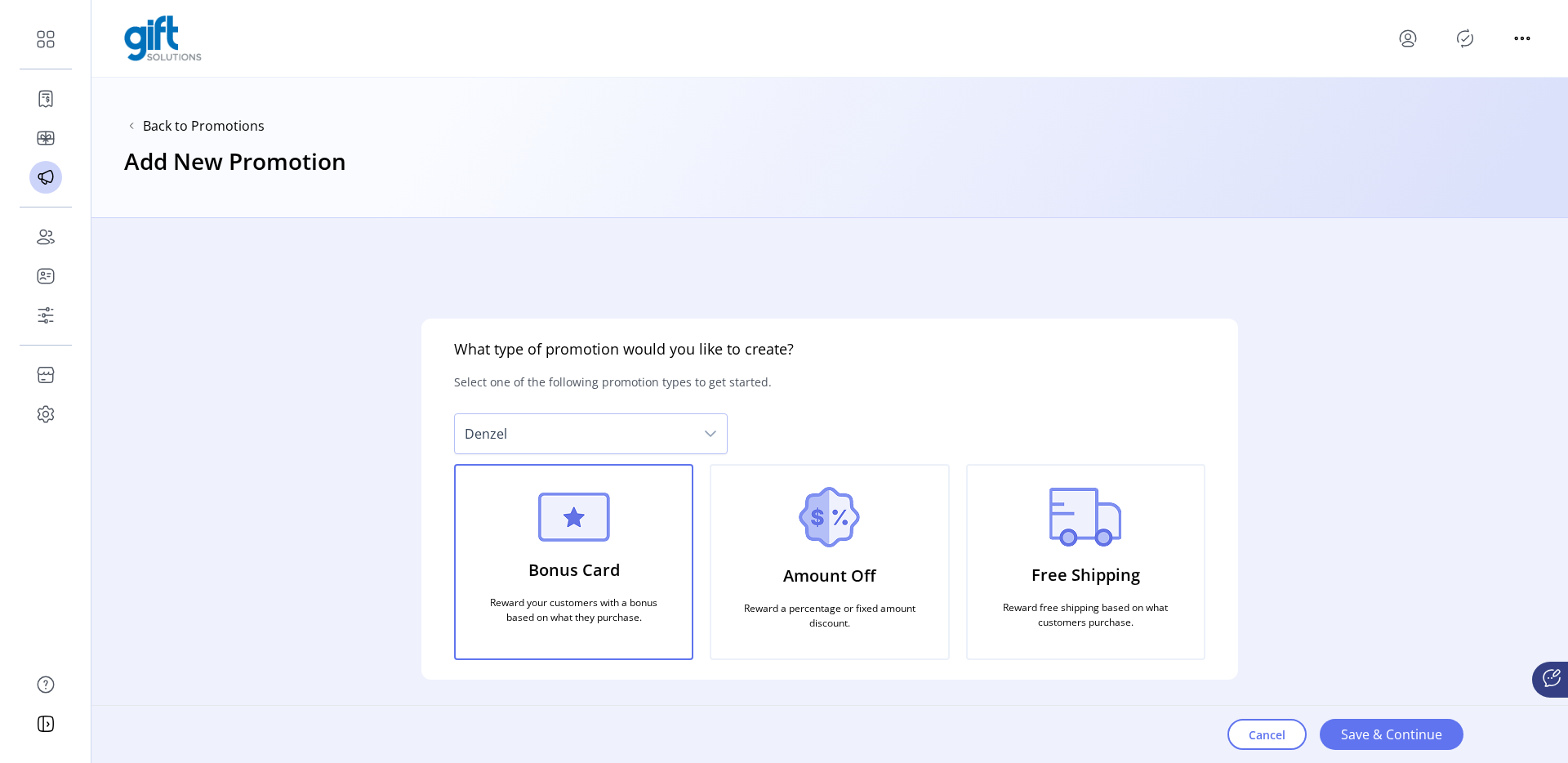 click 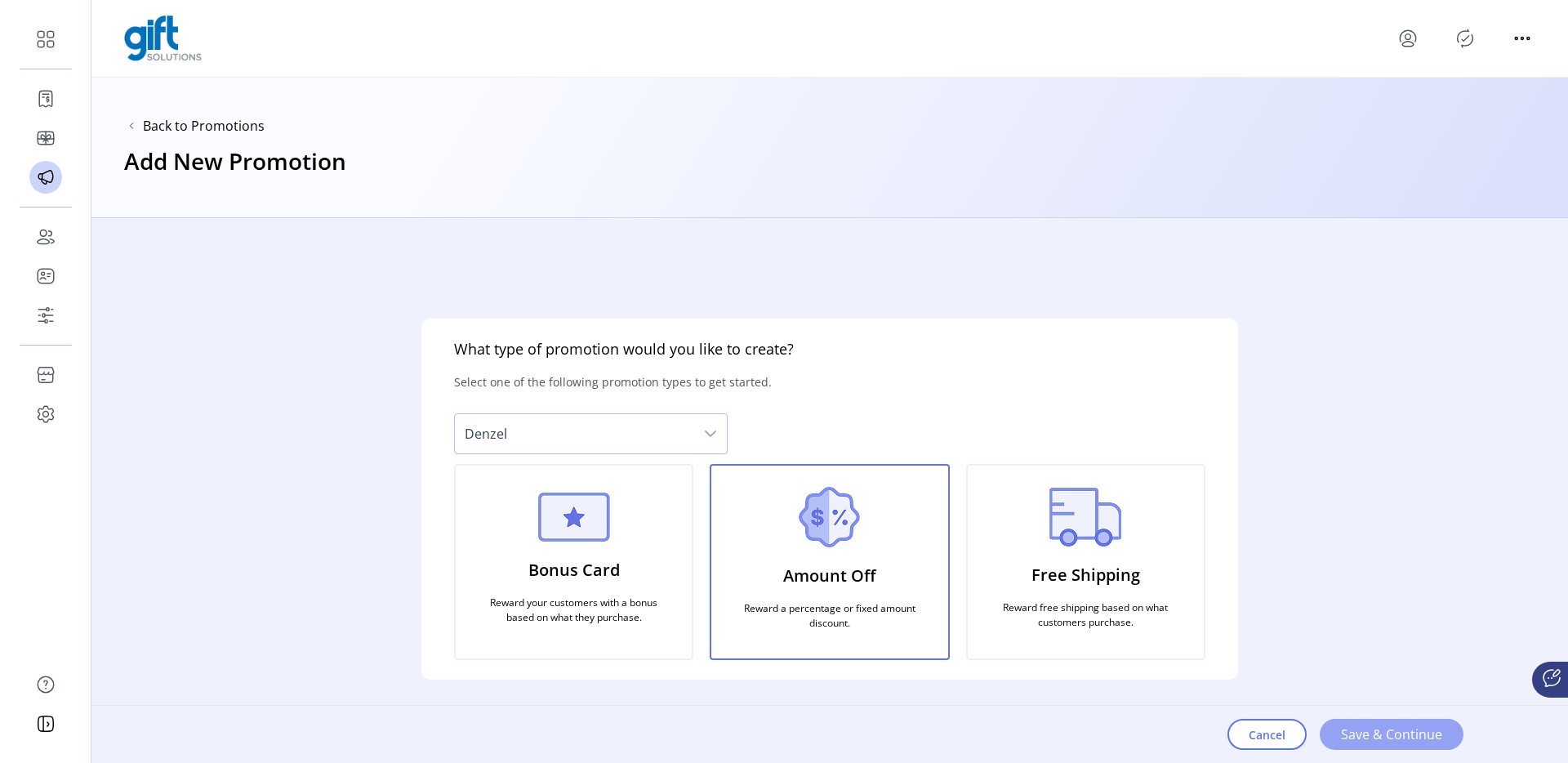 click on "Save & Continue" 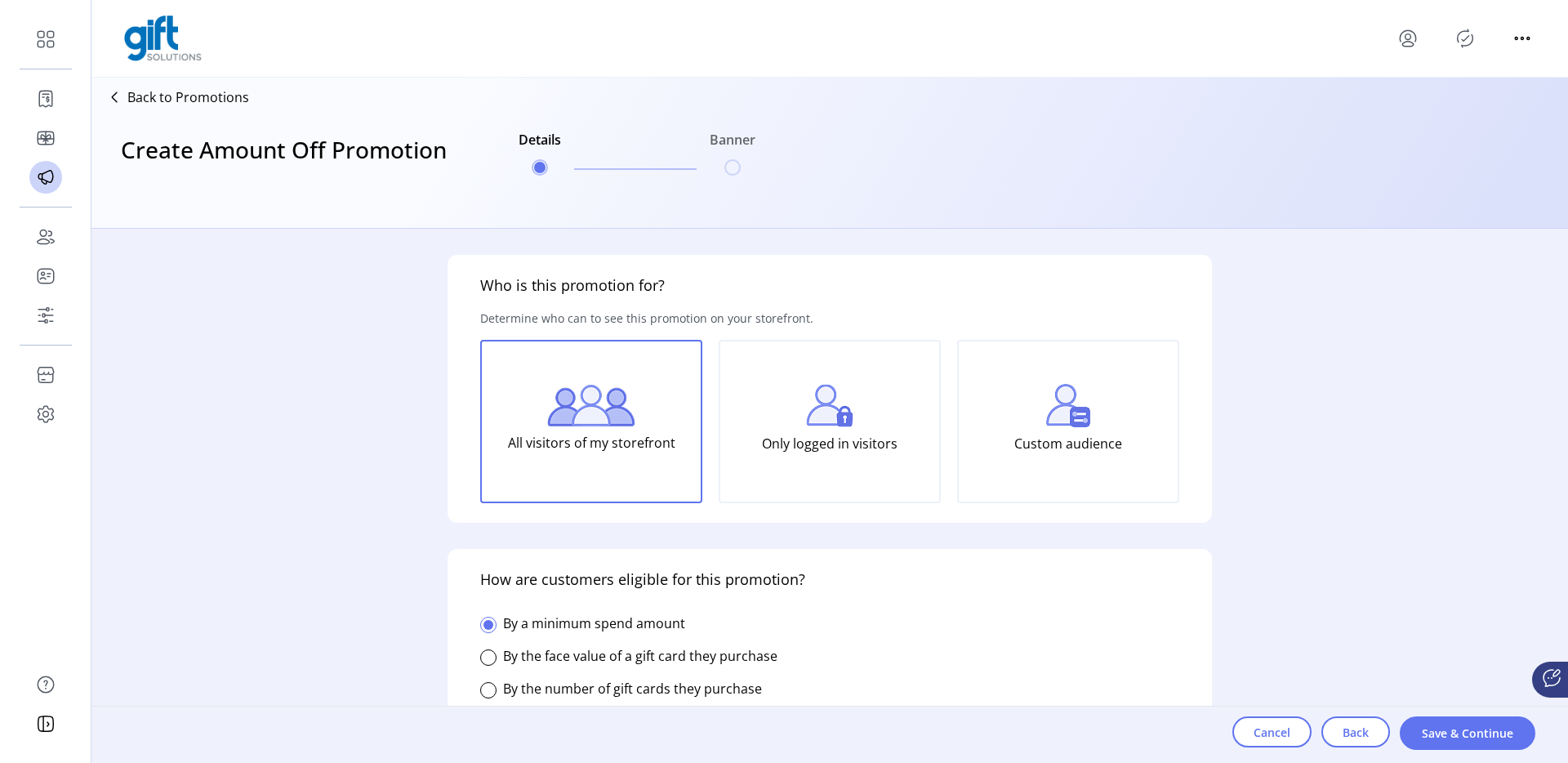 click on "Only logged in visitors" 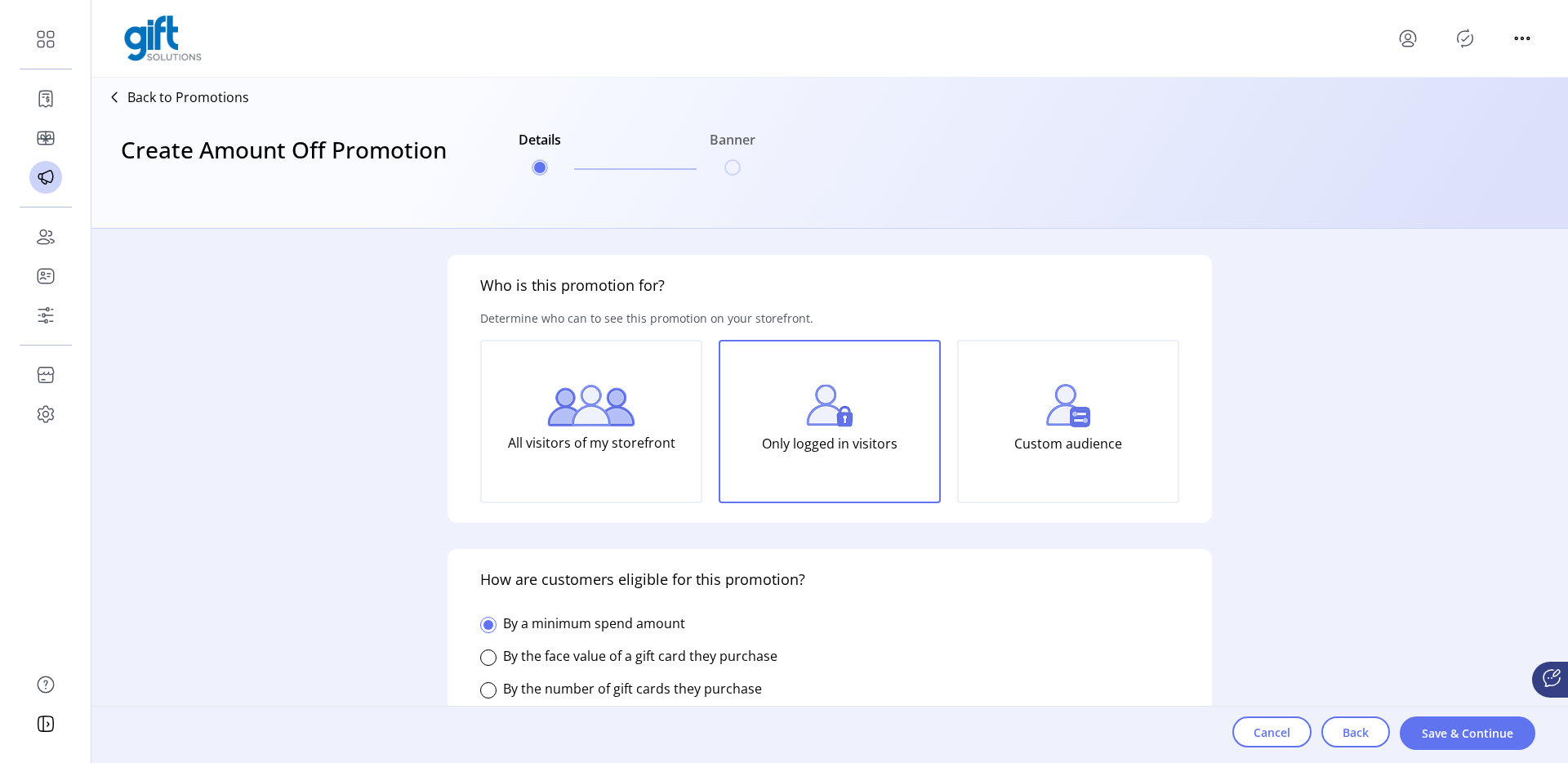 click on "All visitors of my storefront" 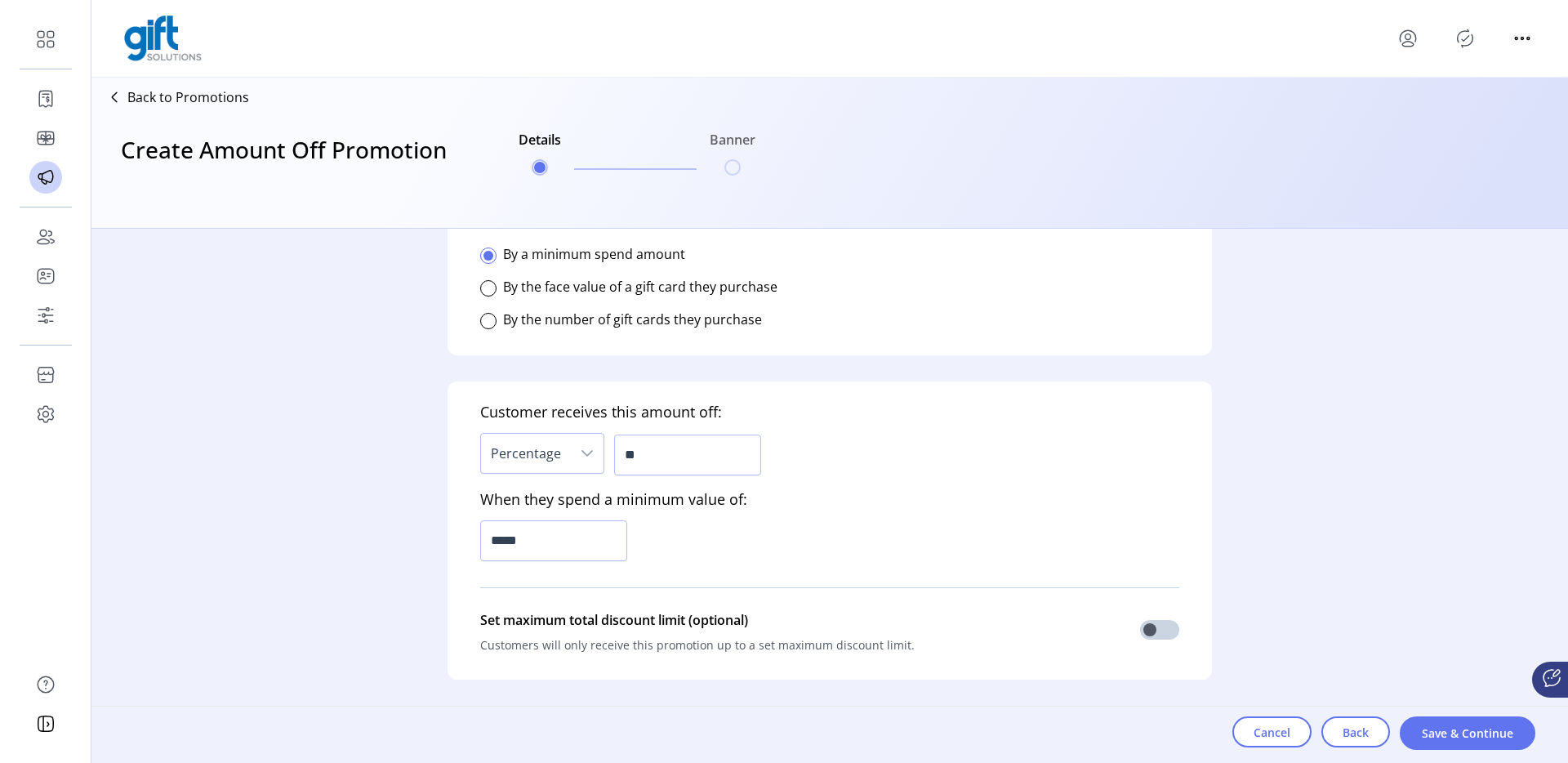 scroll, scrollTop: 378, scrollLeft: 0, axis: vertical 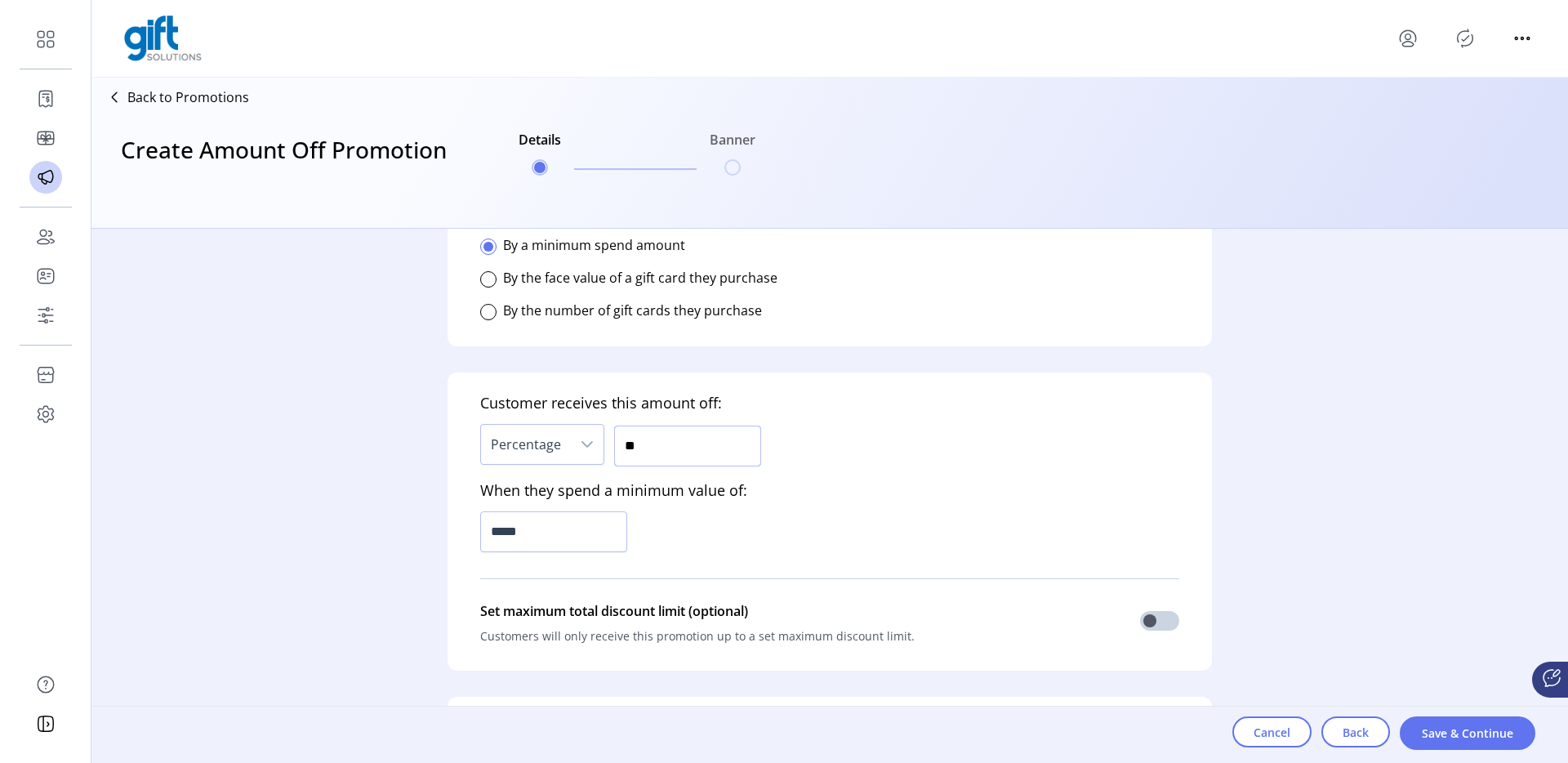 click on "**" 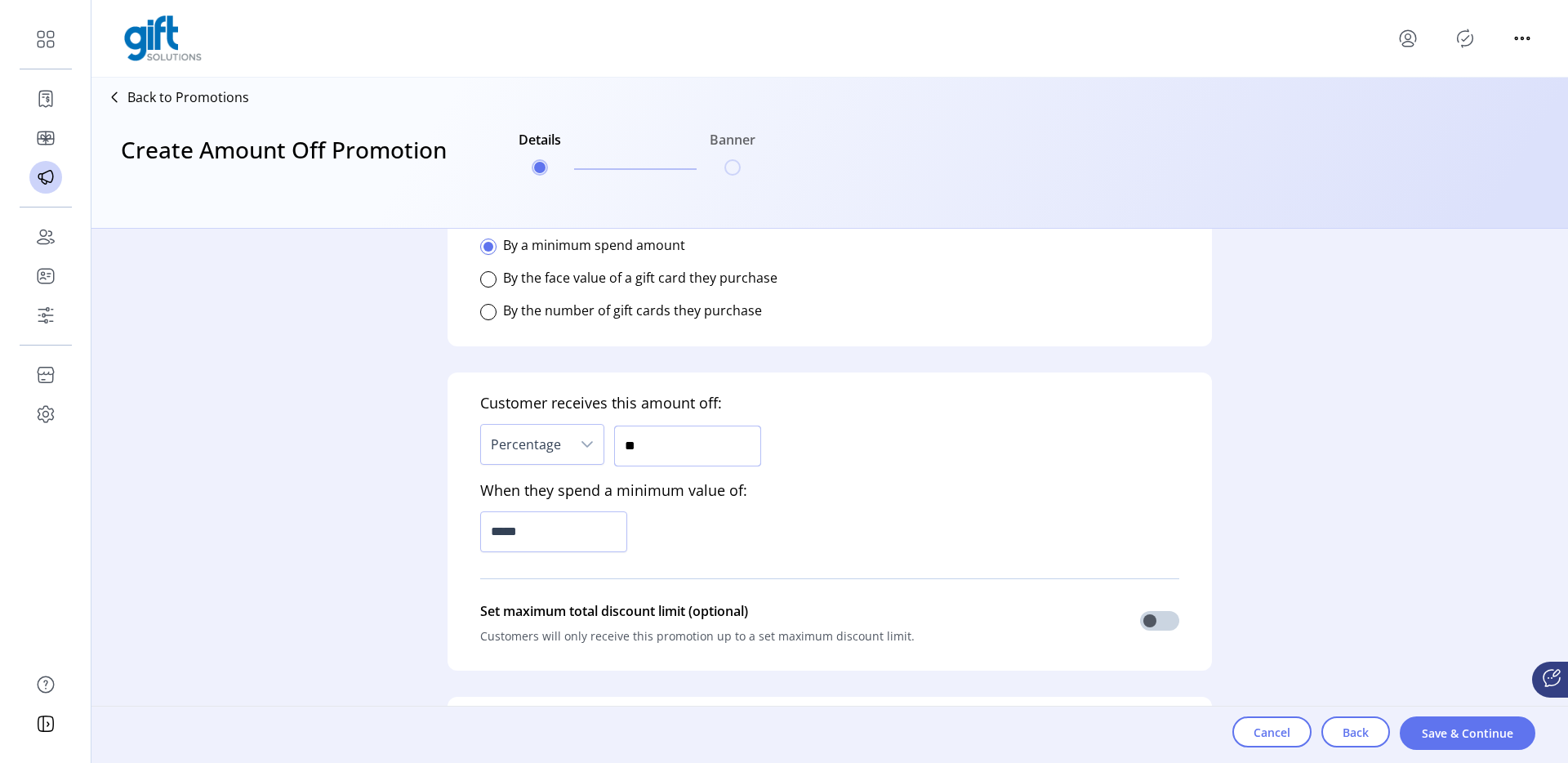 type on "***" 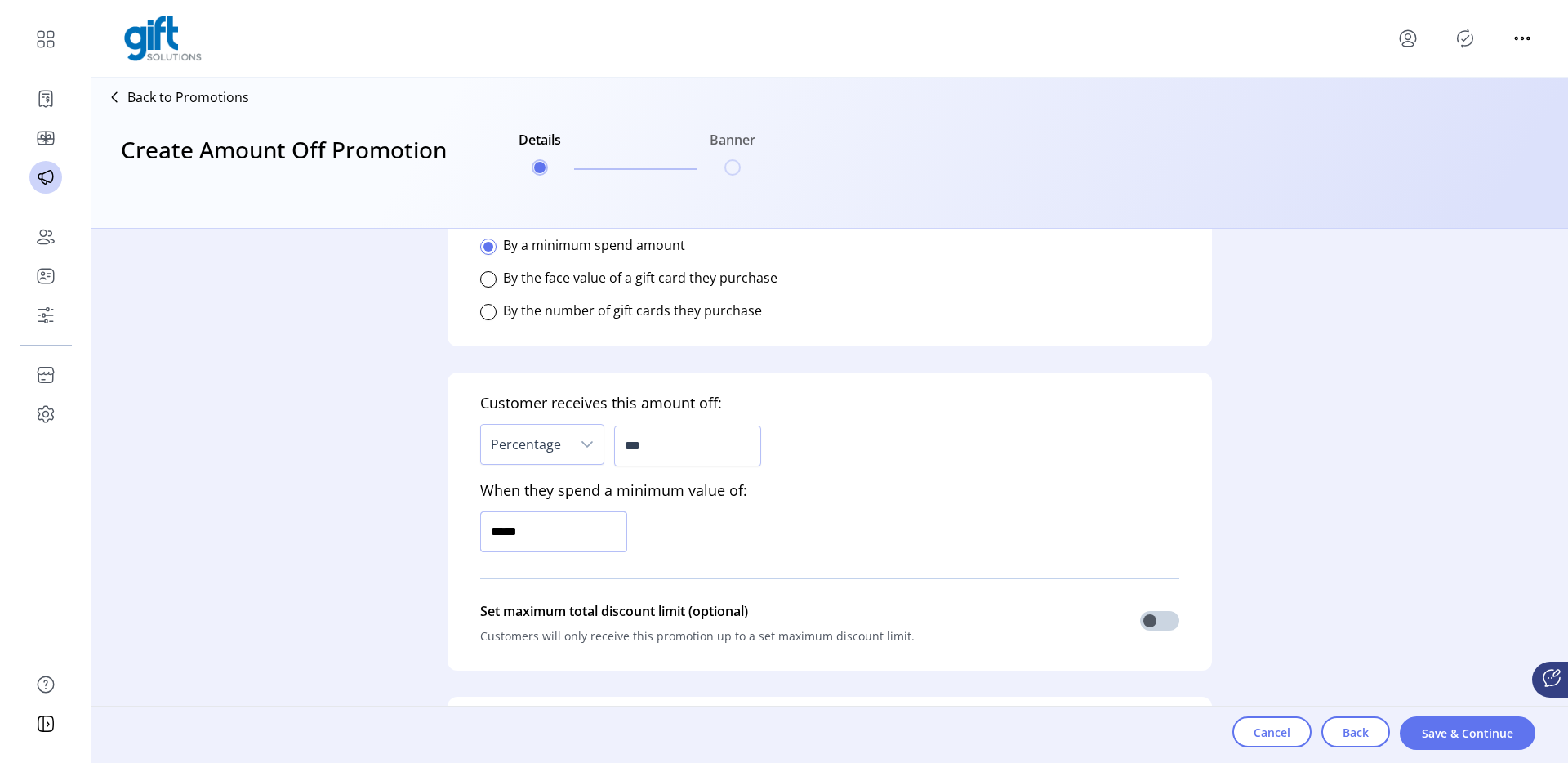 click on "*****" 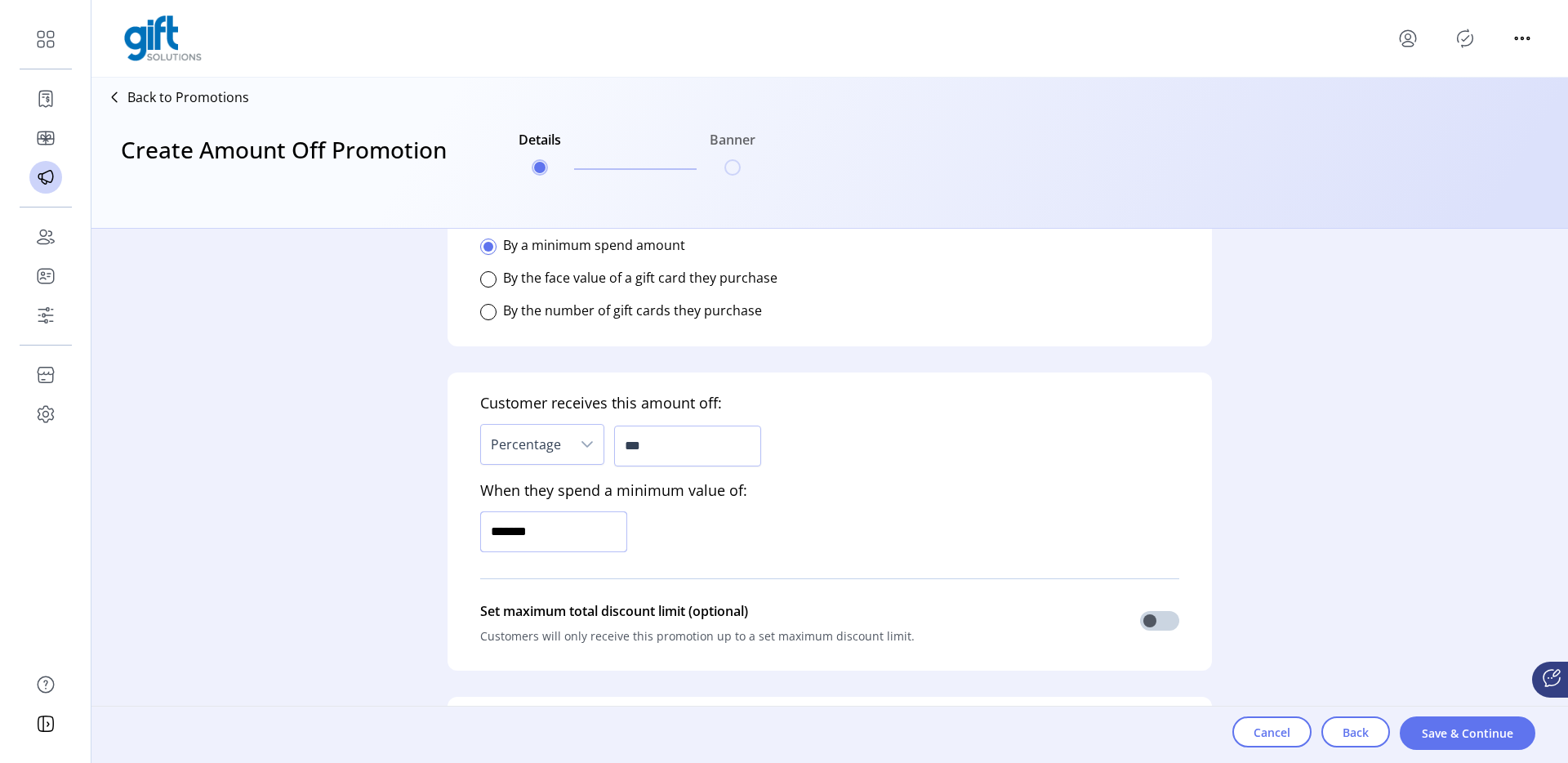 type on "*********" 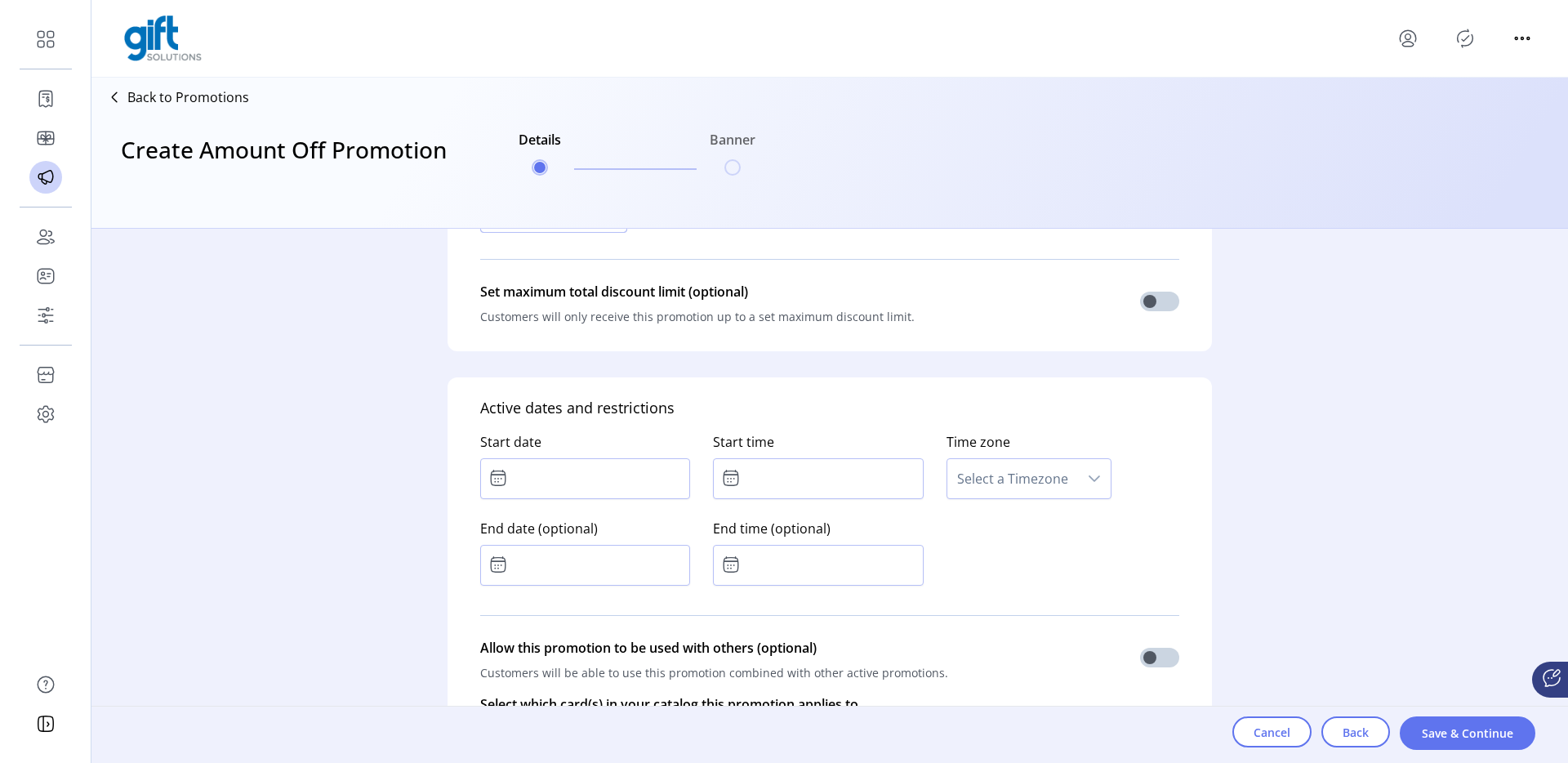 scroll, scrollTop: 701, scrollLeft: 0, axis: vertical 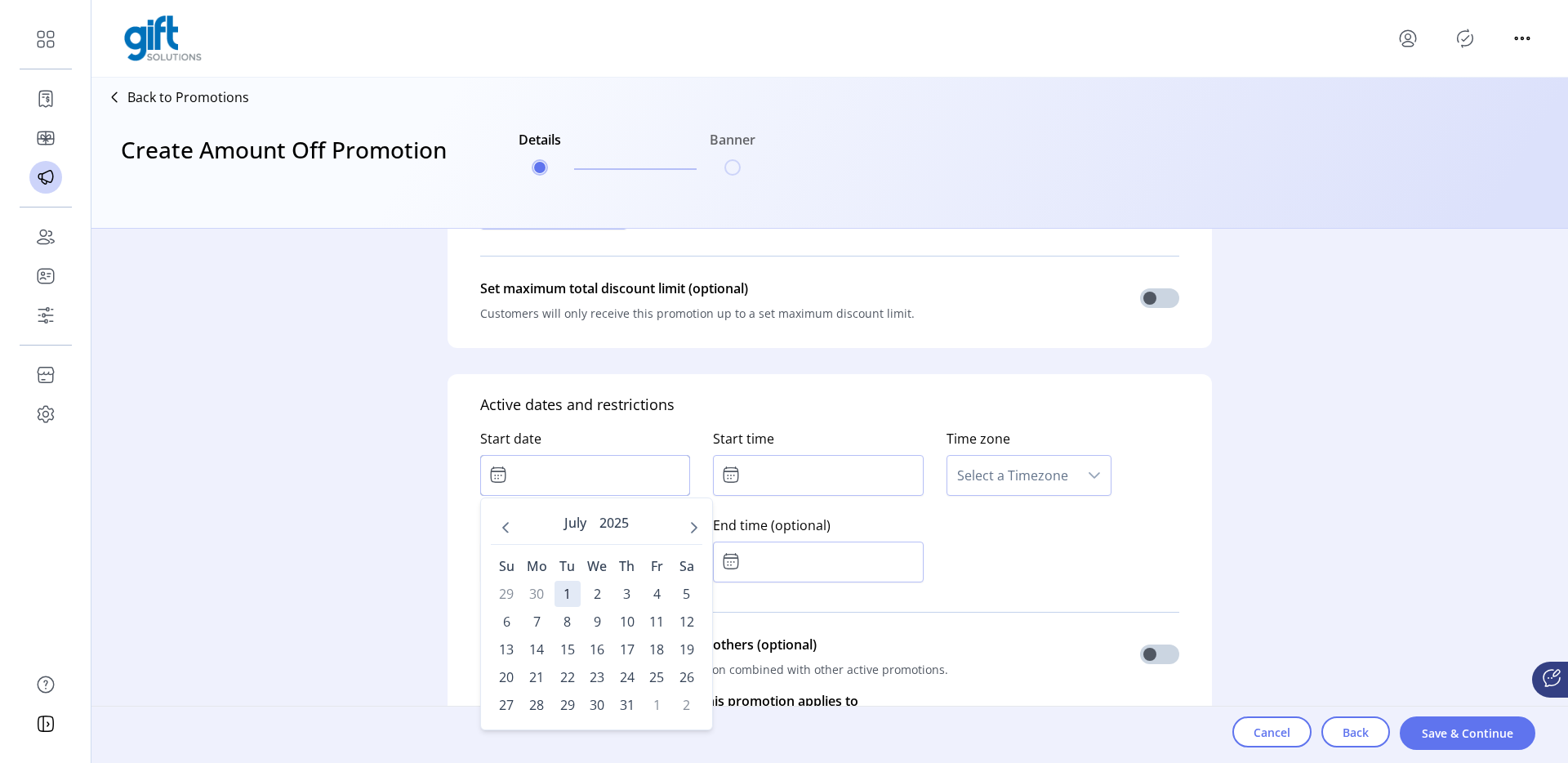 click 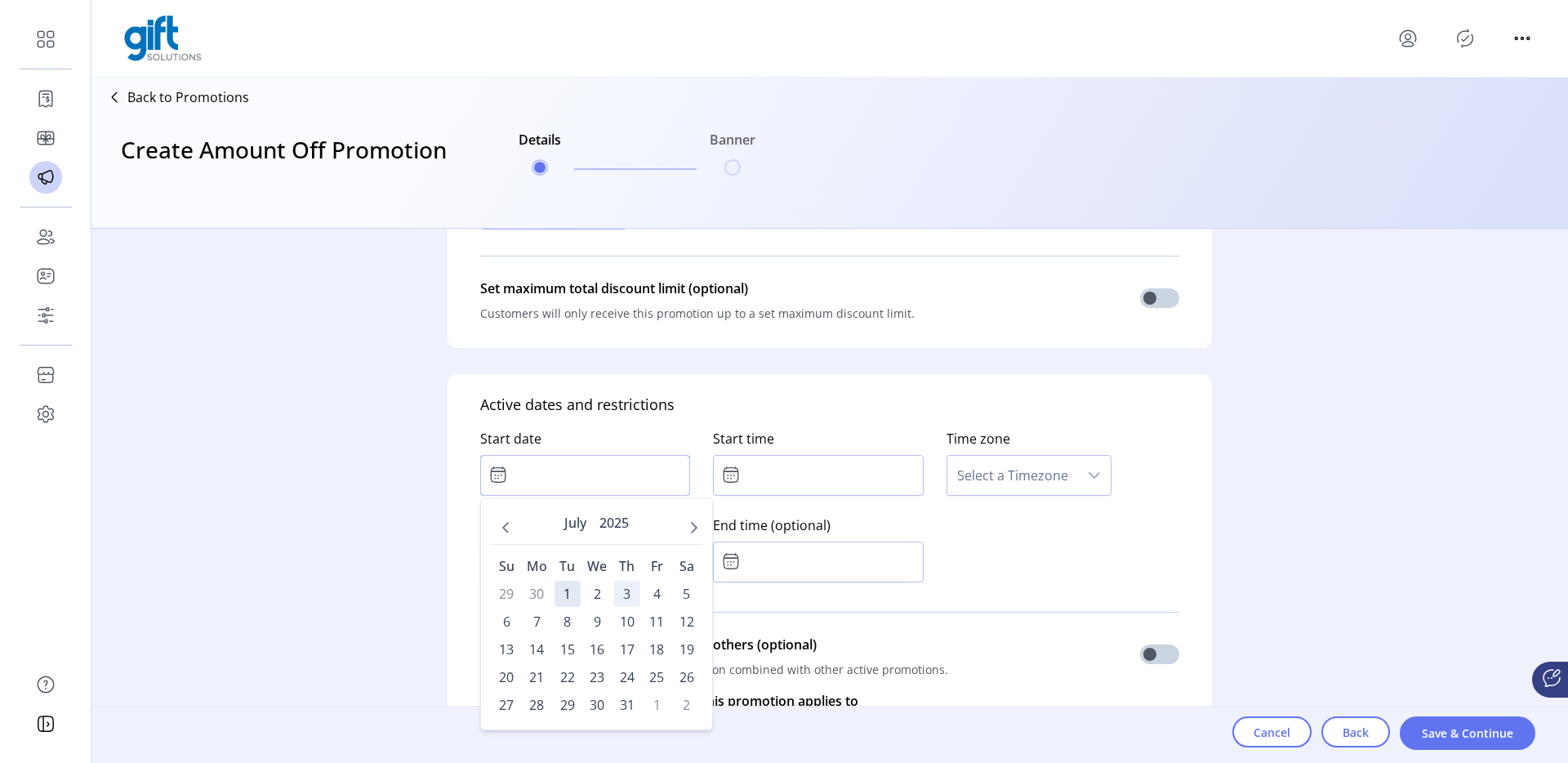 click on "3" at bounding box center [627, 594] 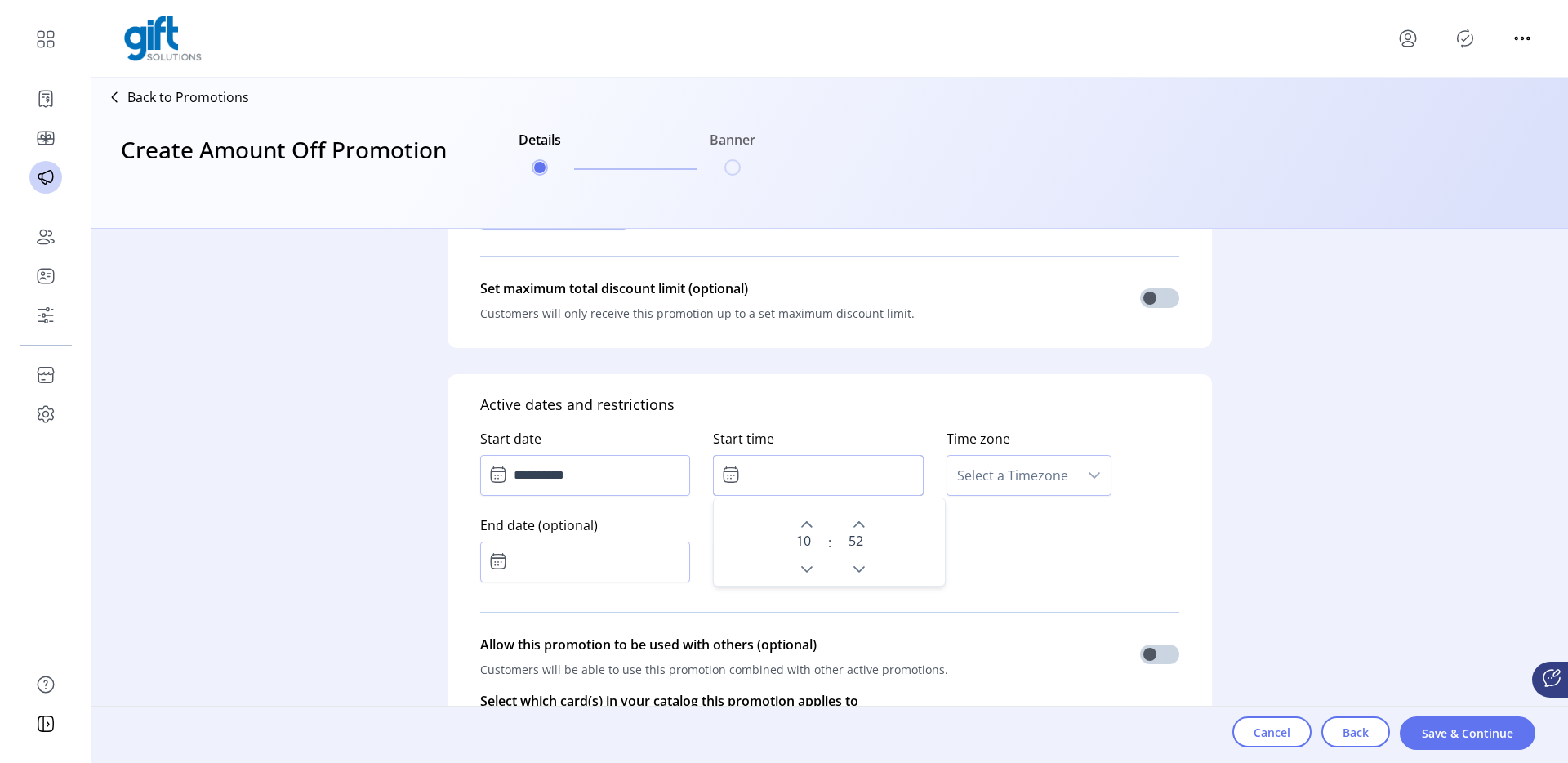 click 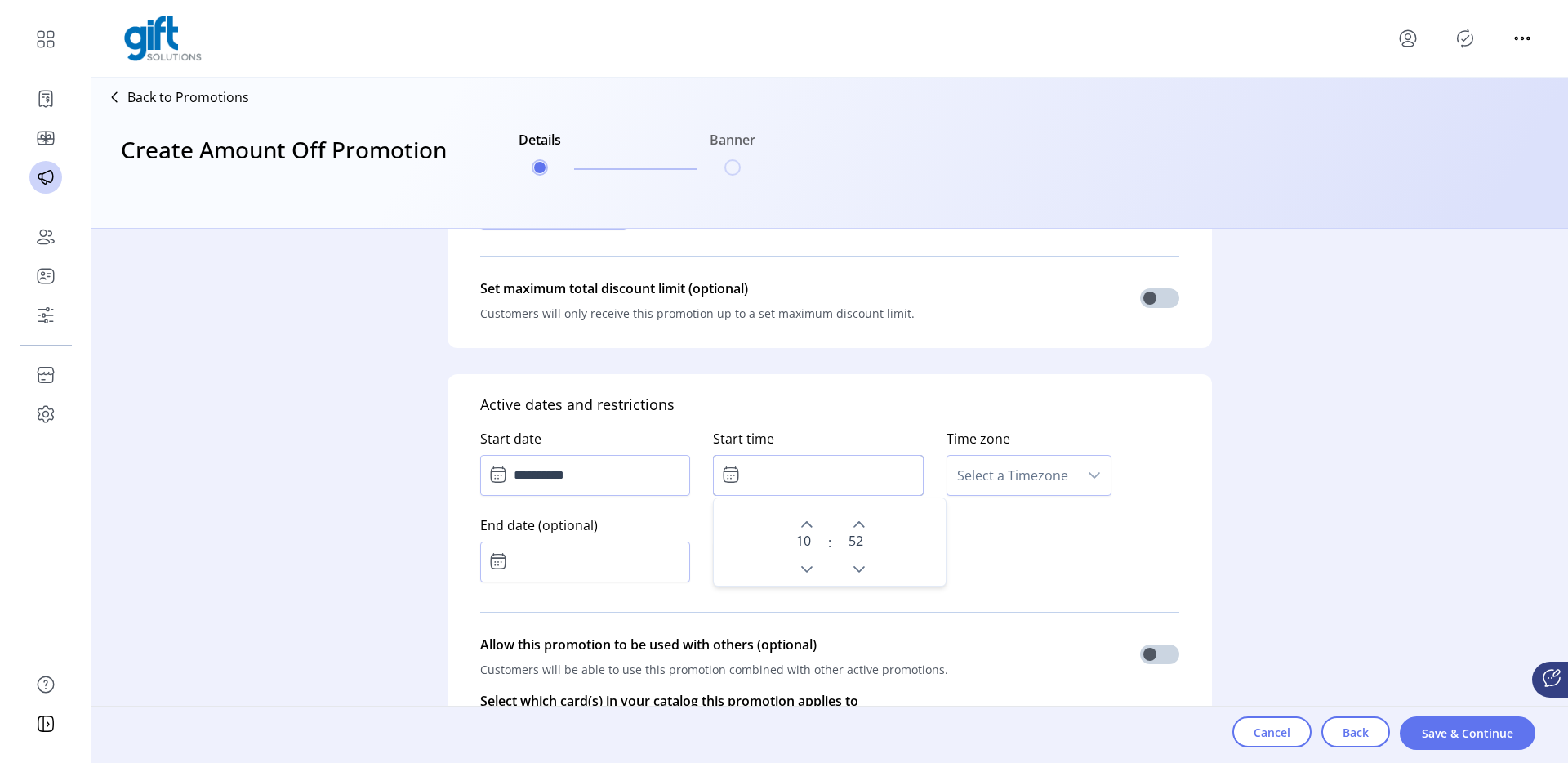 click on "52" at bounding box center (856, 541) 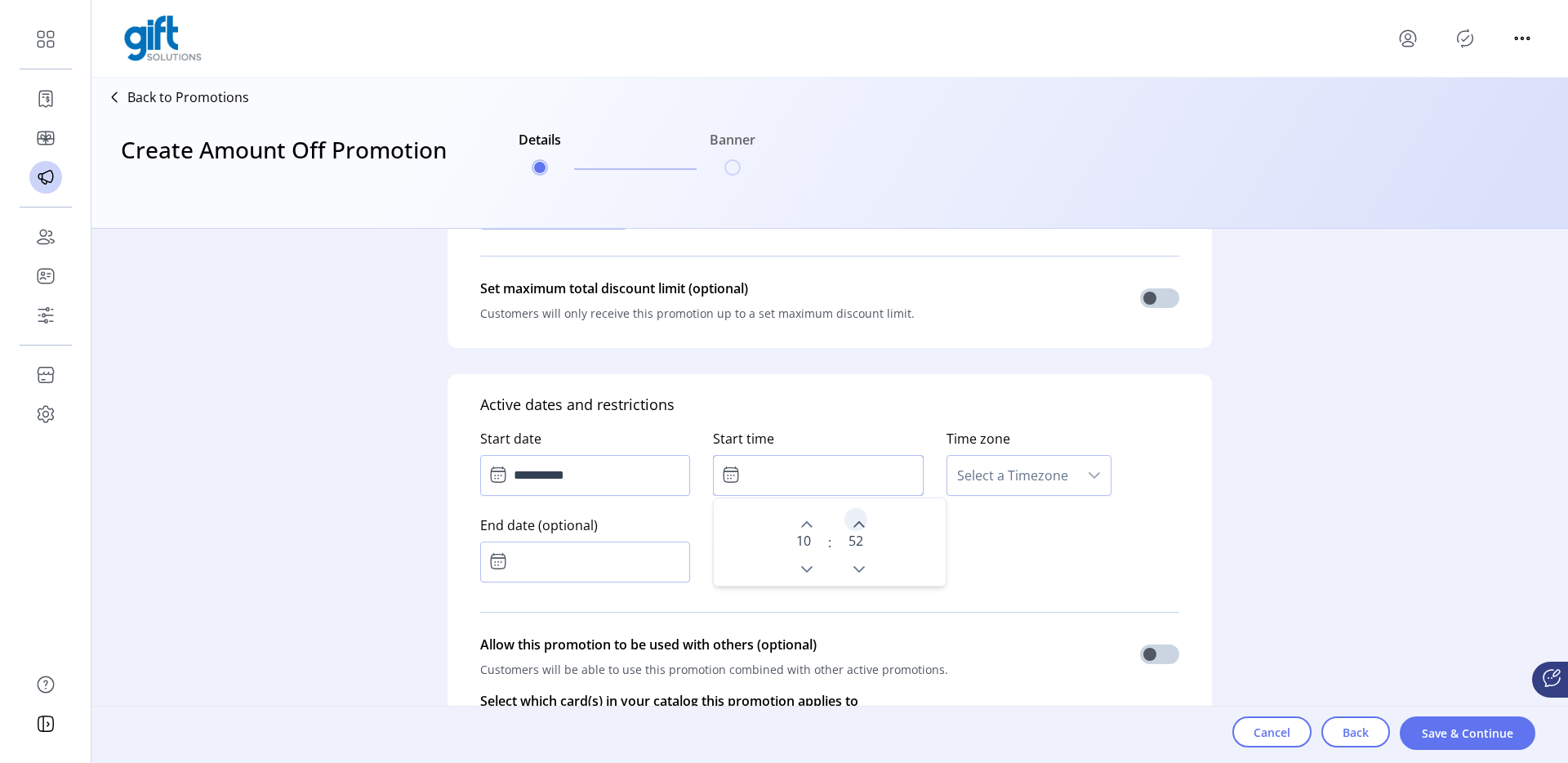 click 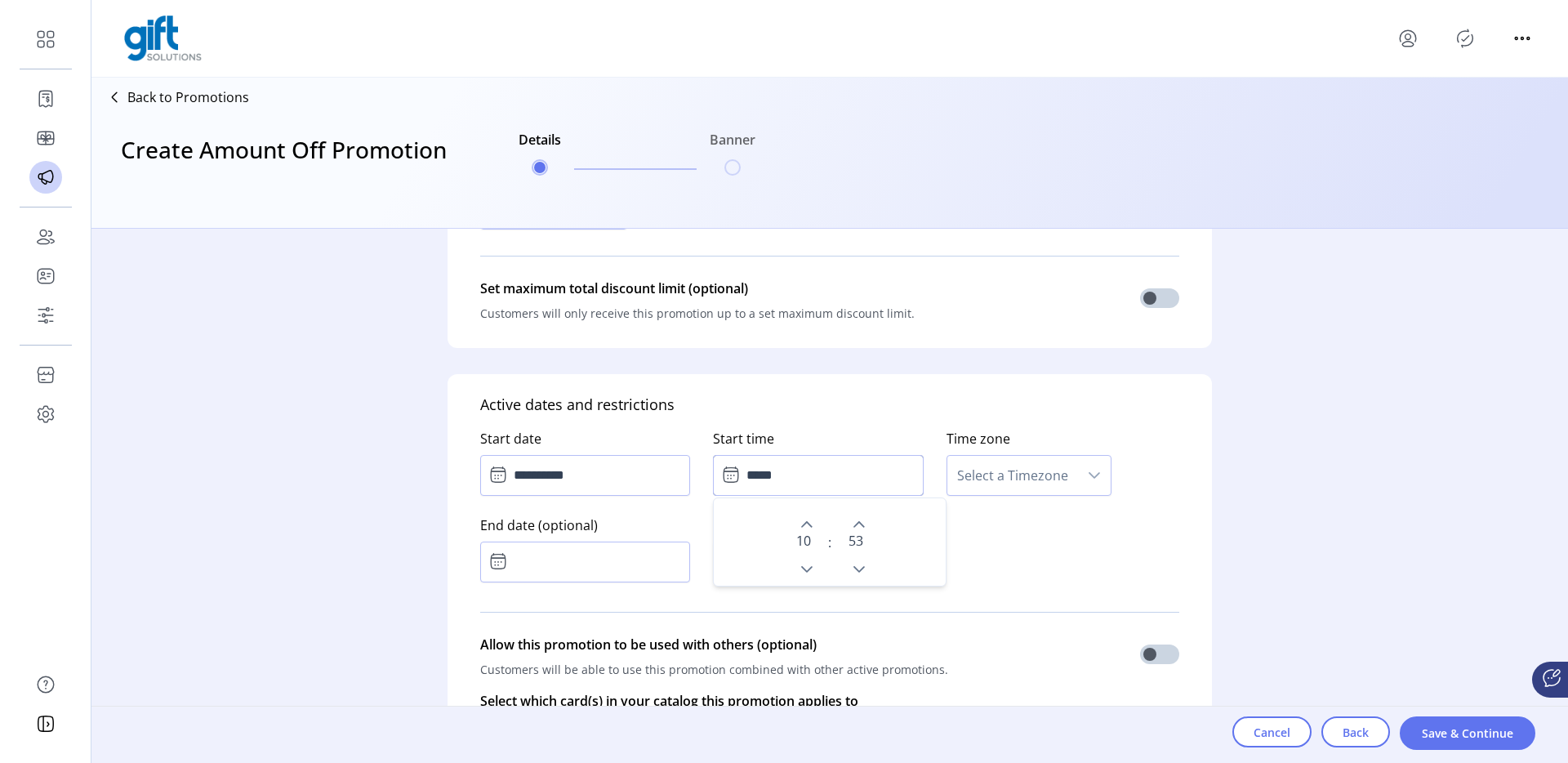 click on "Select a Timezone" at bounding box center [1013, 475] 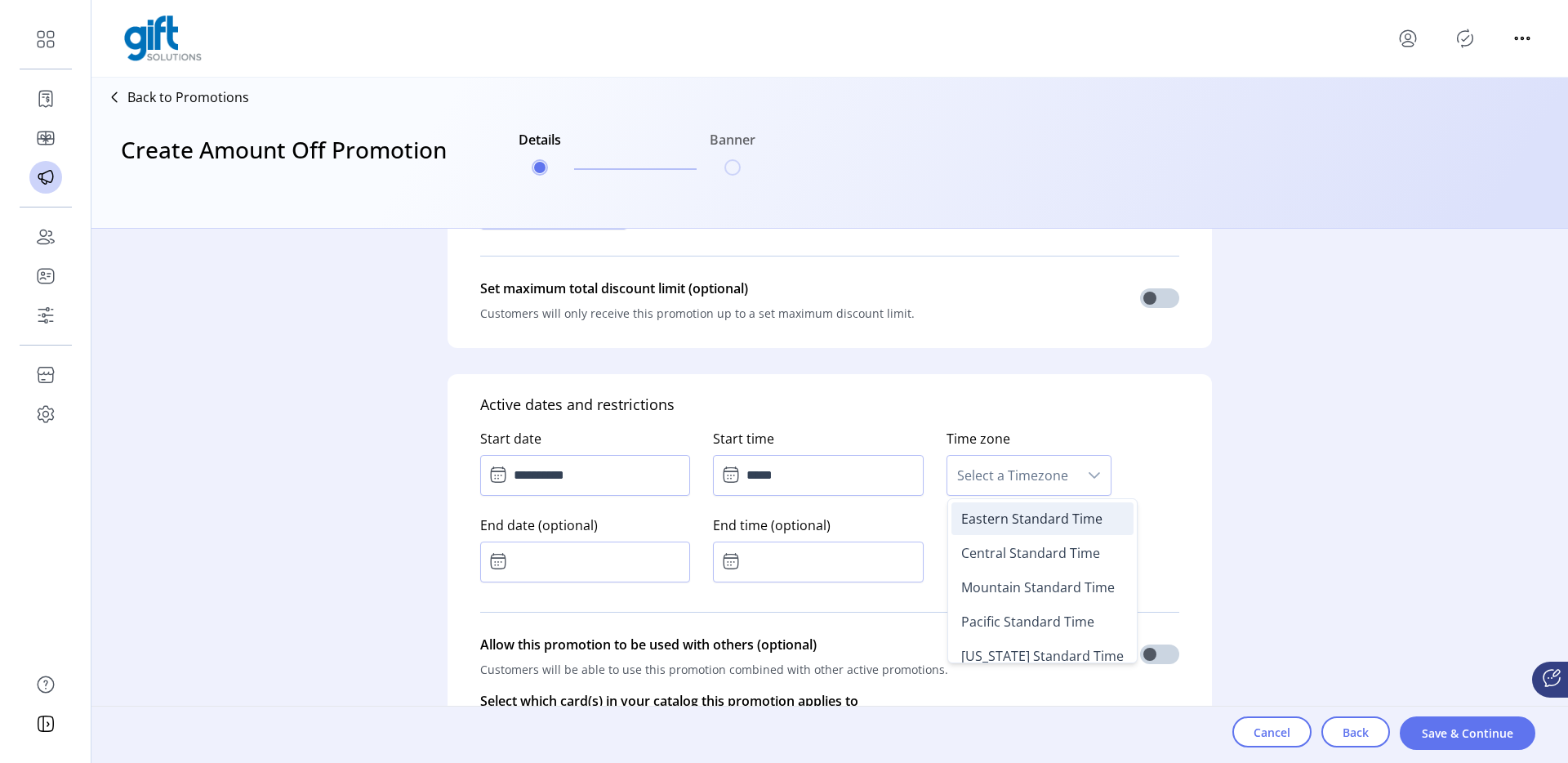 click on "Eastern Standard Time" at bounding box center (1031, 519) 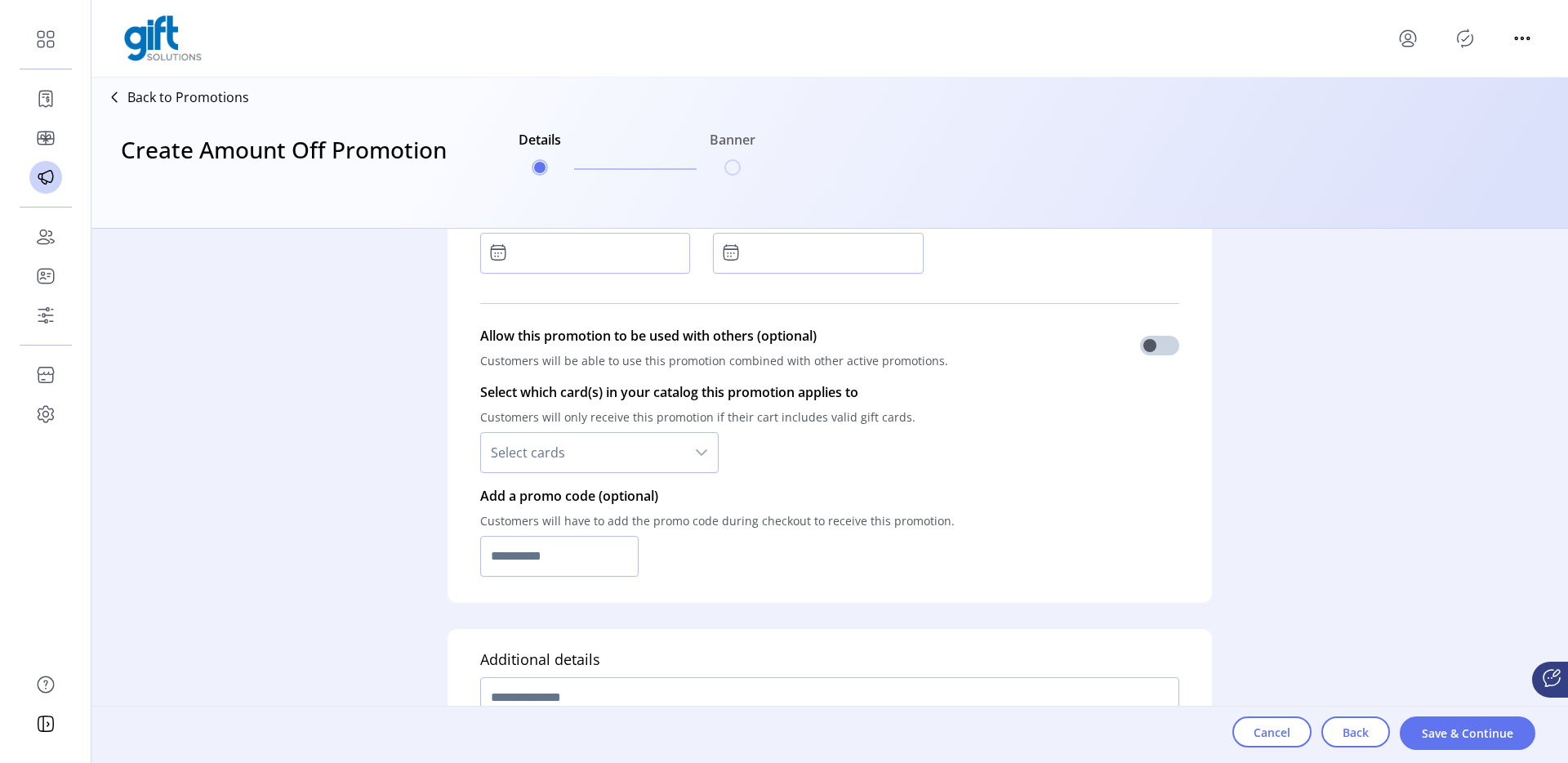 scroll, scrollTop: 1012, scrollLeft: 0, axis: vertical 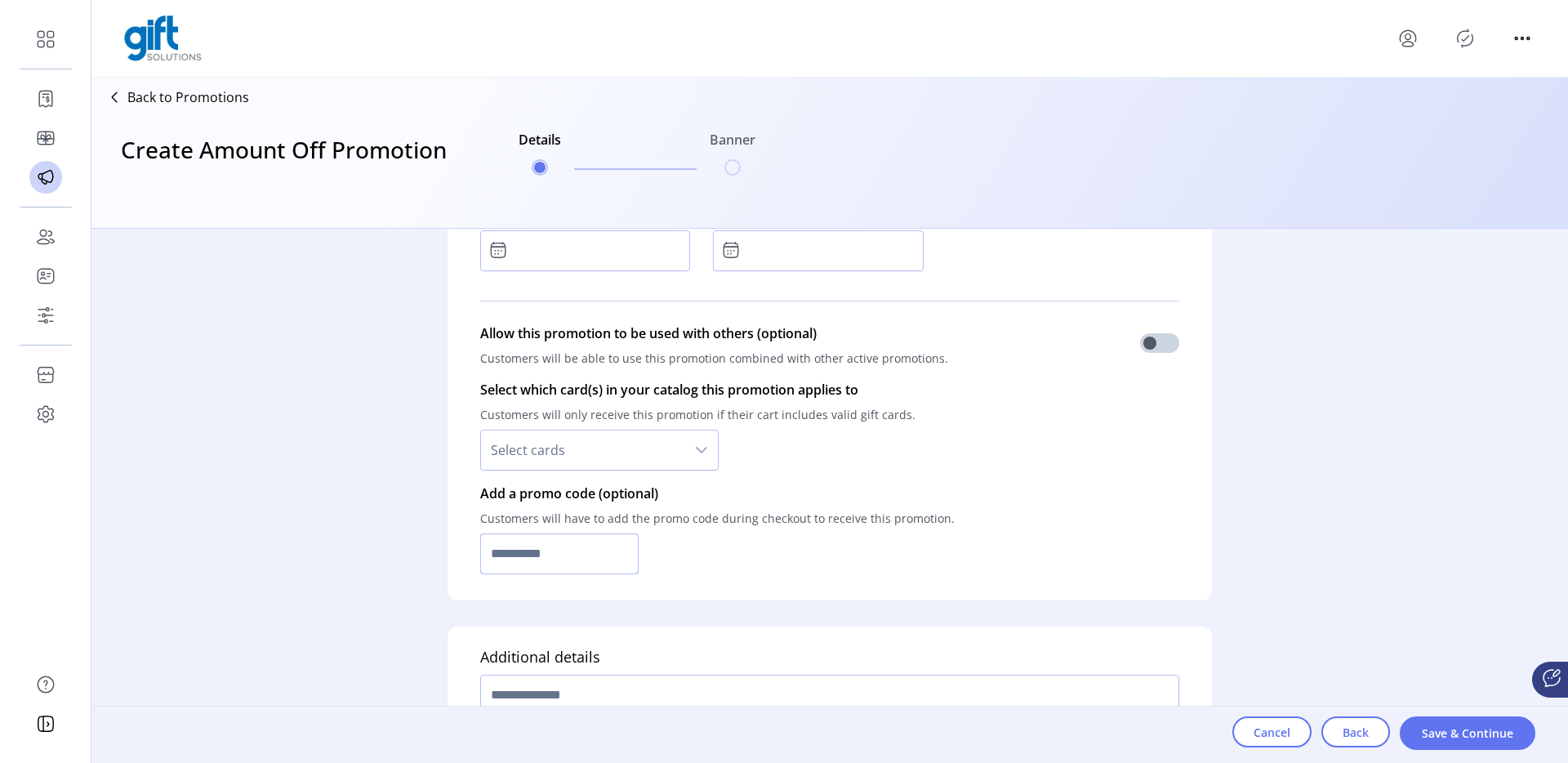 click 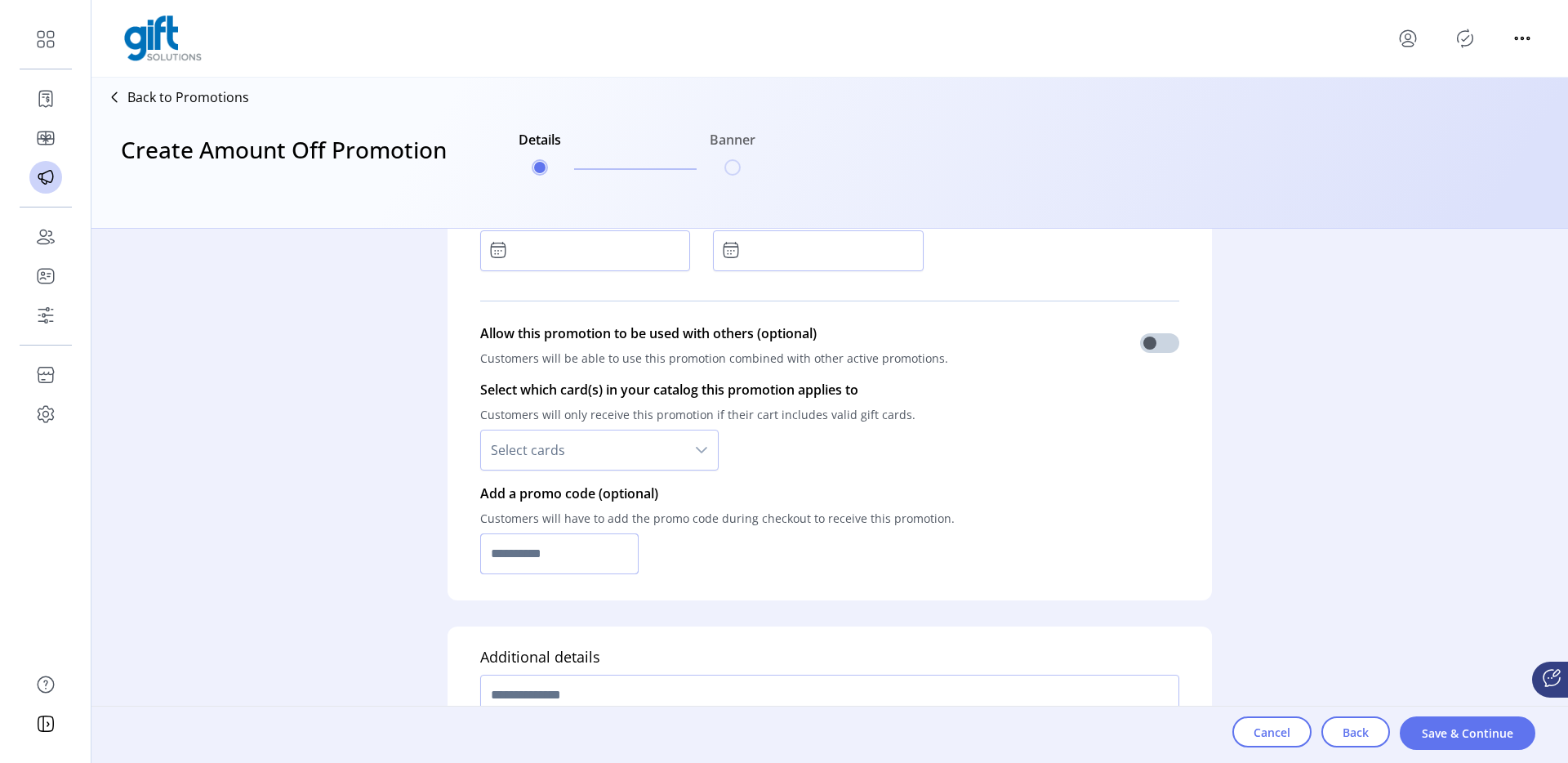 paste on "**********" 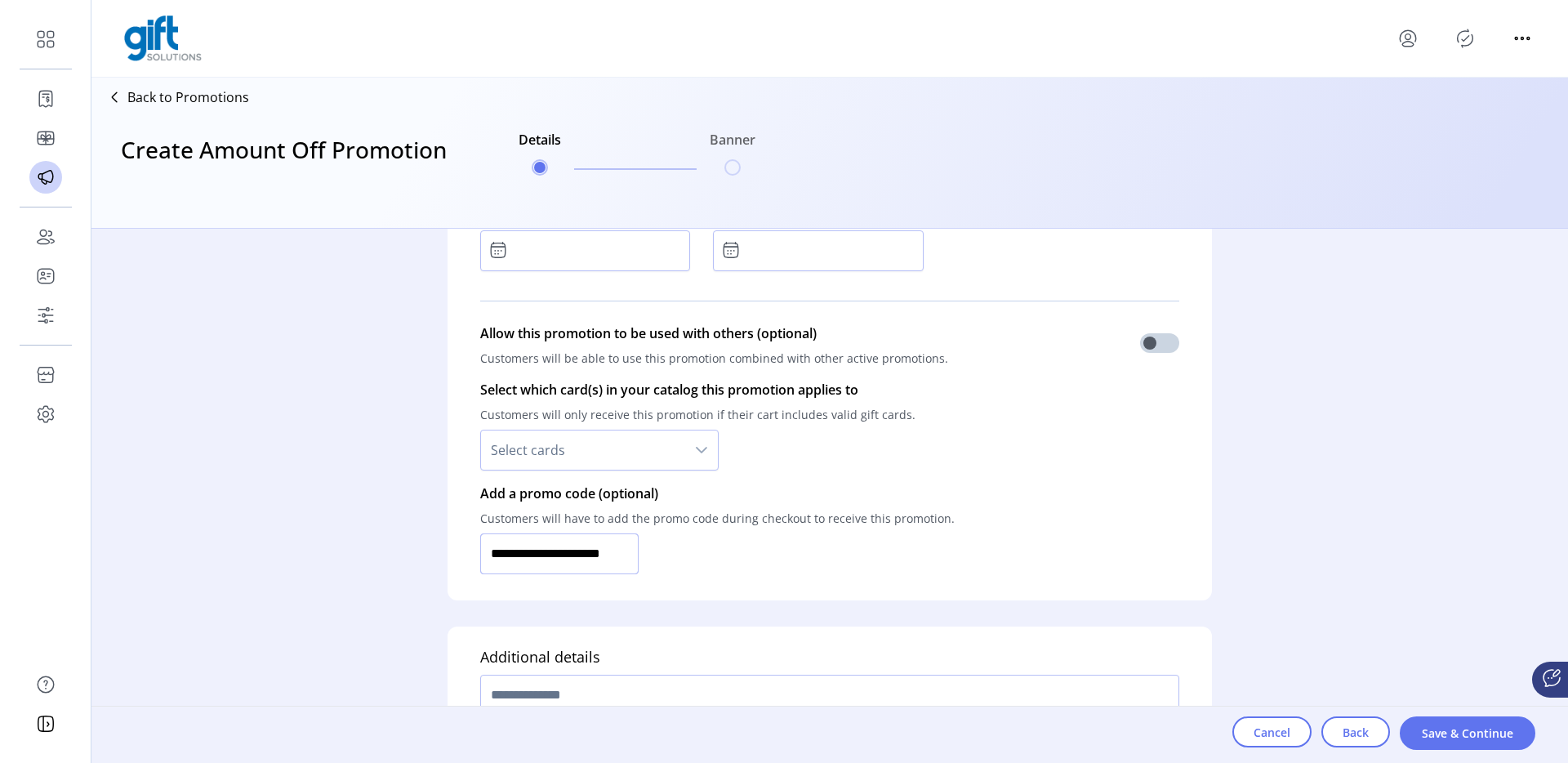scroll, scrollTop: 0, scrollLeft: 30, axis: horizontal 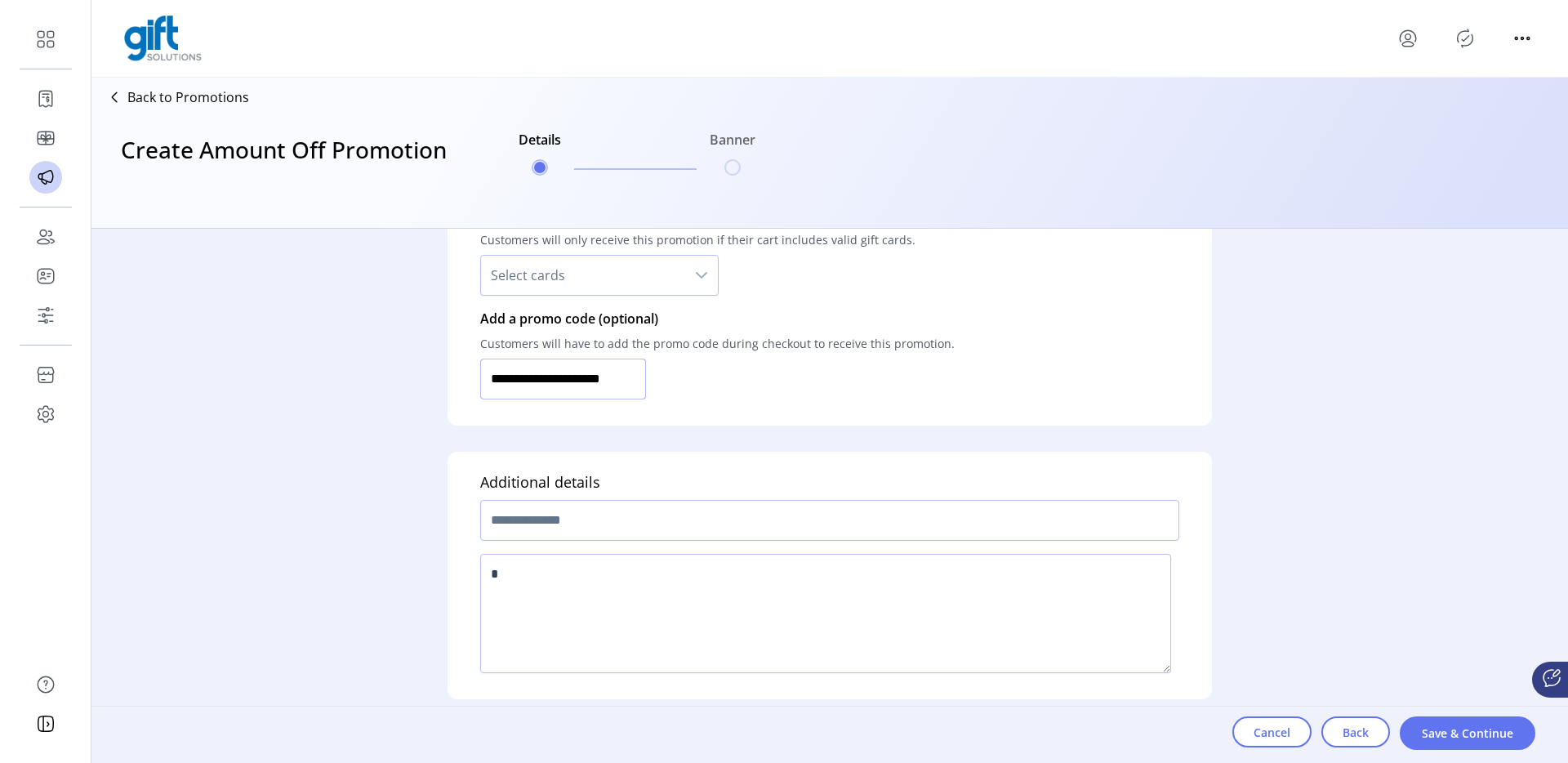 type on "**********" 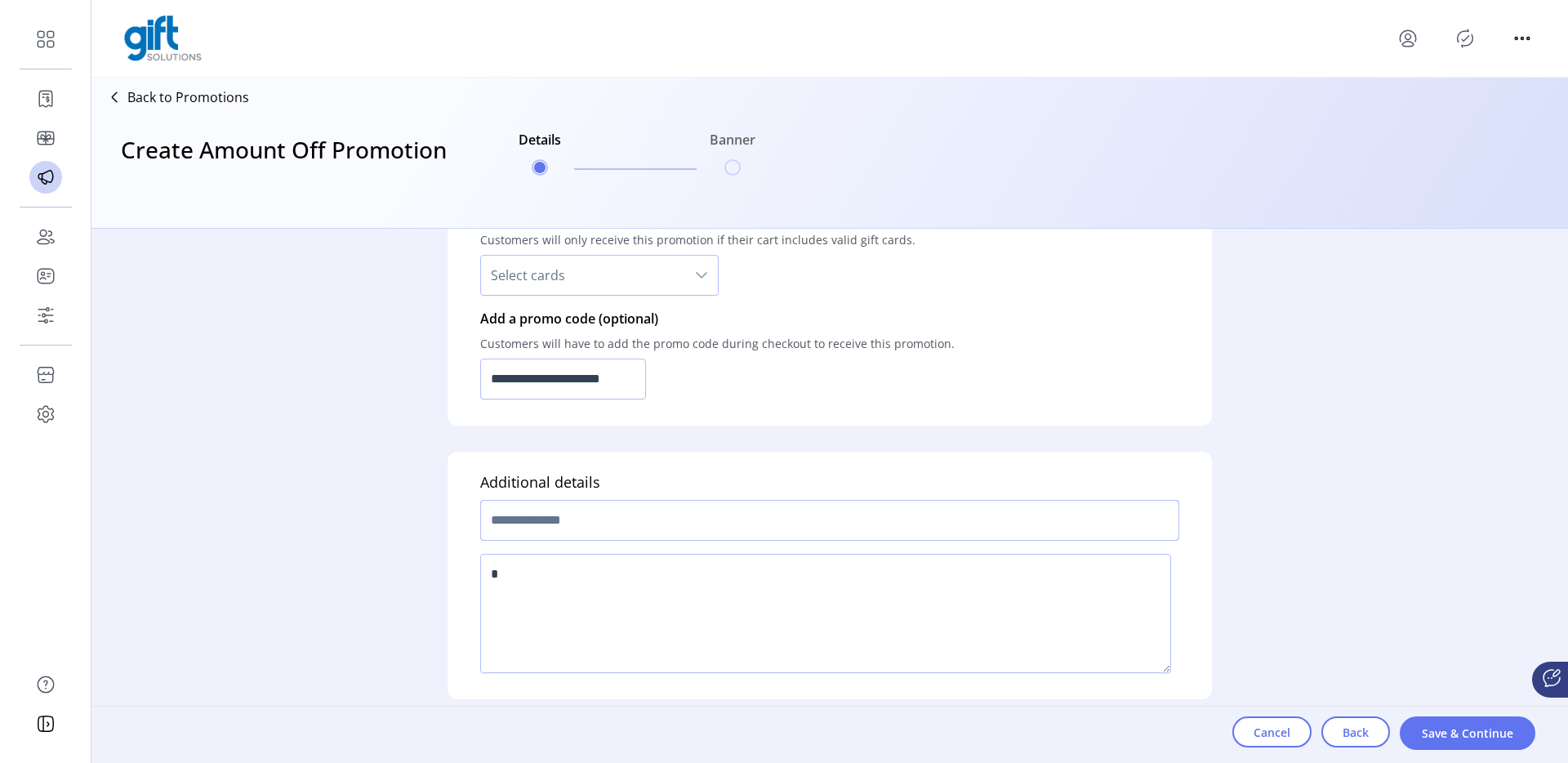 scroll, scrollTop: 0, scrollLeft: 0, axis: both 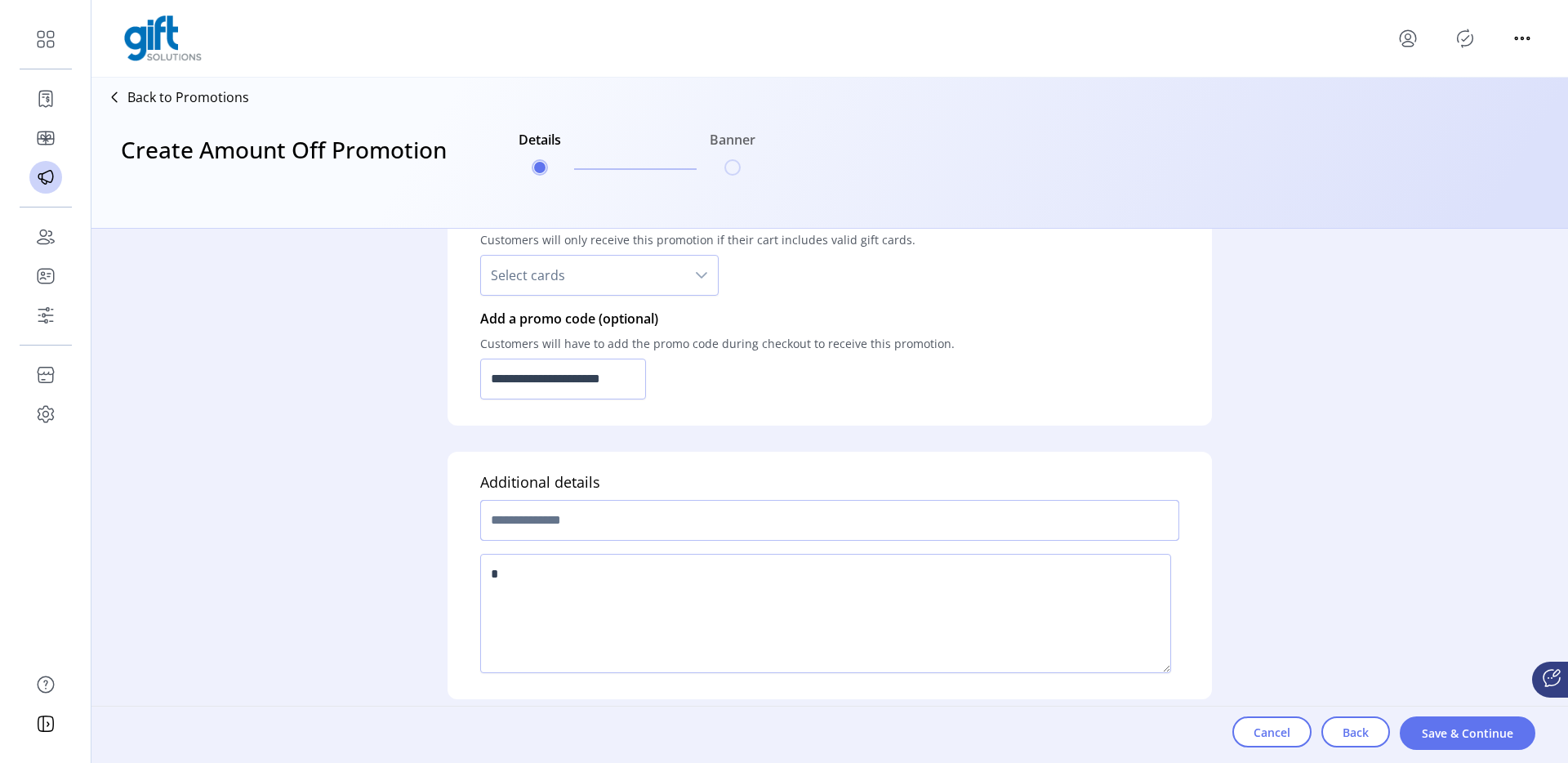 click 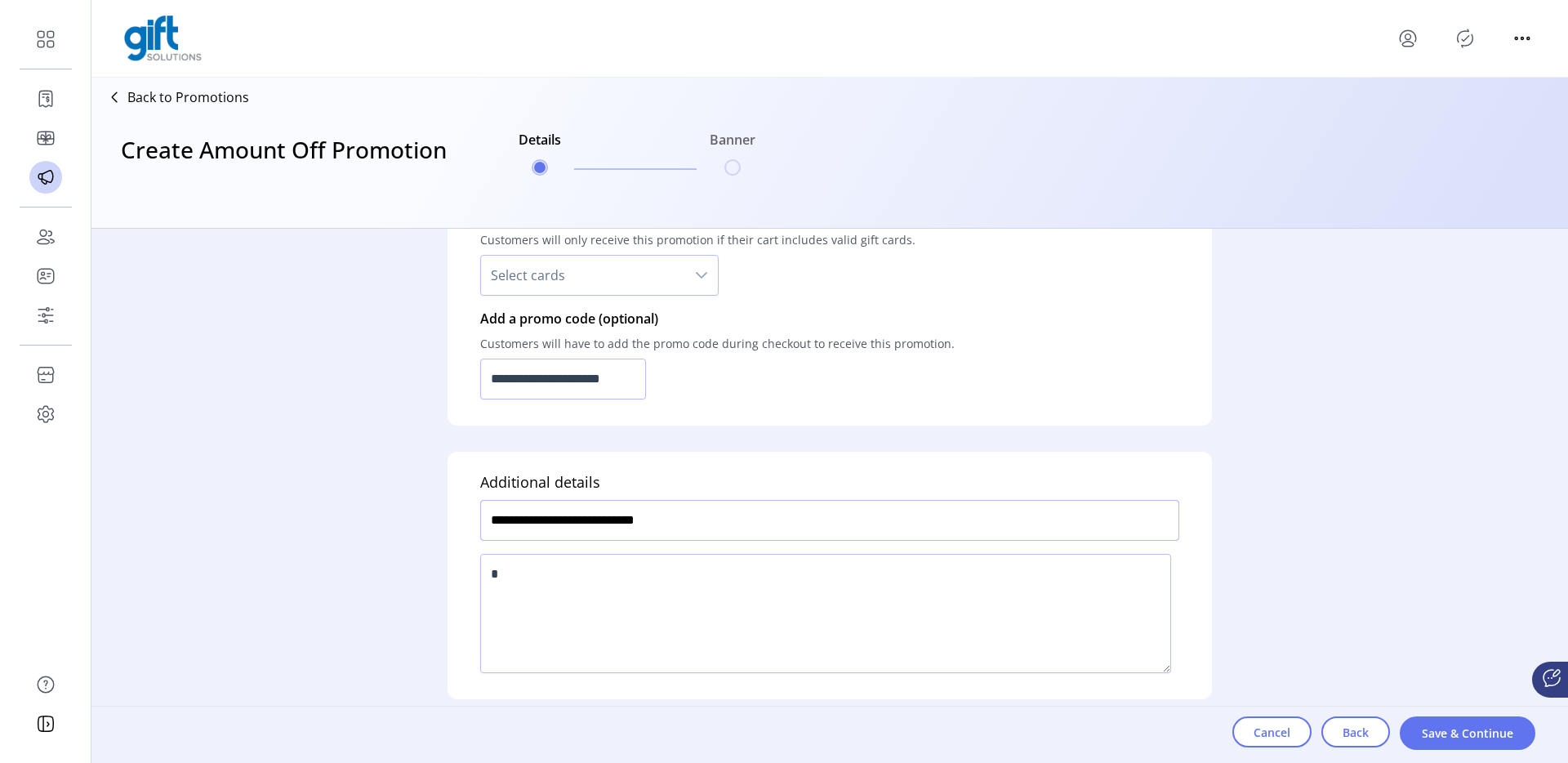 type on "**********" 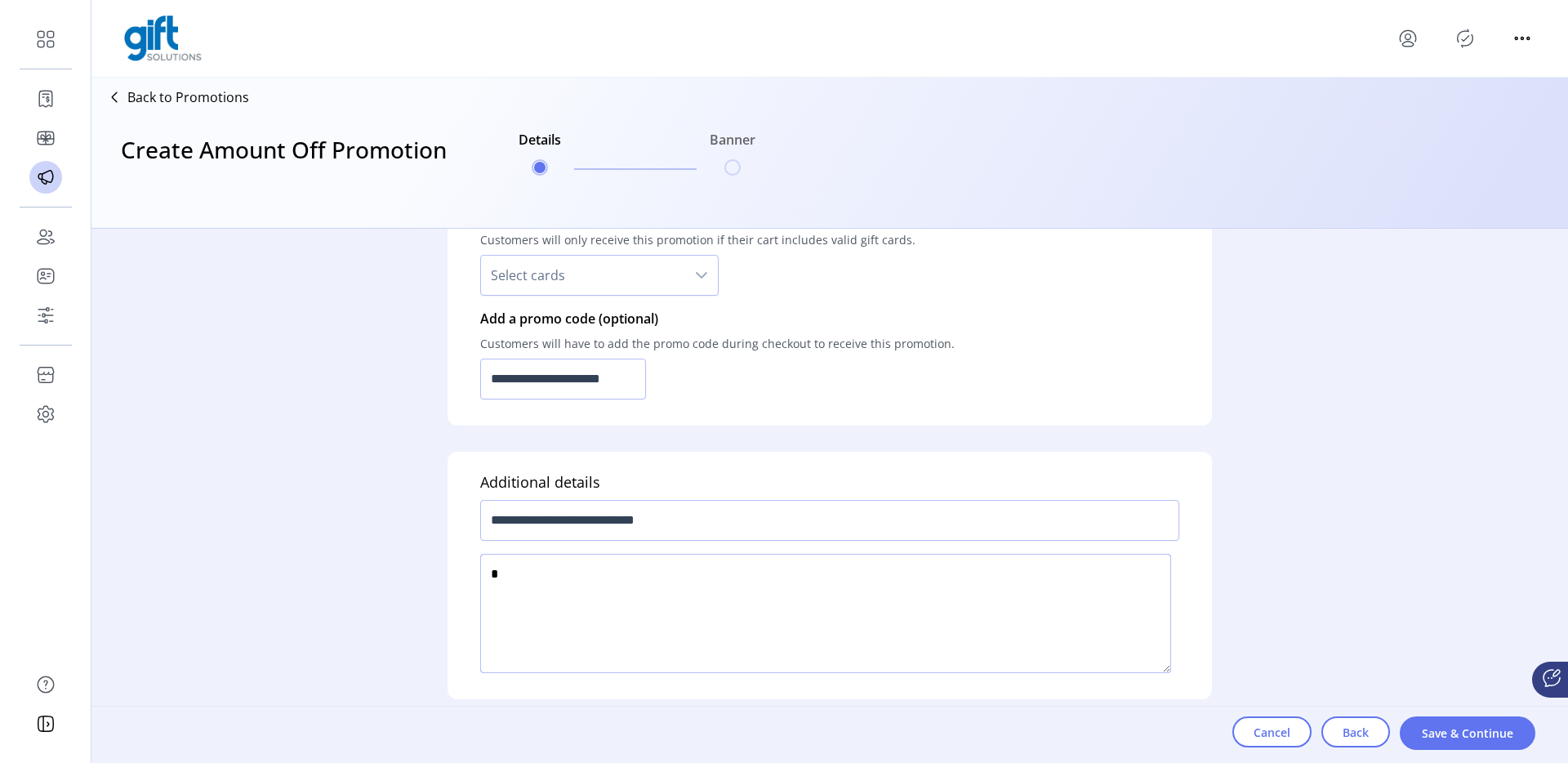 click 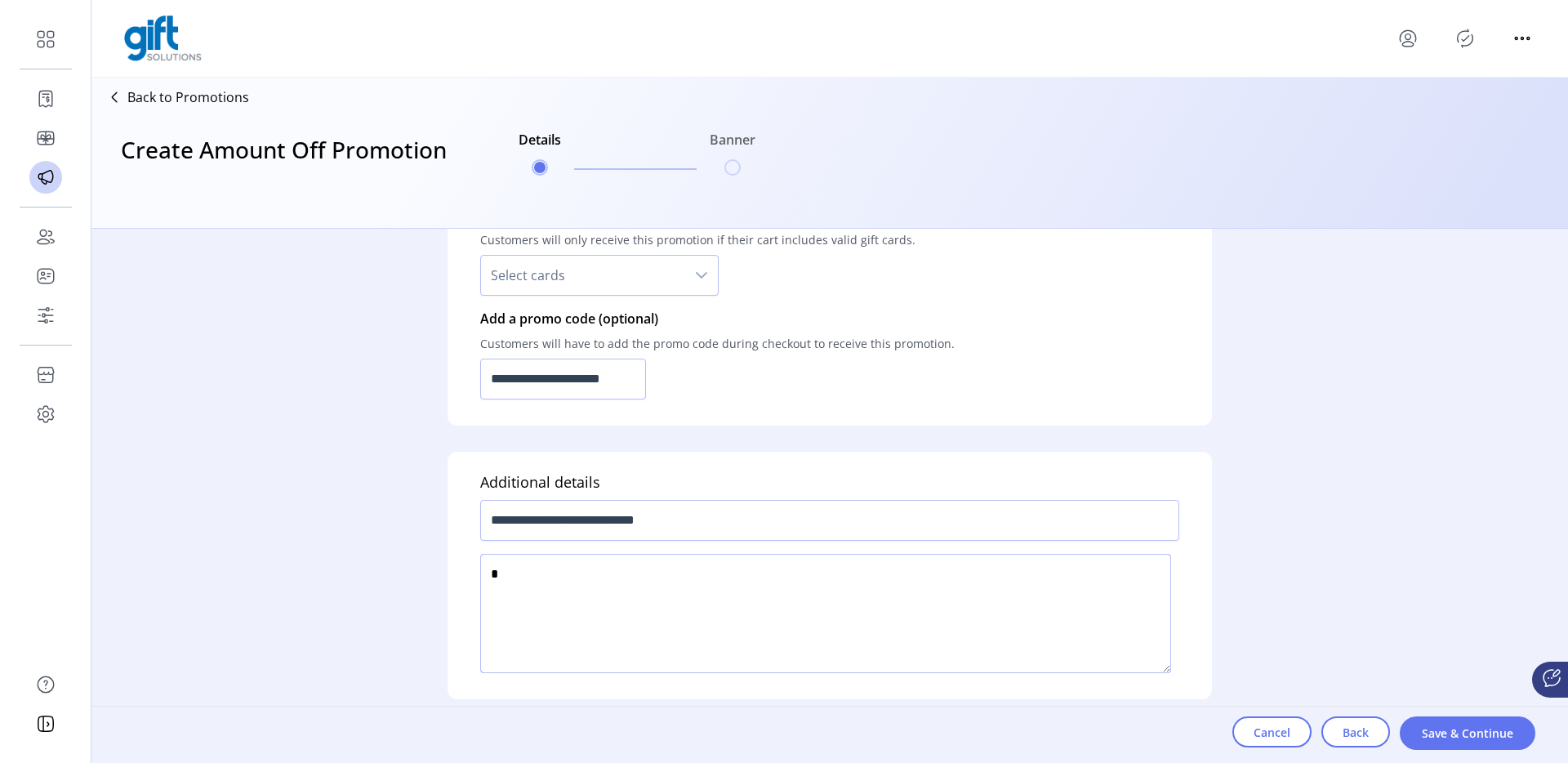 paste on "**********" 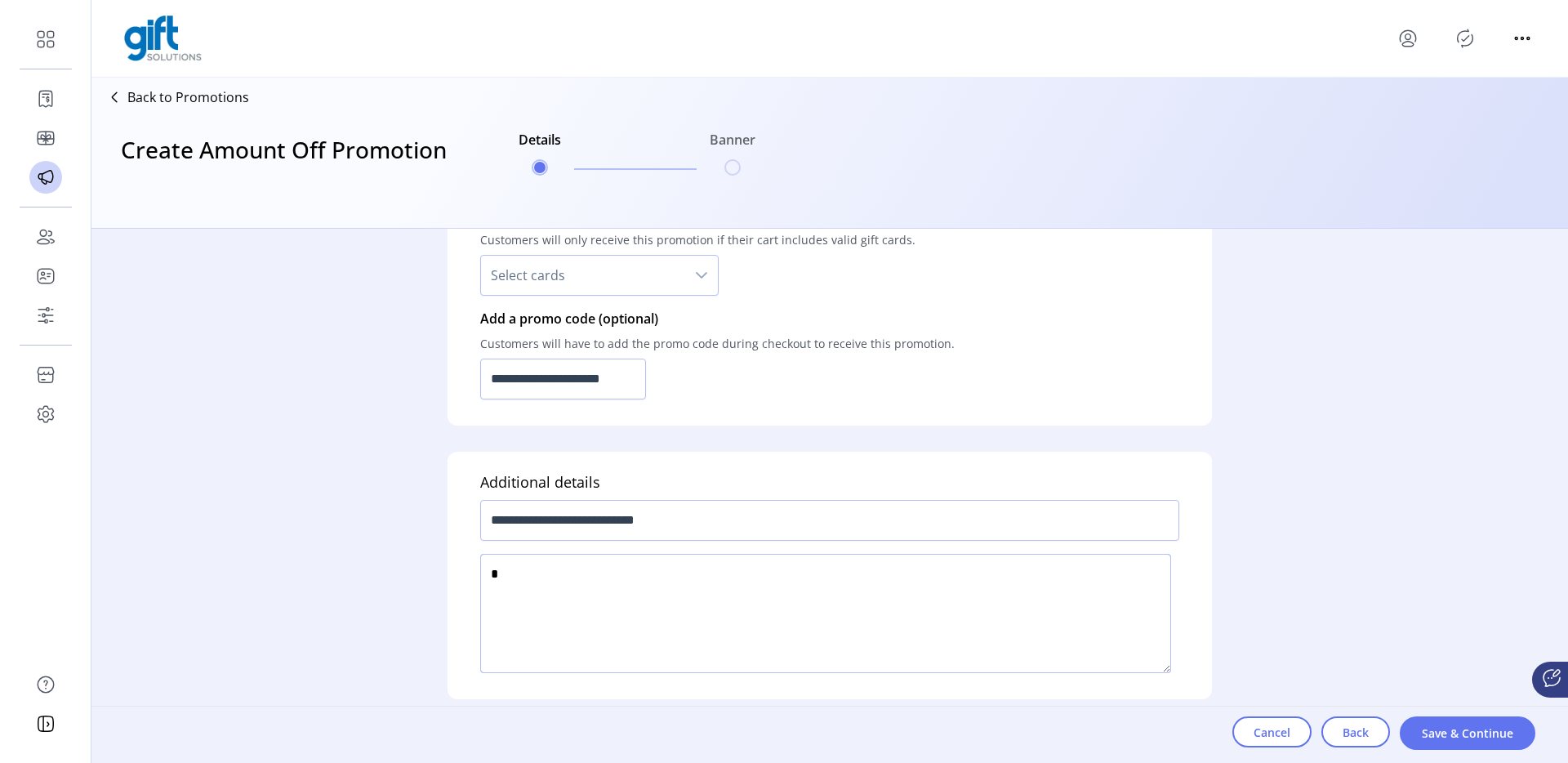type on "**********" 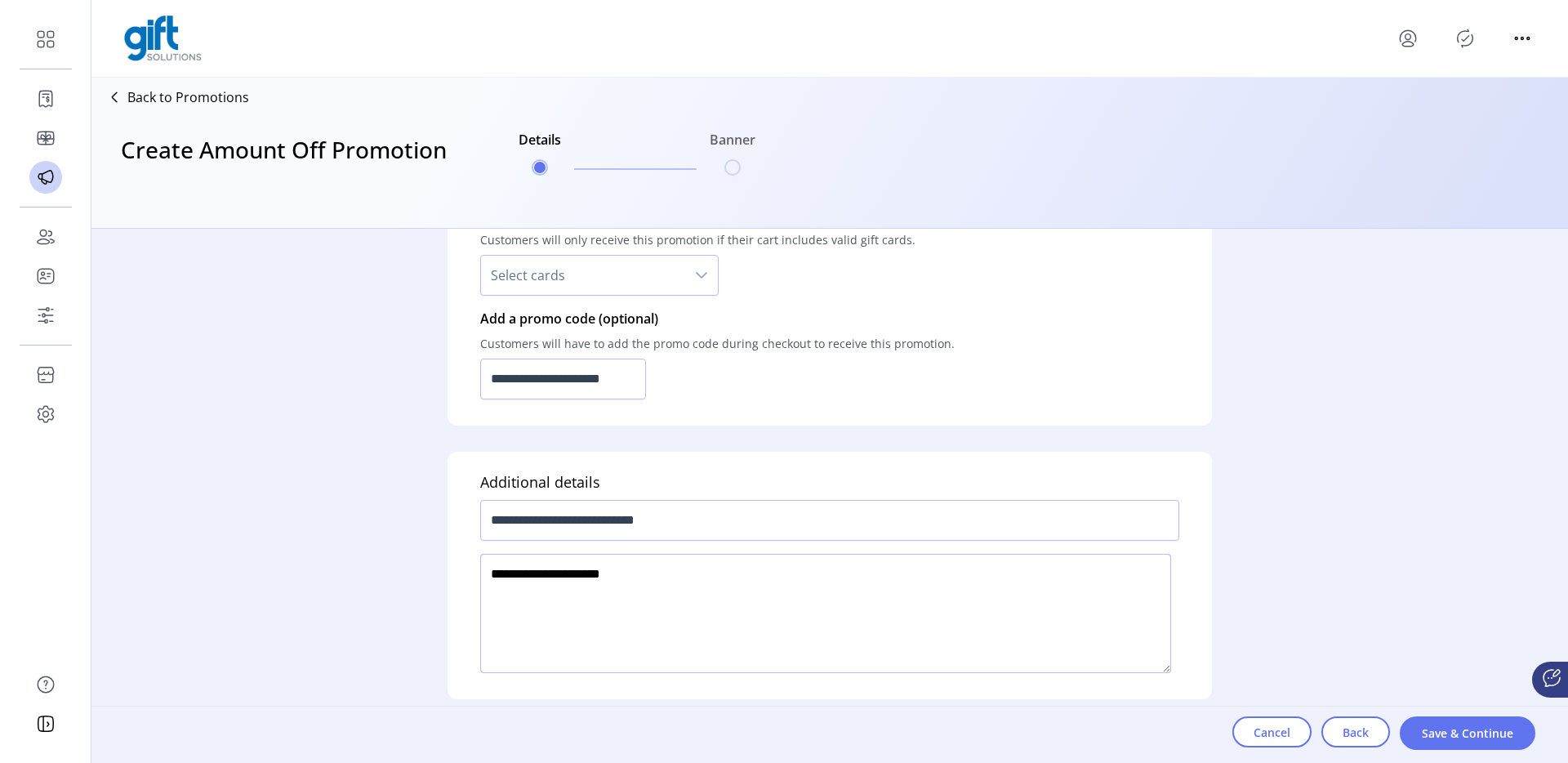 click 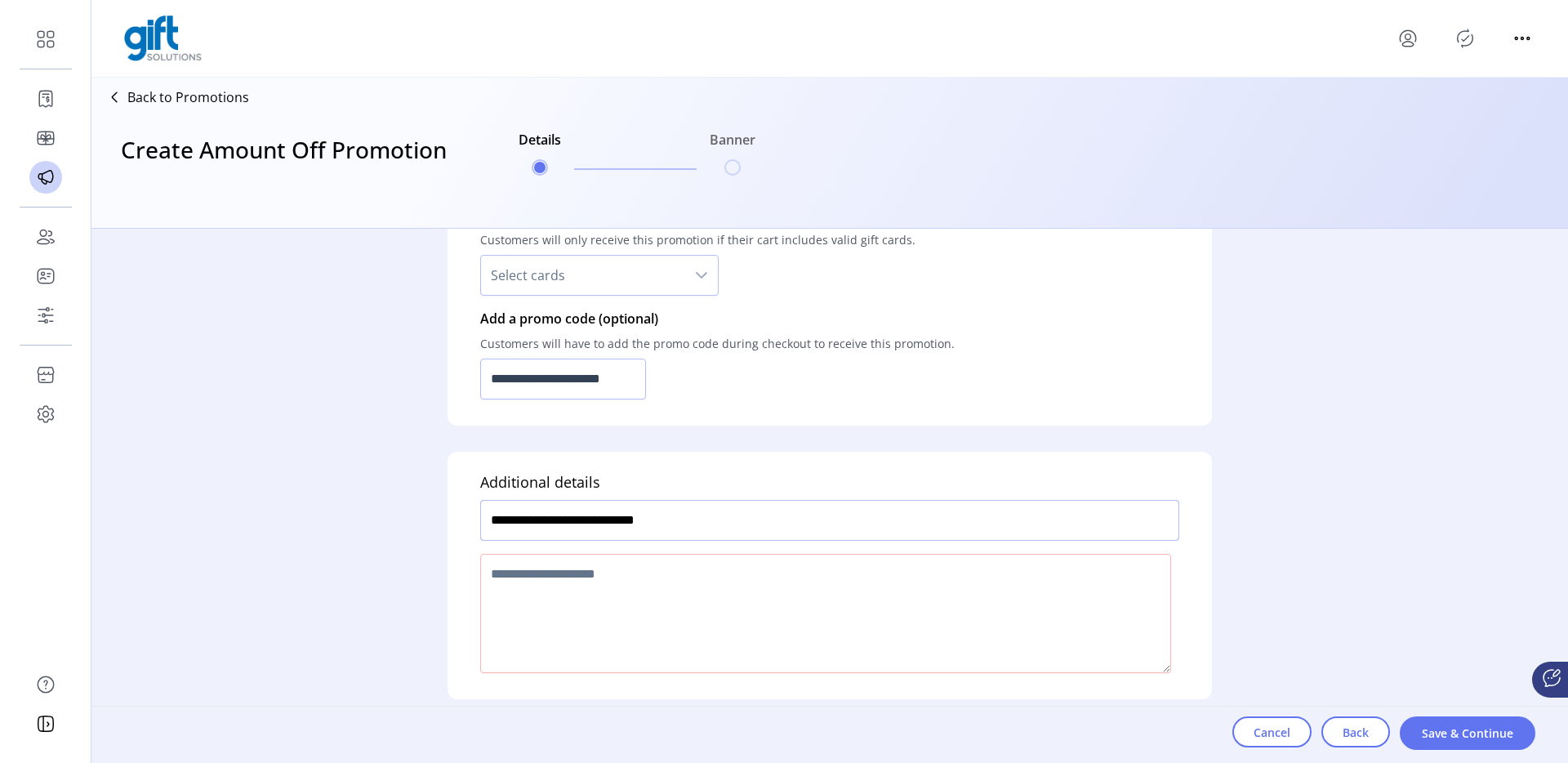 click on "**********" 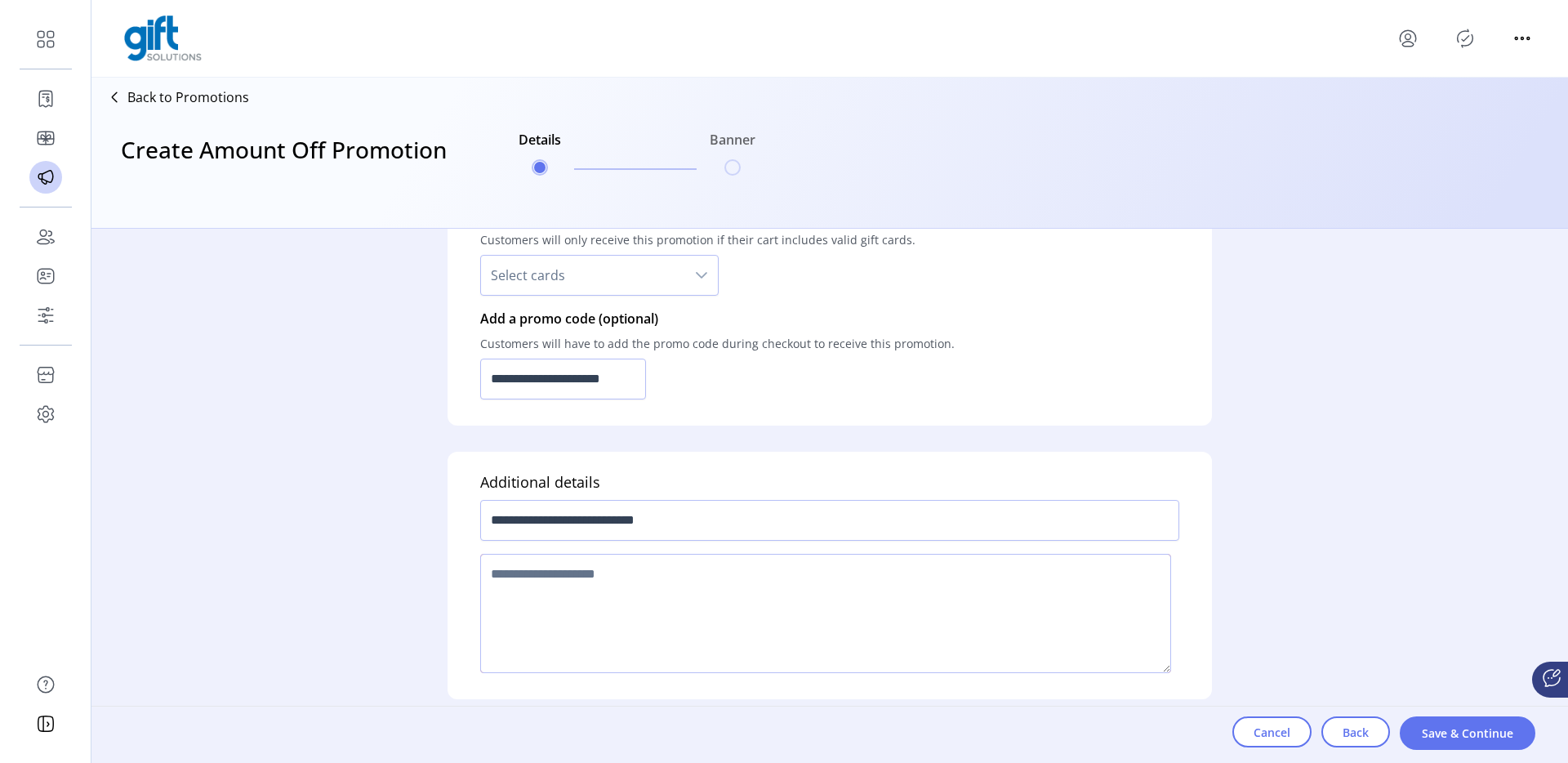 click 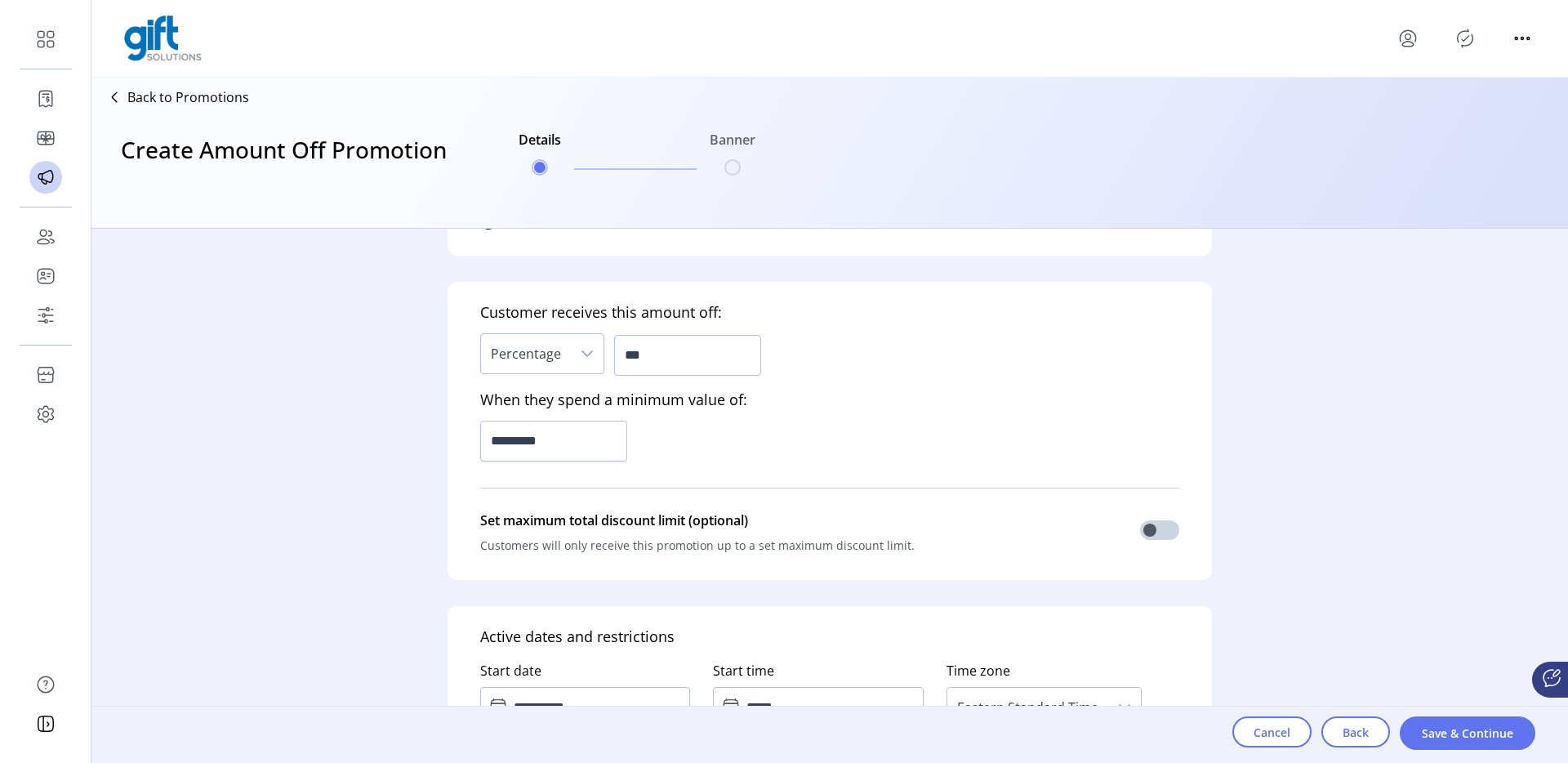 scroll, scrollTop: 0, scrollLeft: 0, axis: both 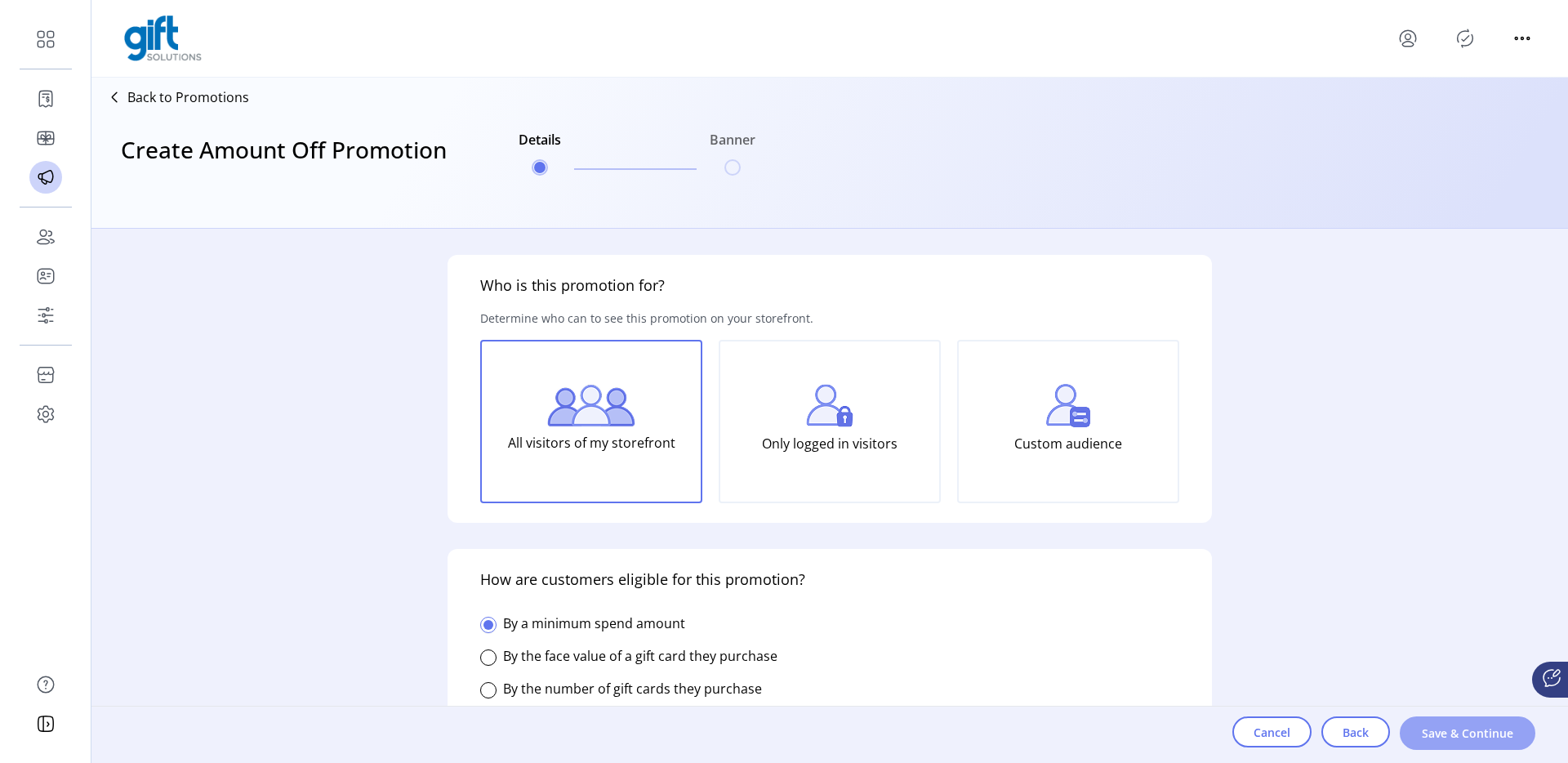 type on "**********" 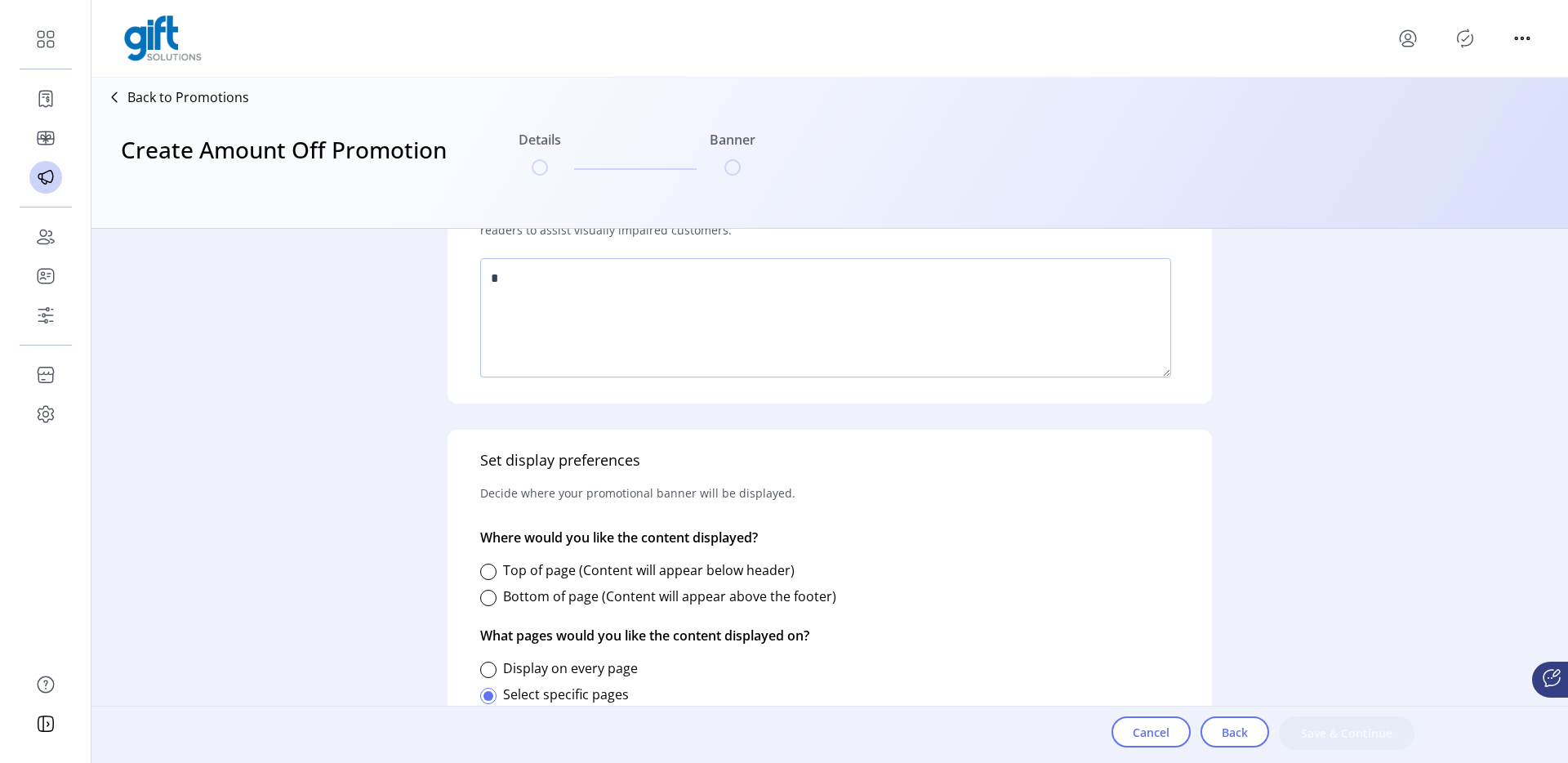 scroll, scrollTop: 444, scrollLeft: 0, axis: vertical 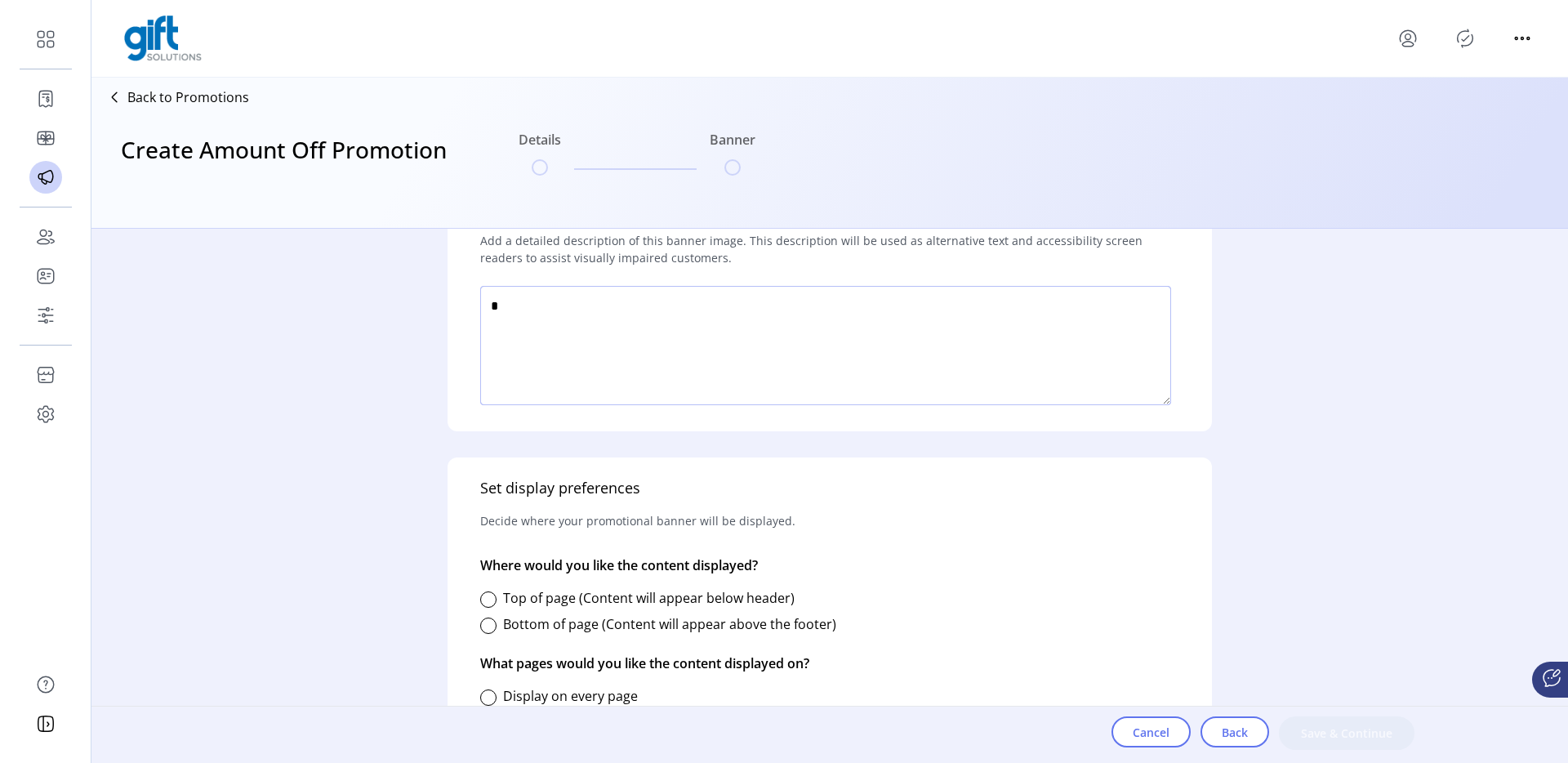 click 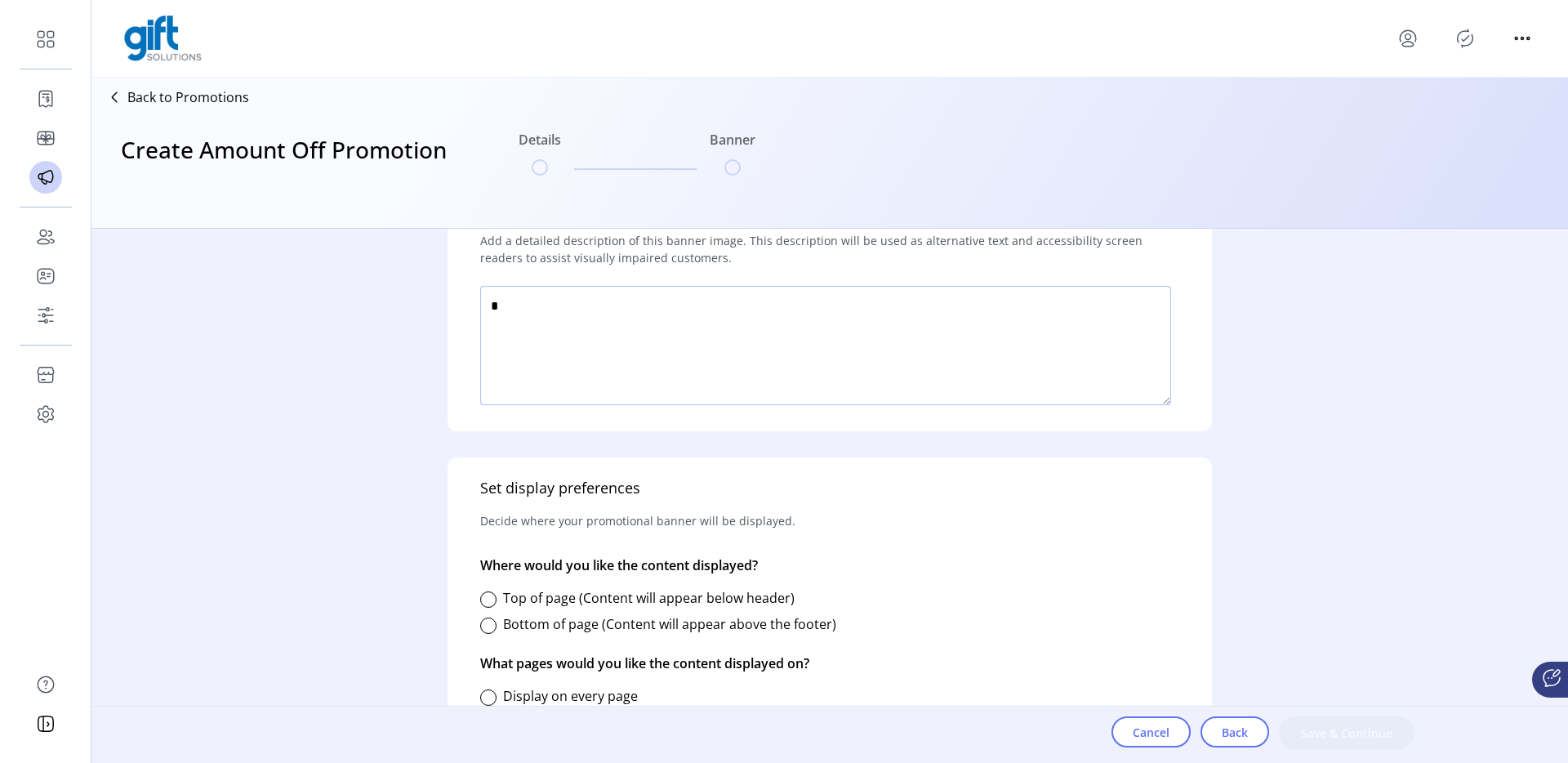 paste on "**********" 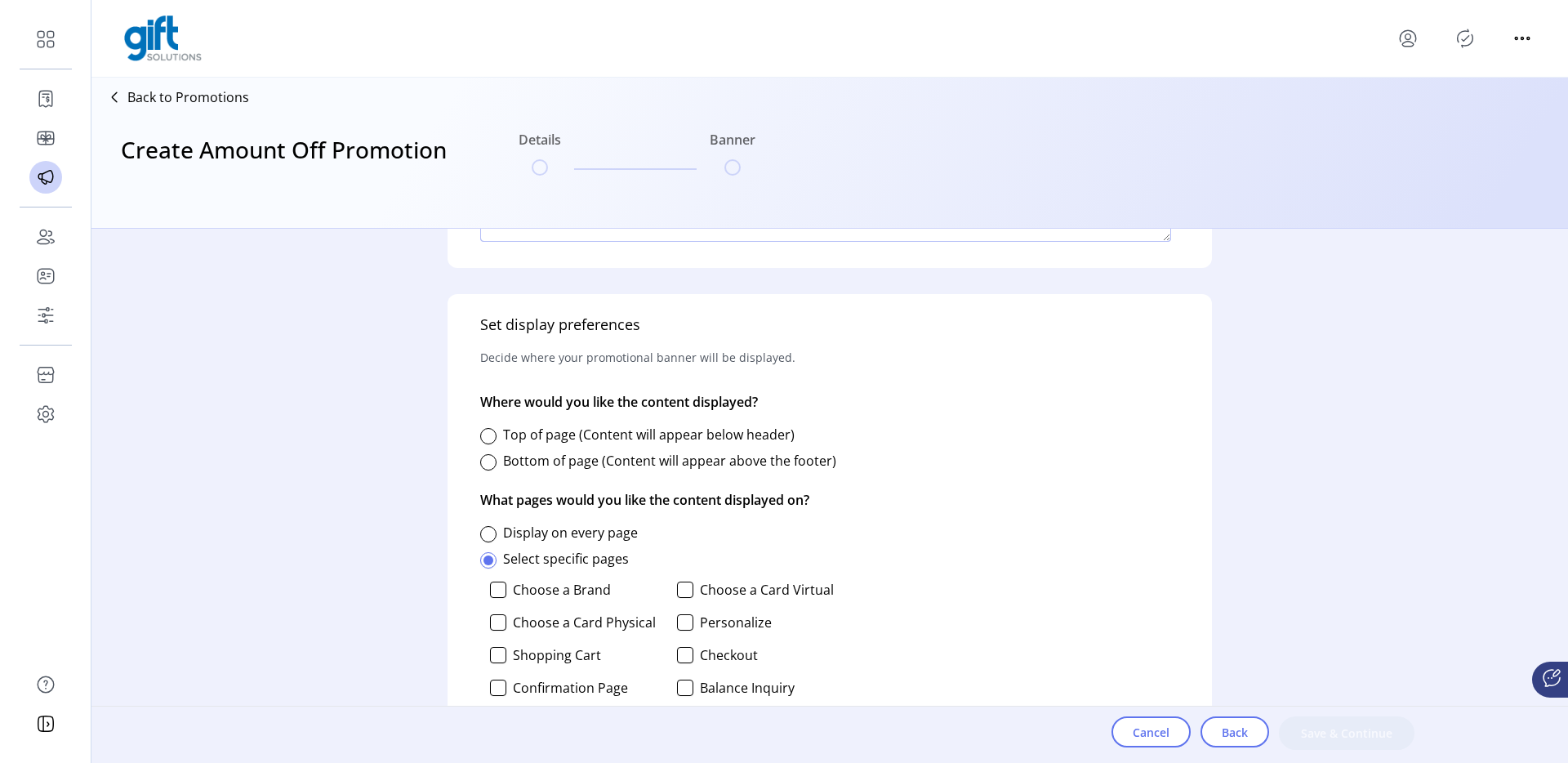 scroll, scrollTop: 612, scrollLeft: 0, axis: vertical 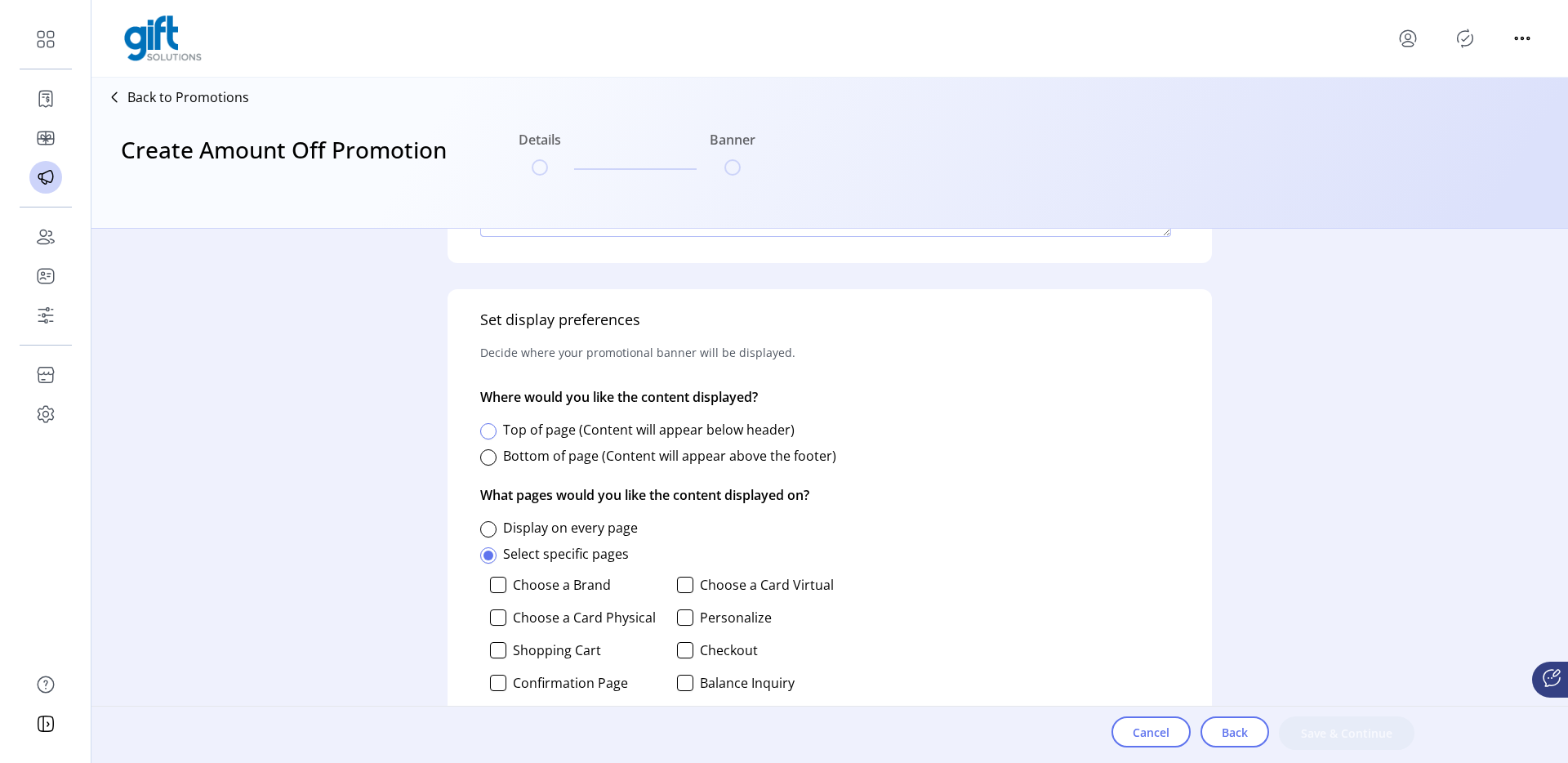 type on "**********" 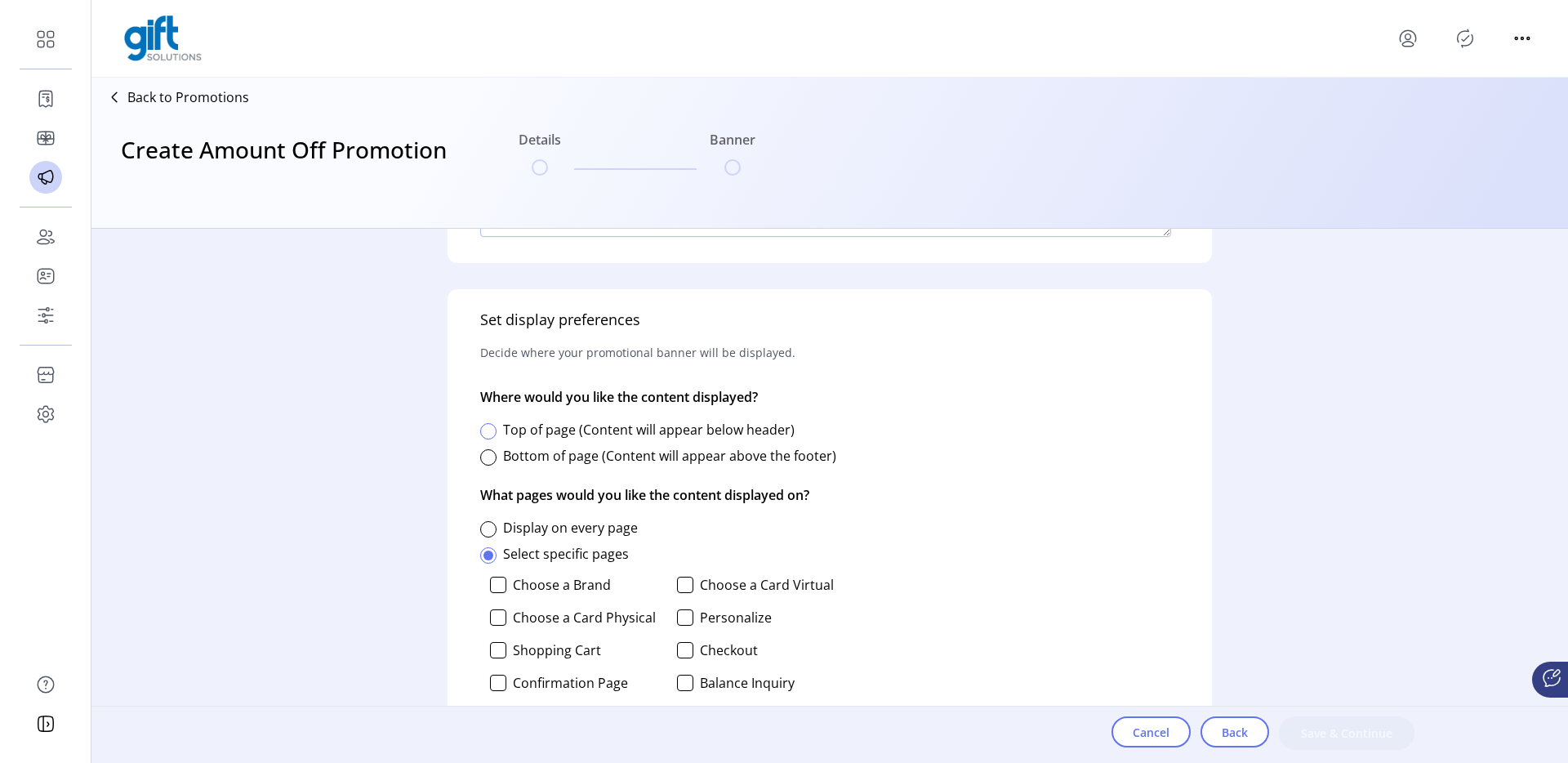 click 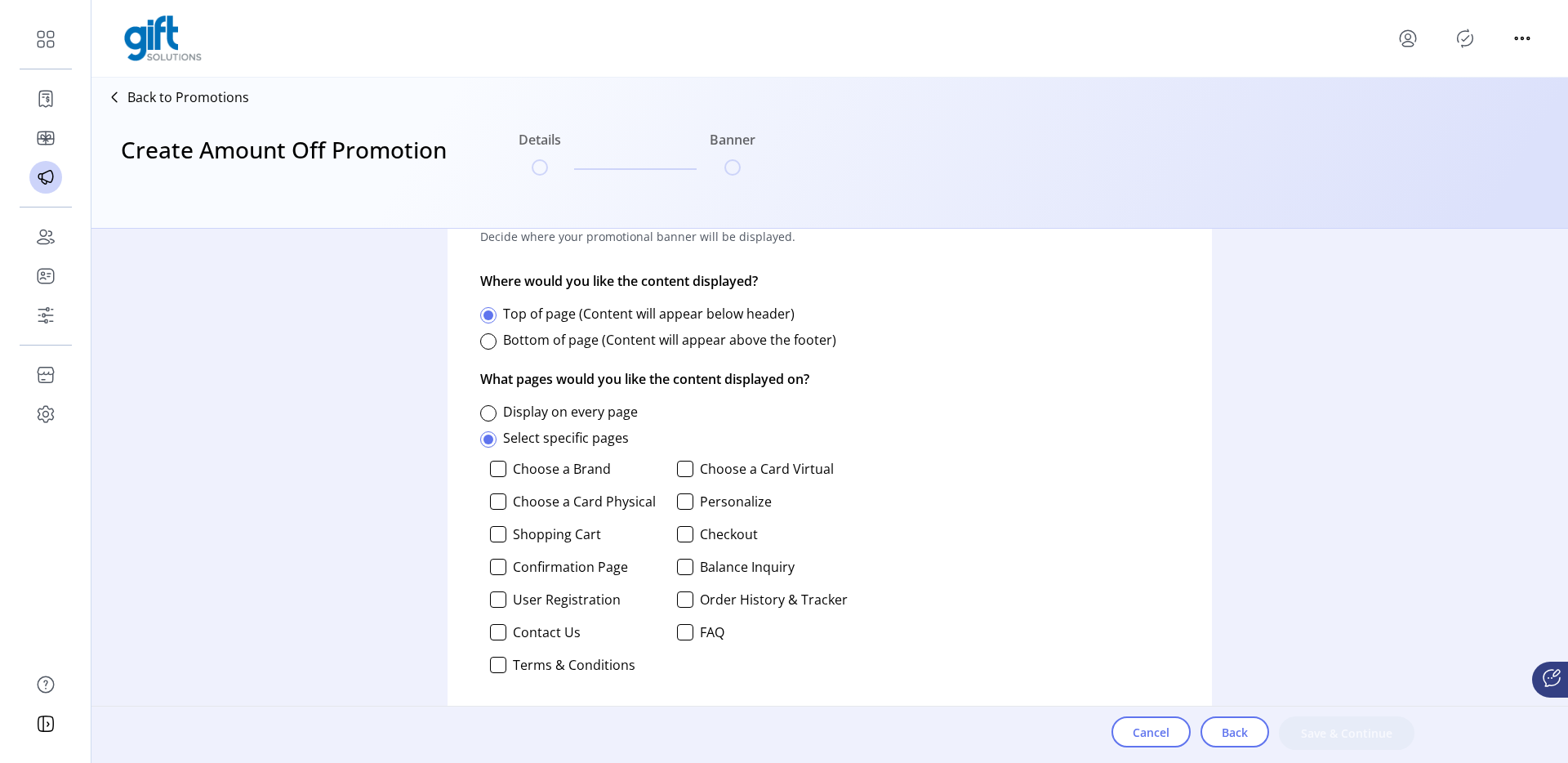 scroll, scrollTop: 739, scrollLeft: 0, axis: vertical 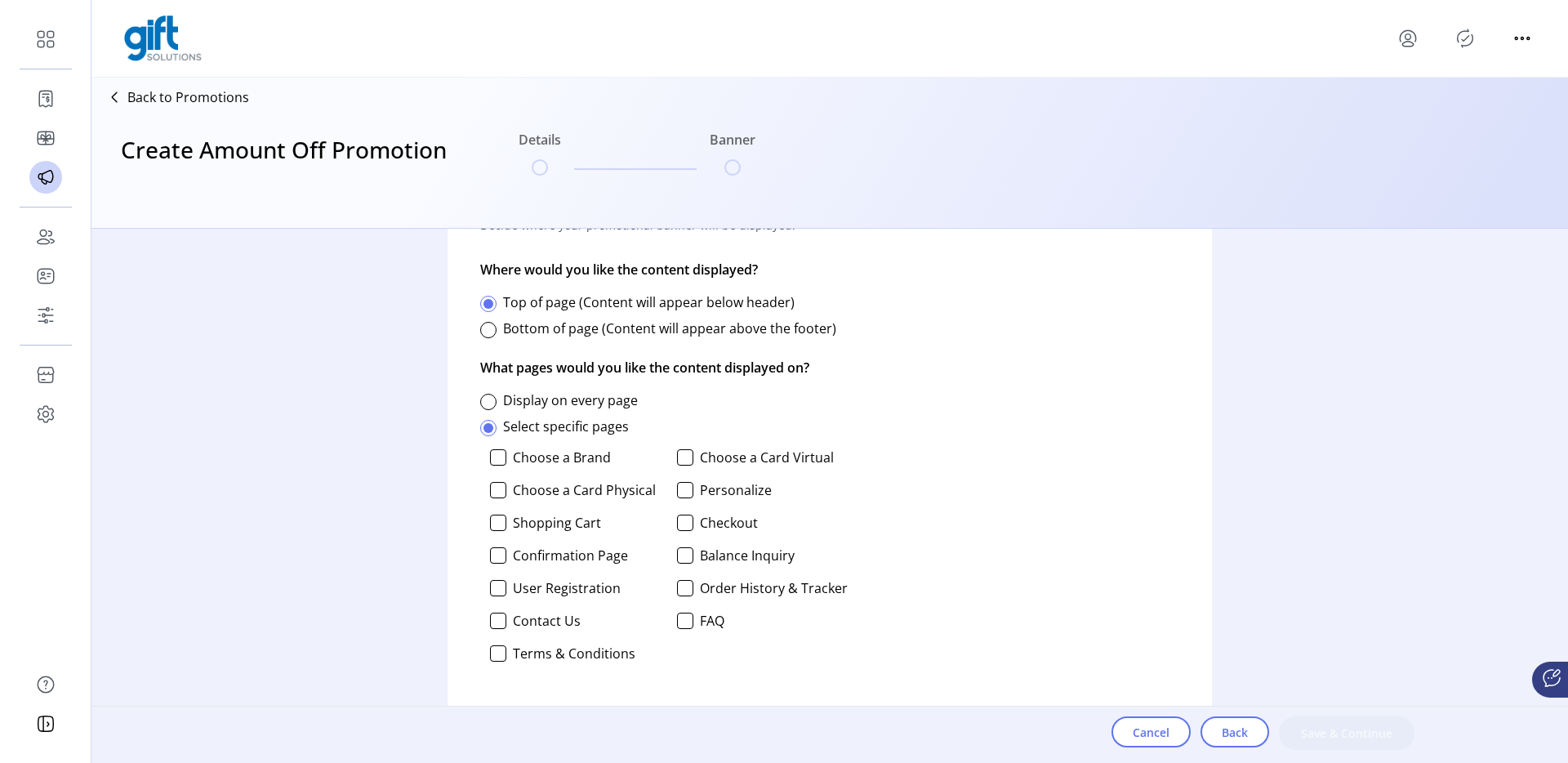 click on "Display on every page" 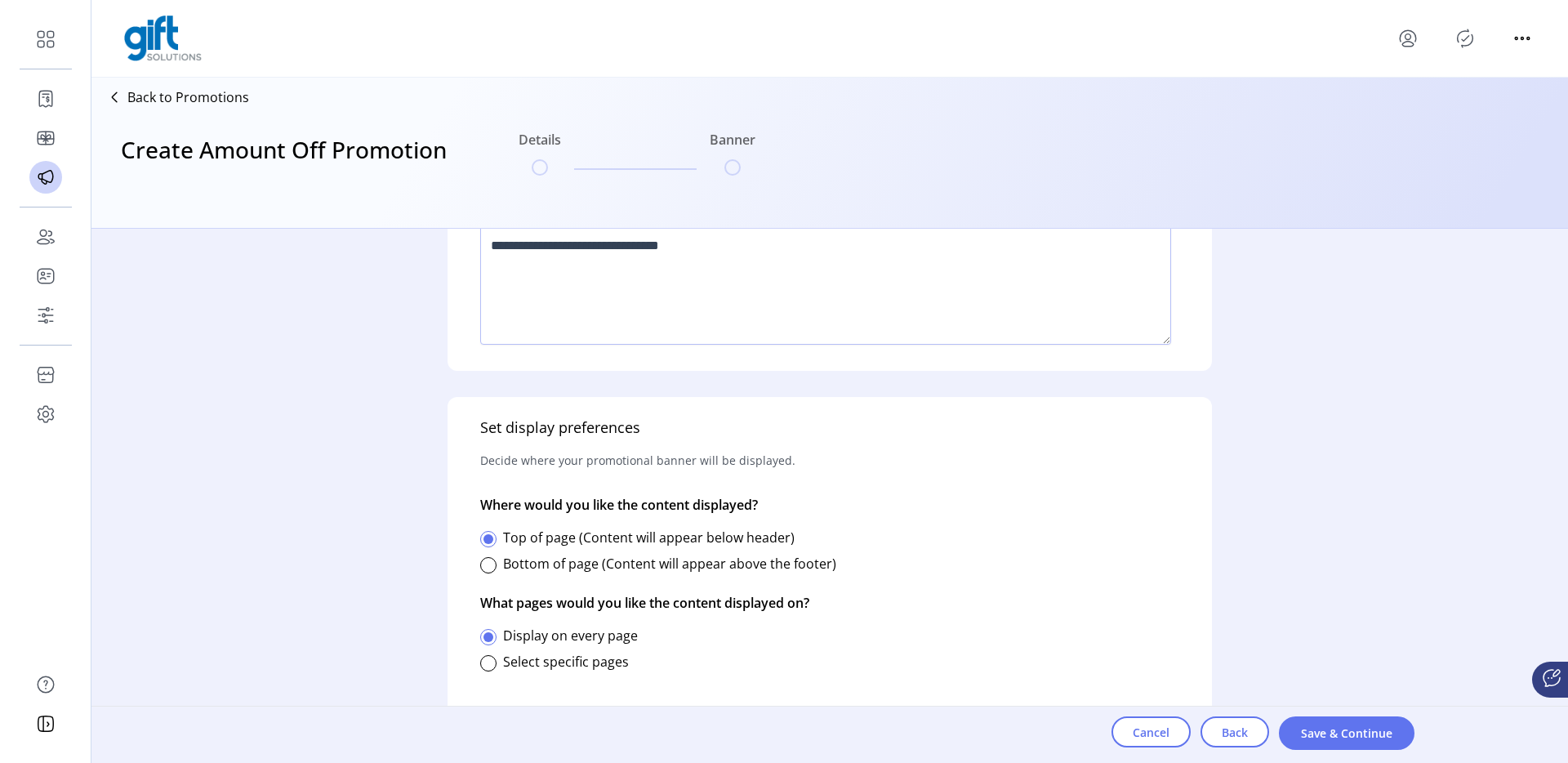 scroll, scrollTop: 10, scrollLeft: 6, axis: both 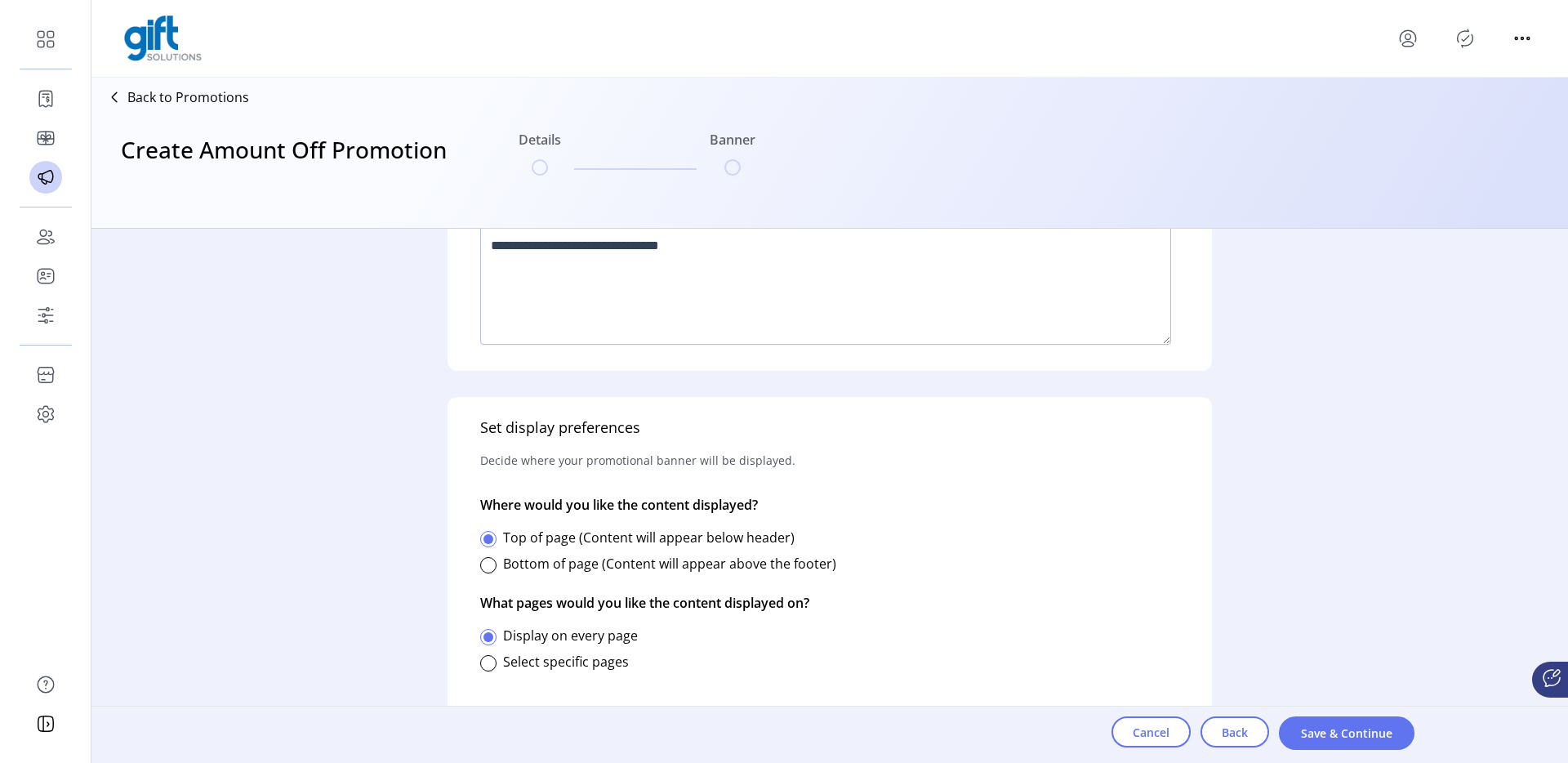 click on "Upload a promotional banner (optional) Add a banner to tout this promotion on your storefront. Image Choose Upload Cancel
Drag here or Upload  Supported file types: .jpg, .png, .gif (Max 1Mb)  Add alternative text (optional) Add a detailed description of this banner image. This description will be used as alternative text and accessibility screen readers to assist visually impaired customers.   Set display preferences Decide where your promotional banner will be displayed. Where would you like the content displayed?  Top of page (Content will appear below header)   Bottom of page (Content will appear above the footer)  What pages would you like the content displayed on?  Display on every page   Select specific pages" 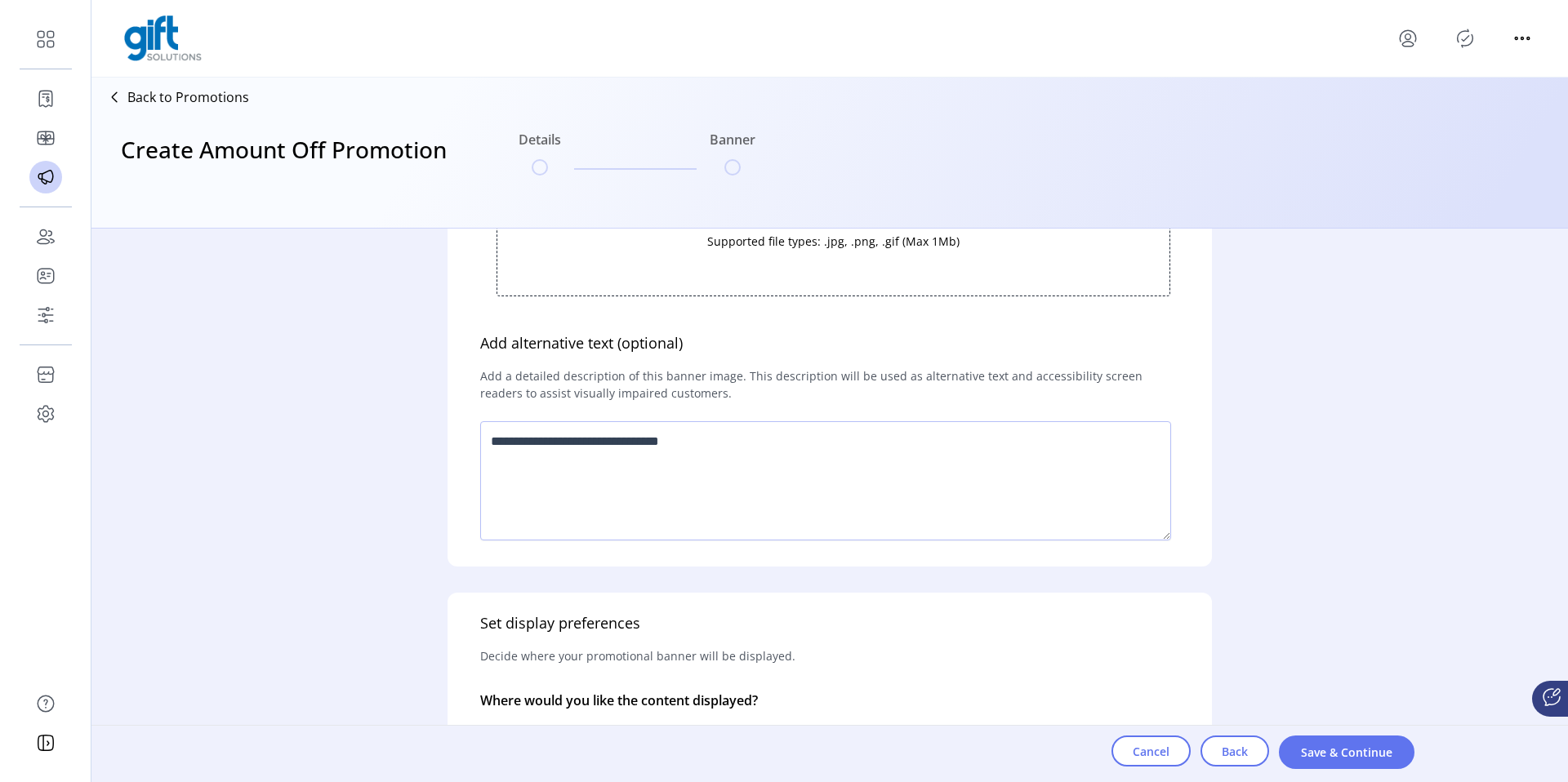 scroll, scrollTop: 484, scrollLeft: 0, axis: vertical 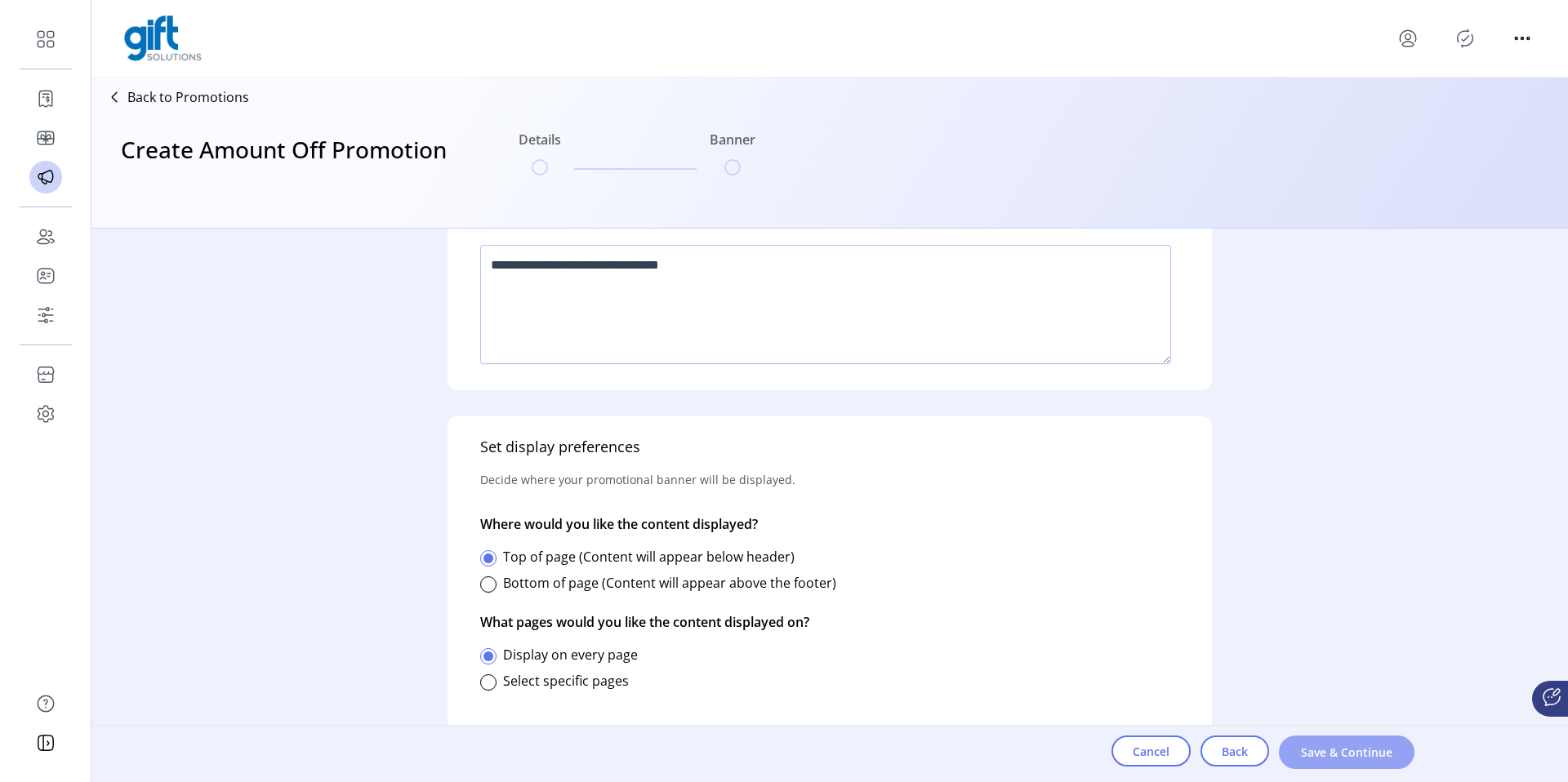 click on "Save & Continue" 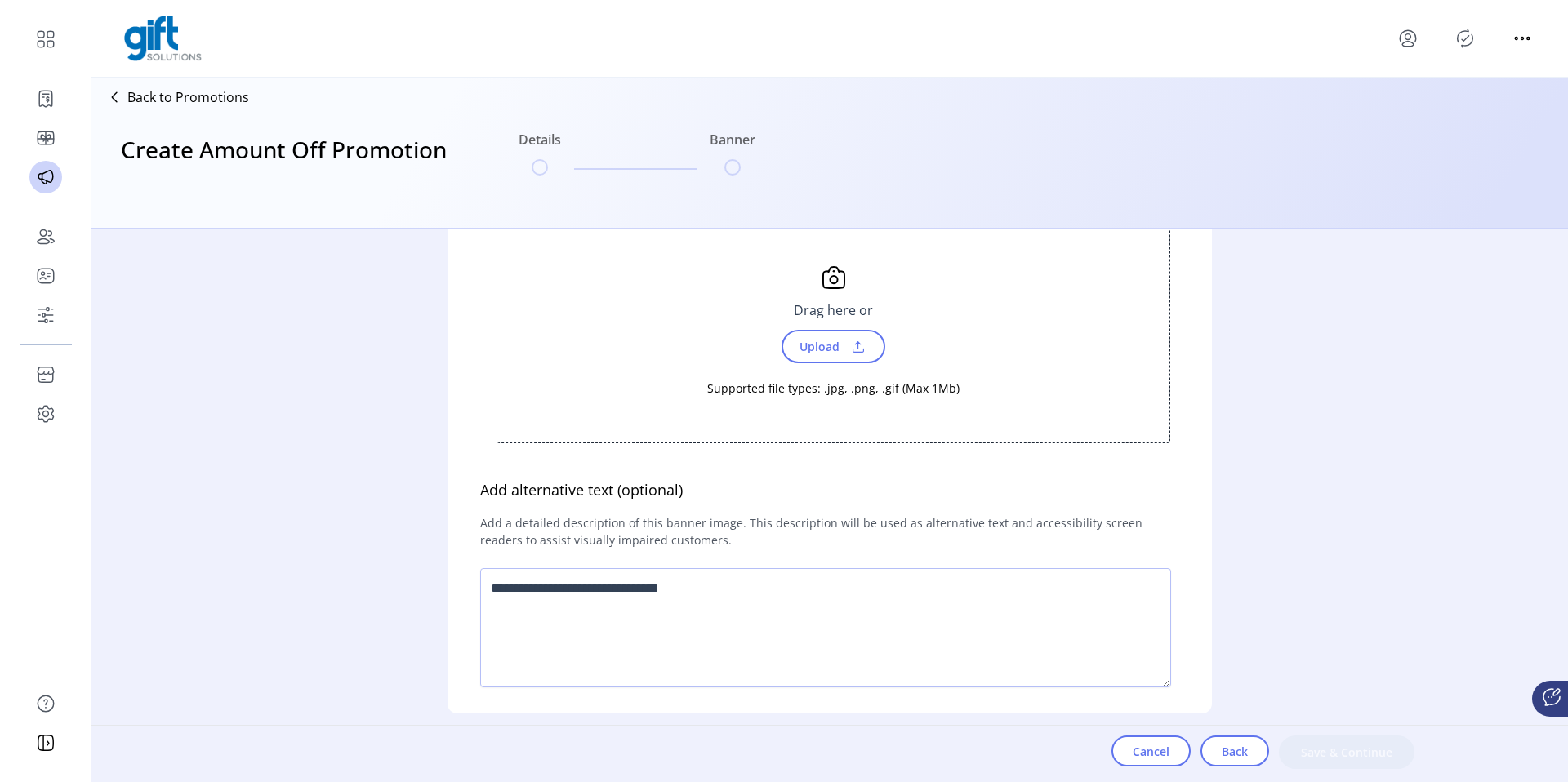 scroll, scrollTop: 484, scrollLeft: 0, axis: vertical 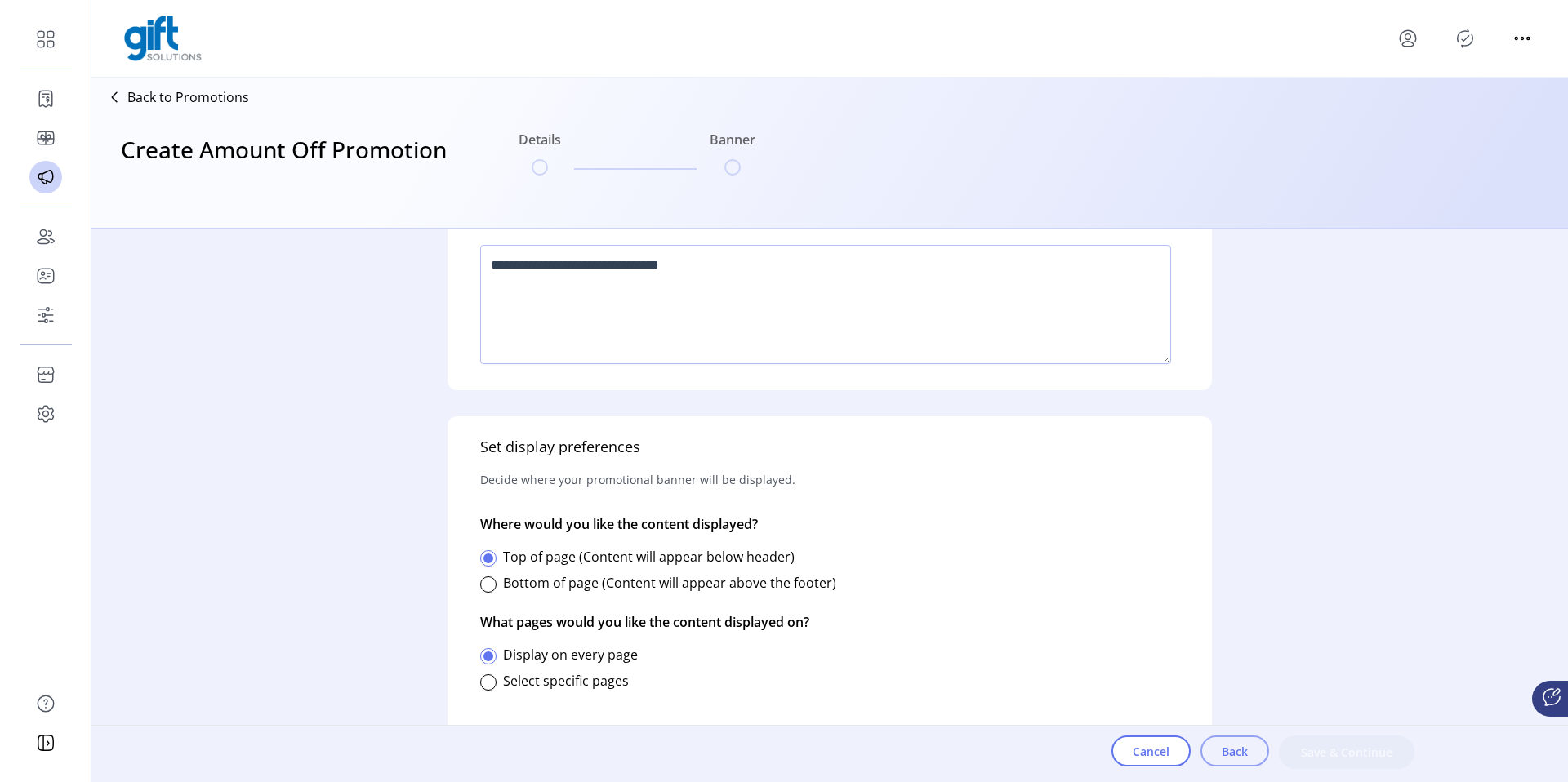 click on "Back" 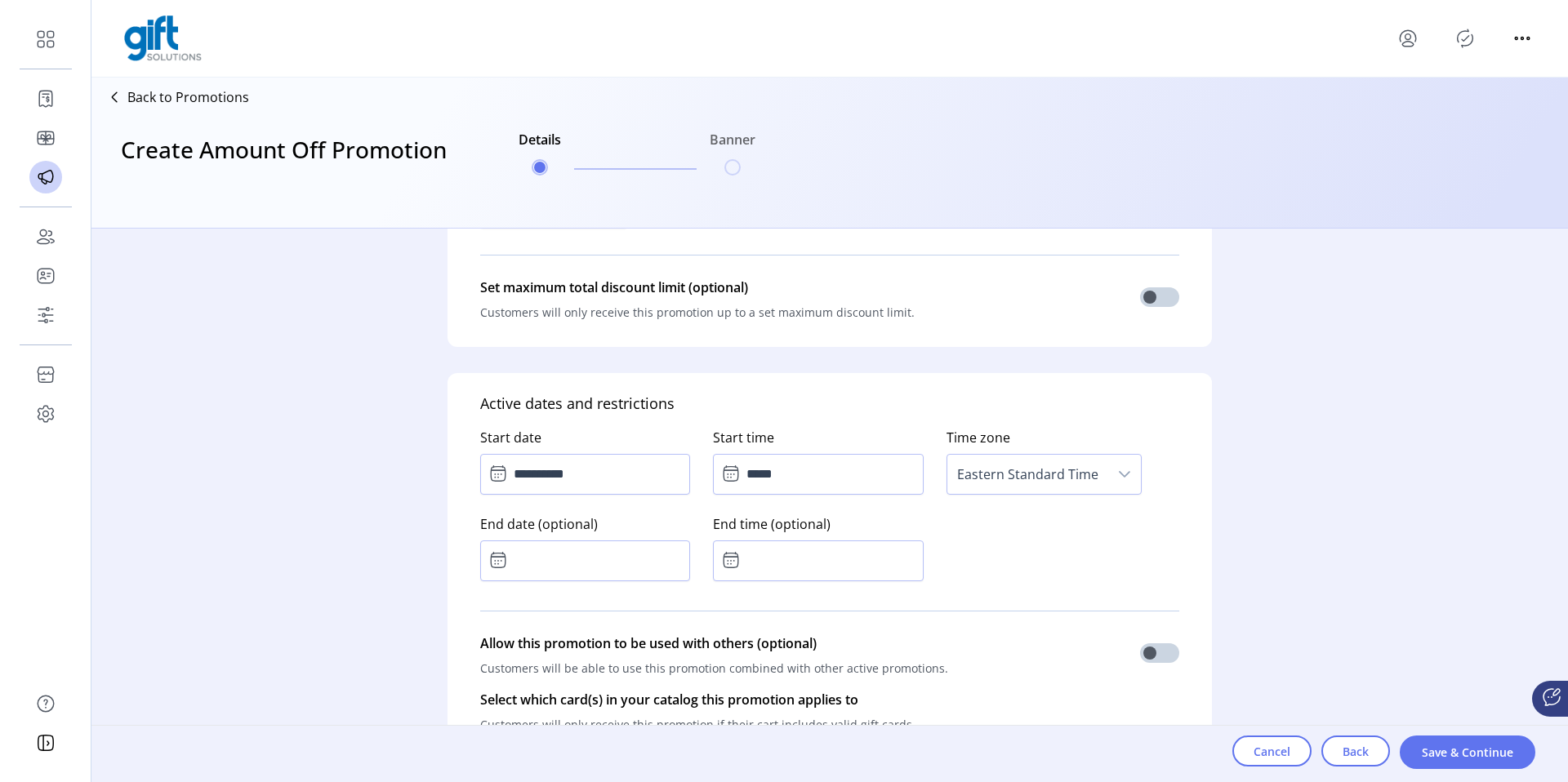 scroll, scrollTop: 688, scrollLeft: 0, axis: vertical 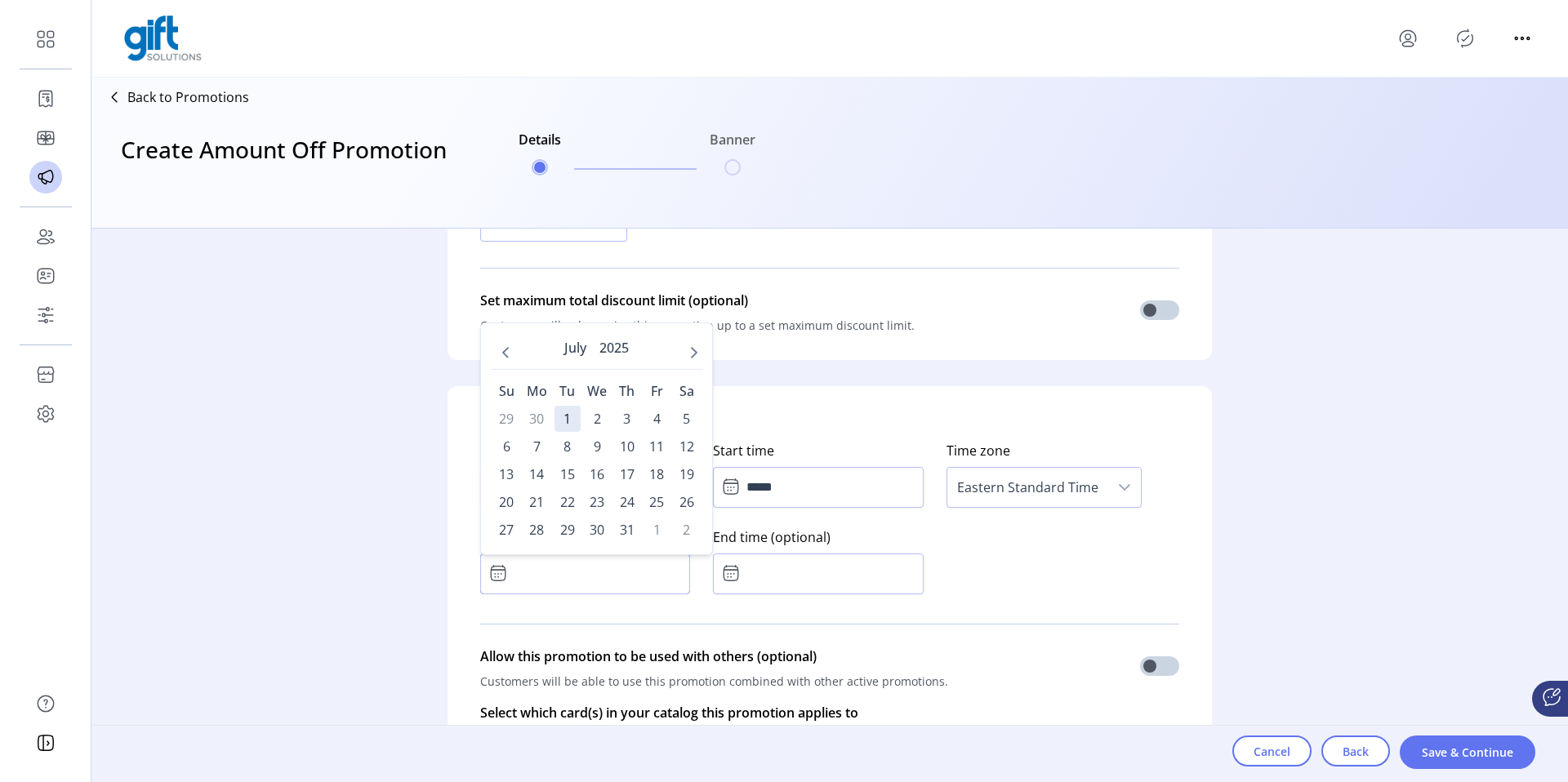 click 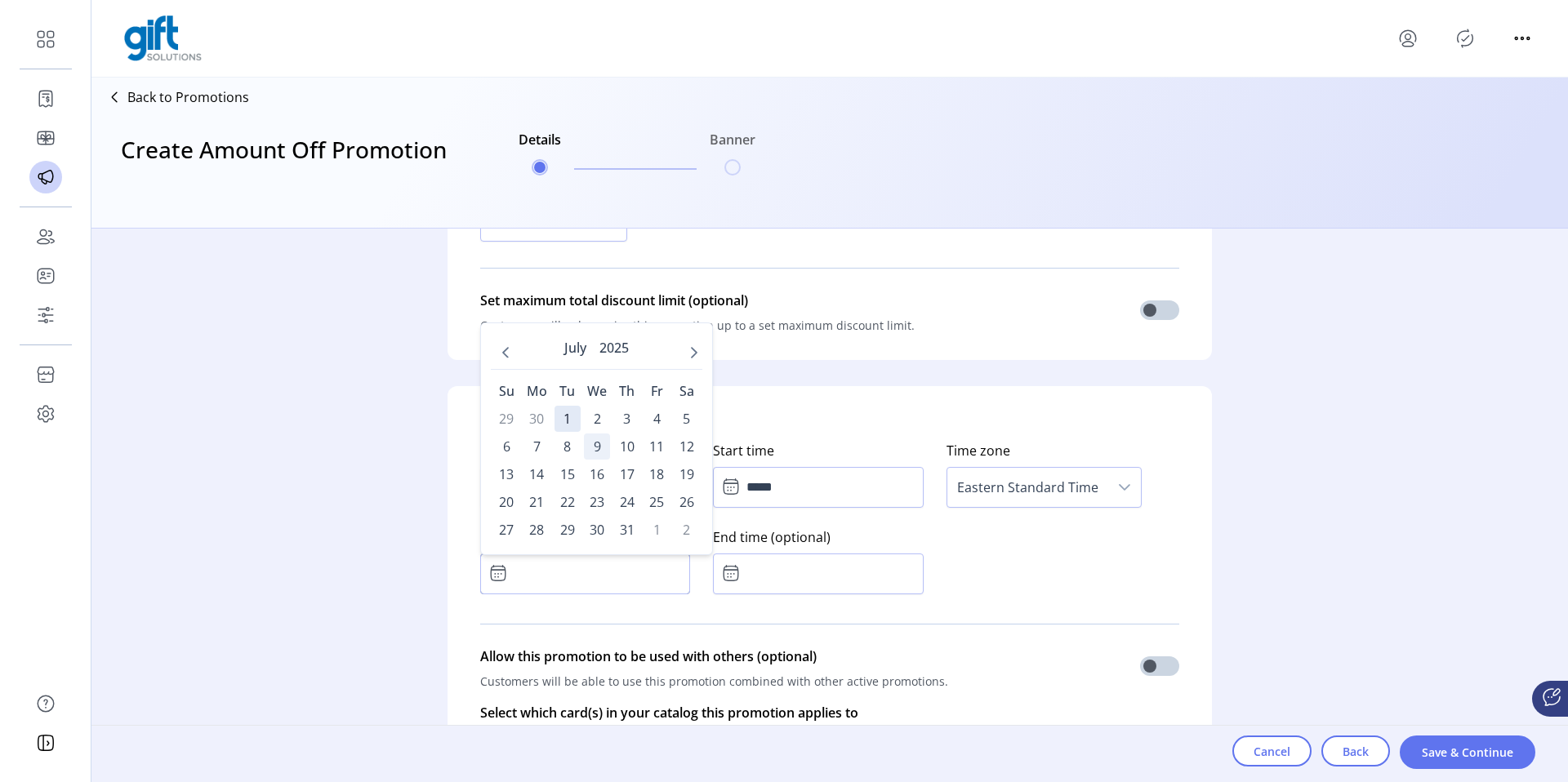 click on "9" at bounding box center [597, 447] 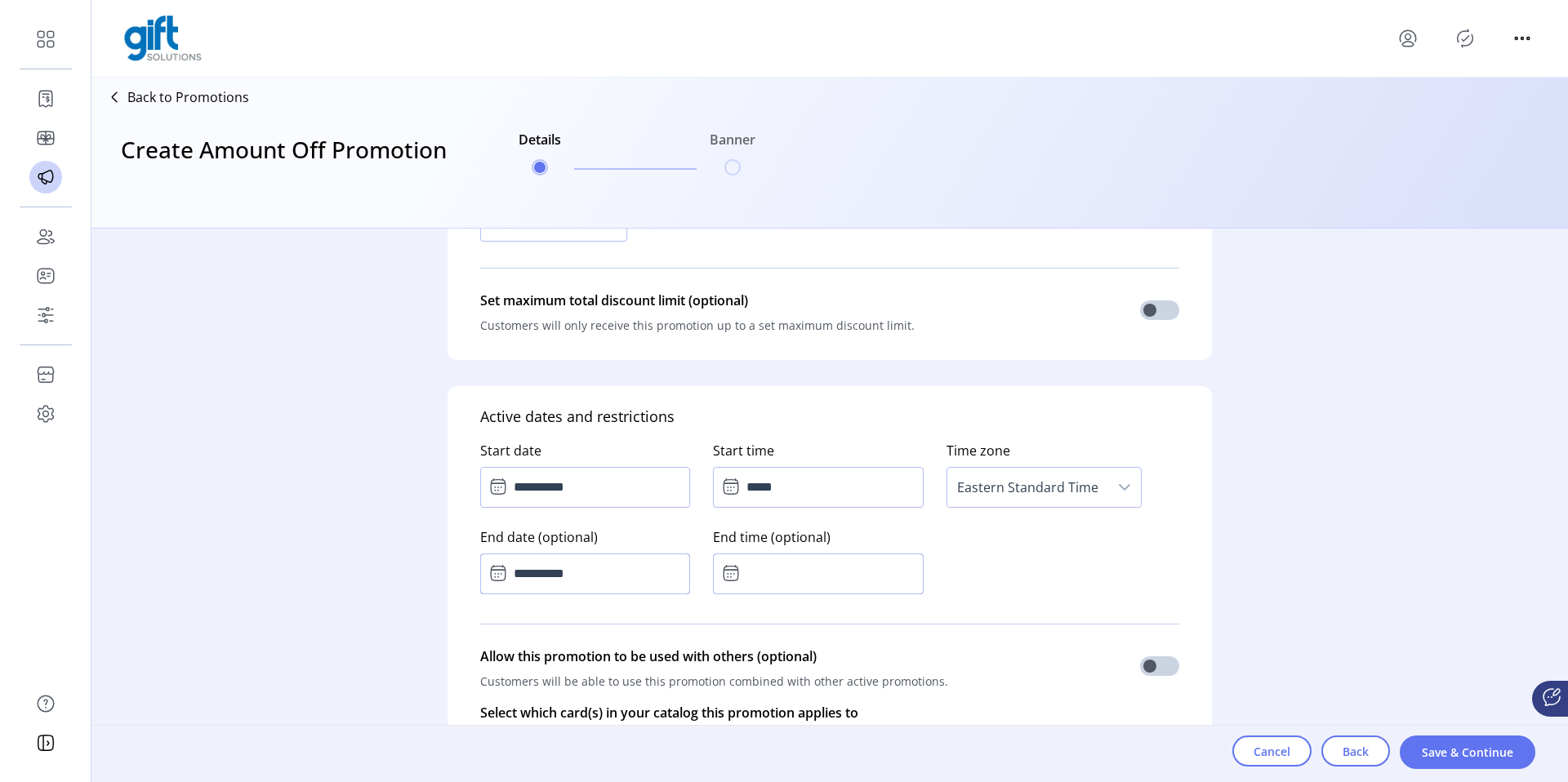 click 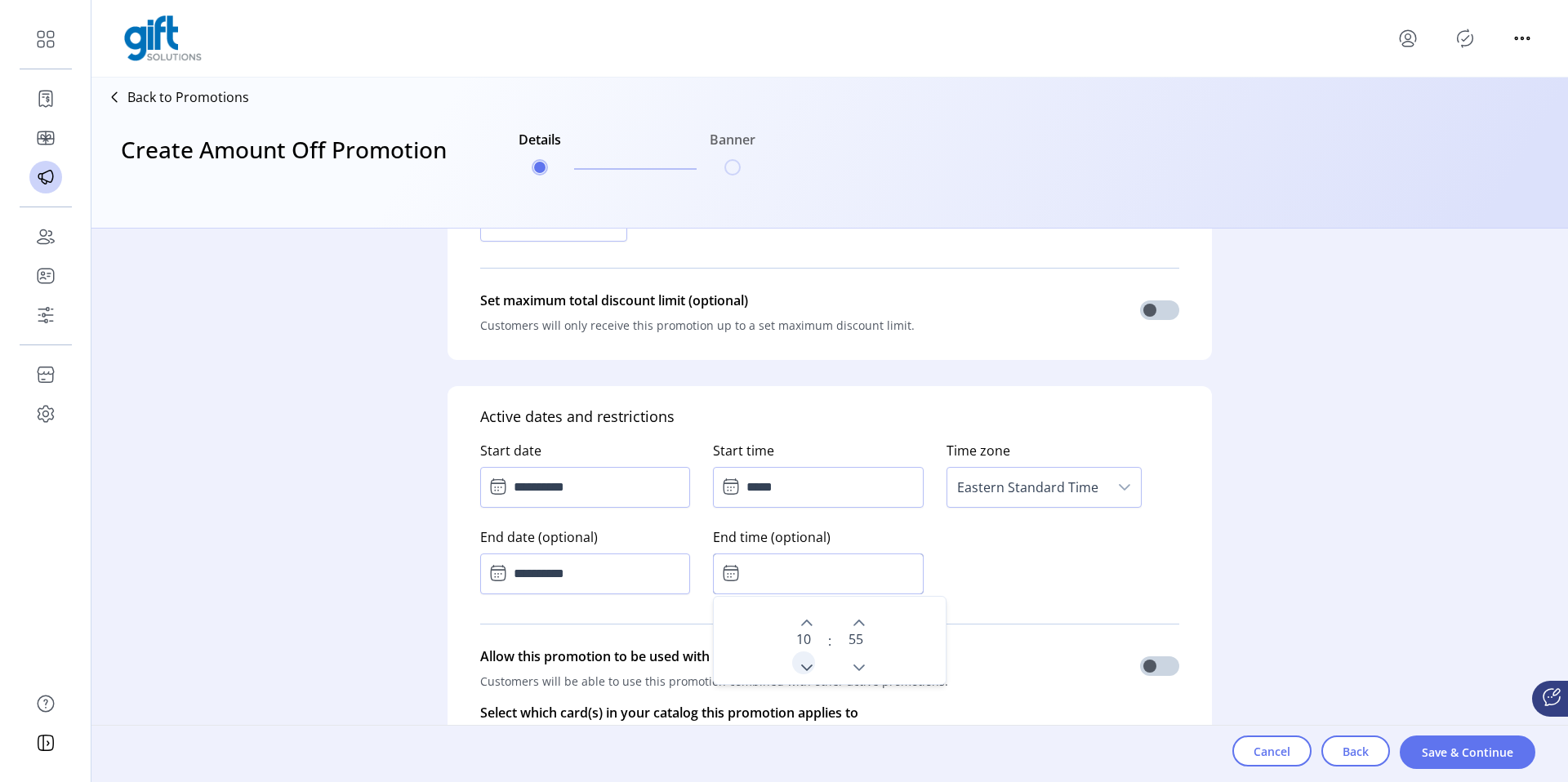 click 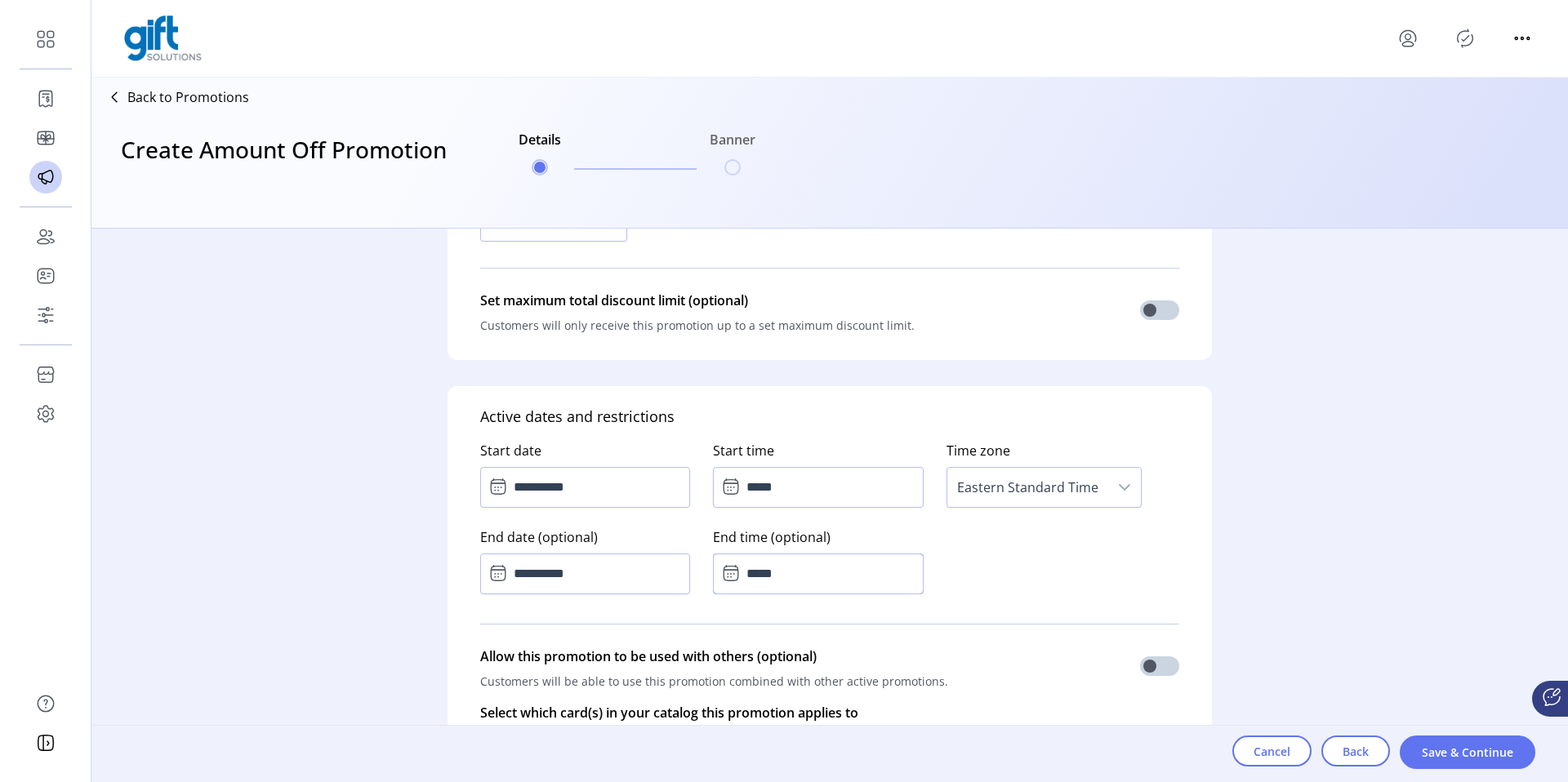 click on "**********" 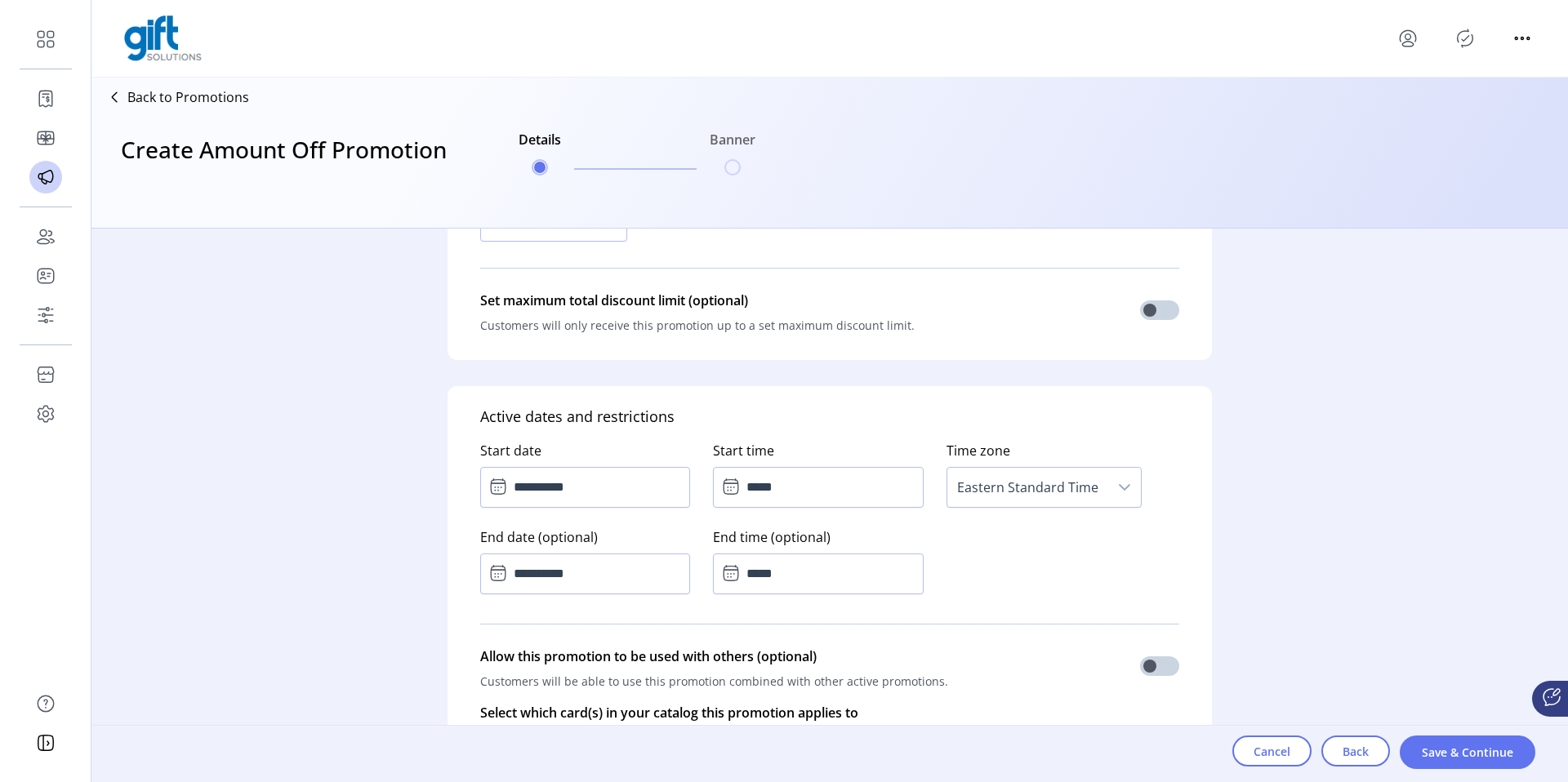 scroll, scrollTop: 1166, scrollLeft: 0, axis: vertical 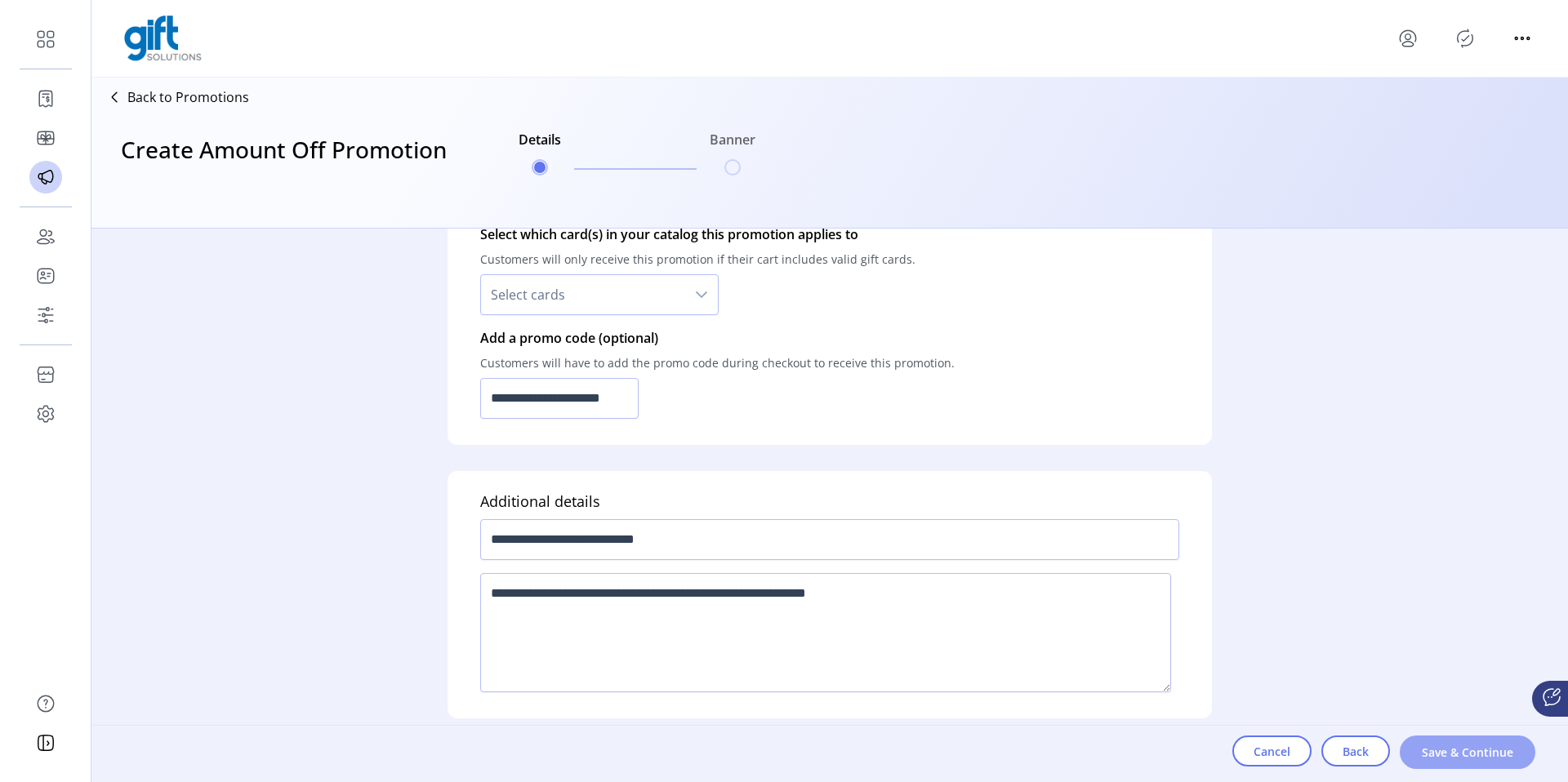 click on "Save & Continue" 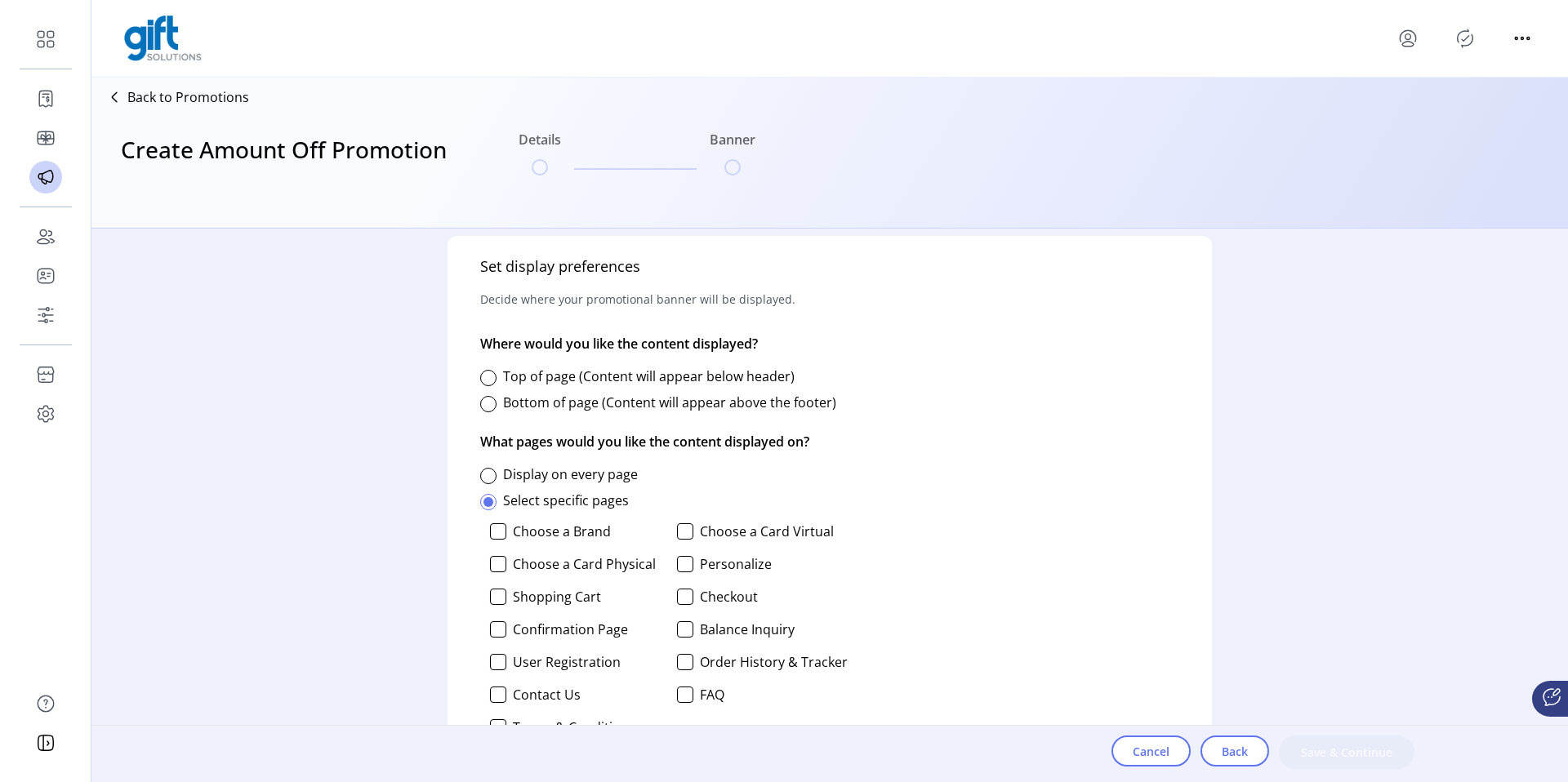 scroll, scrollTop: 719, scrollLeft: 0, axis: vertical 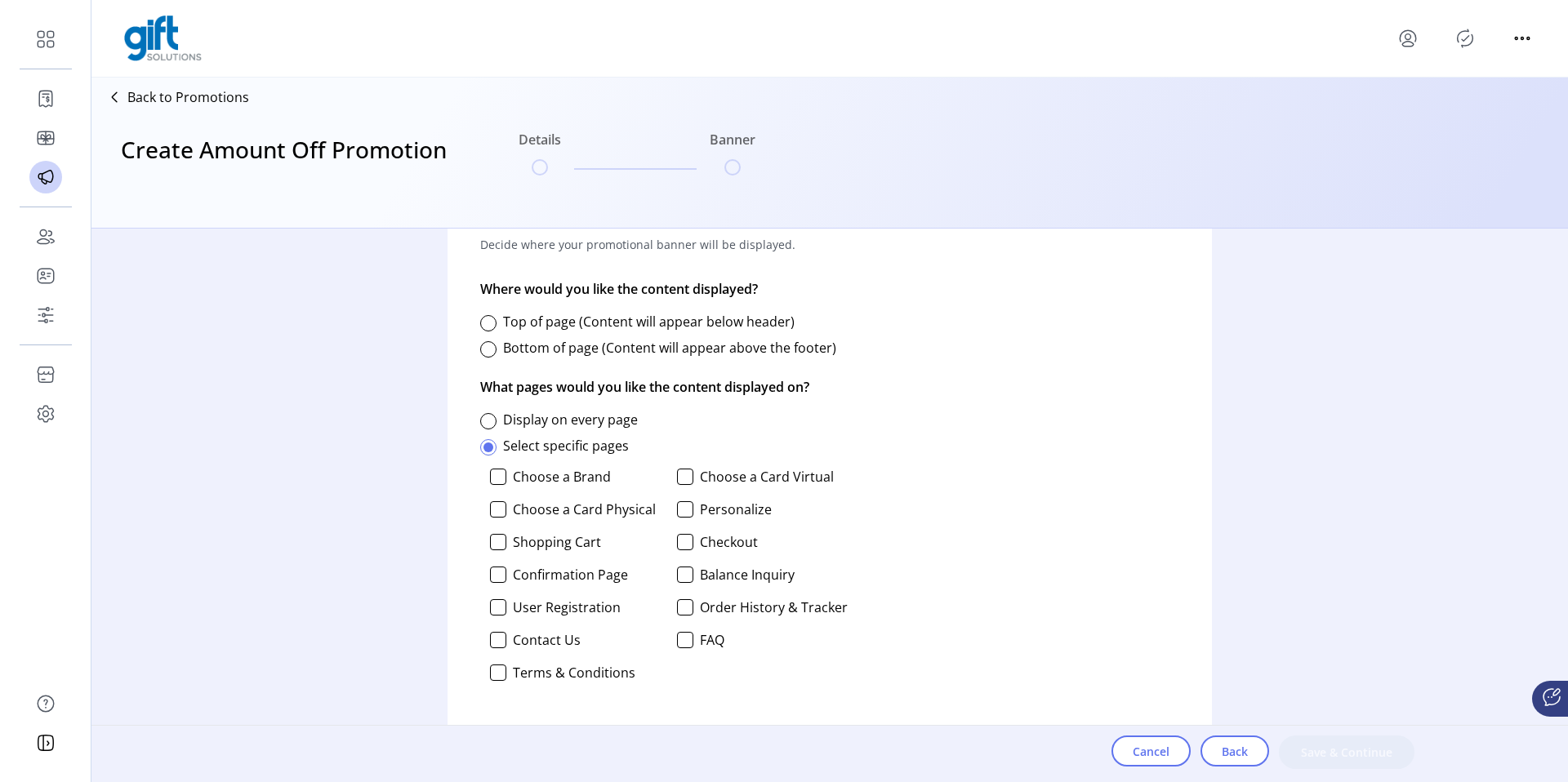 click on "Top of page (Content will appear below header)" 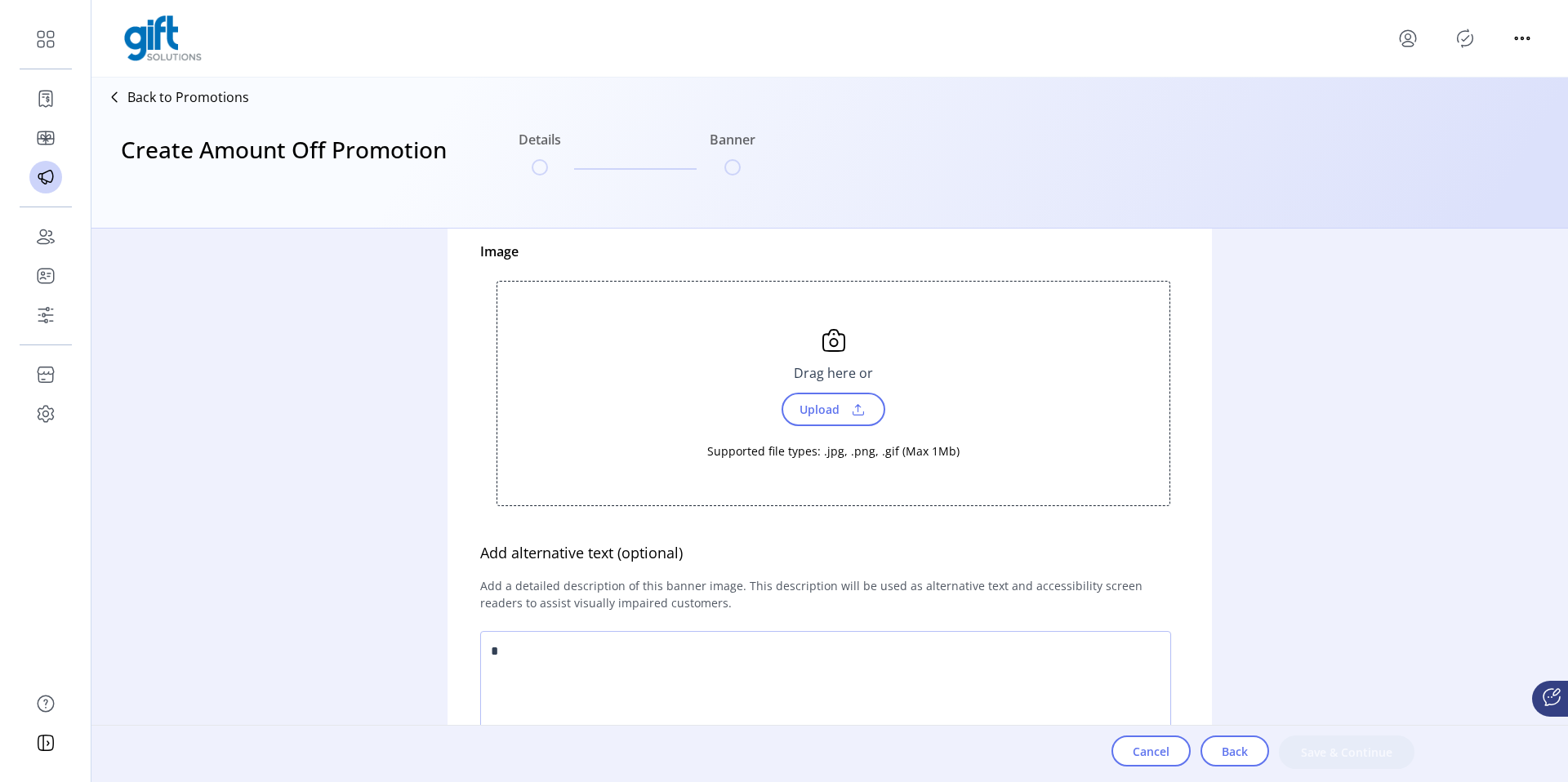 scroll, scrollTop: 97, scrollLeft: 0, axis: vertical 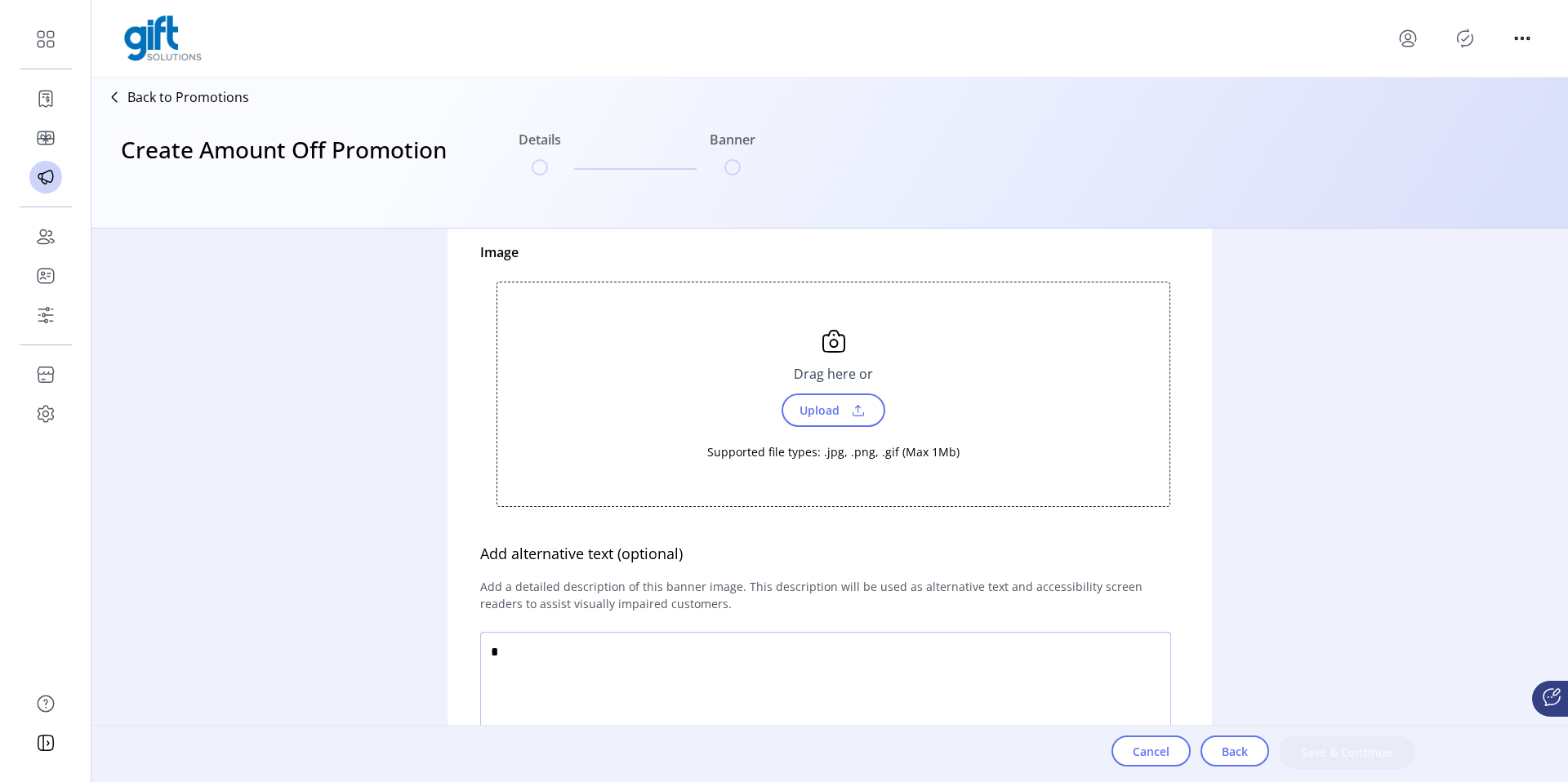 click 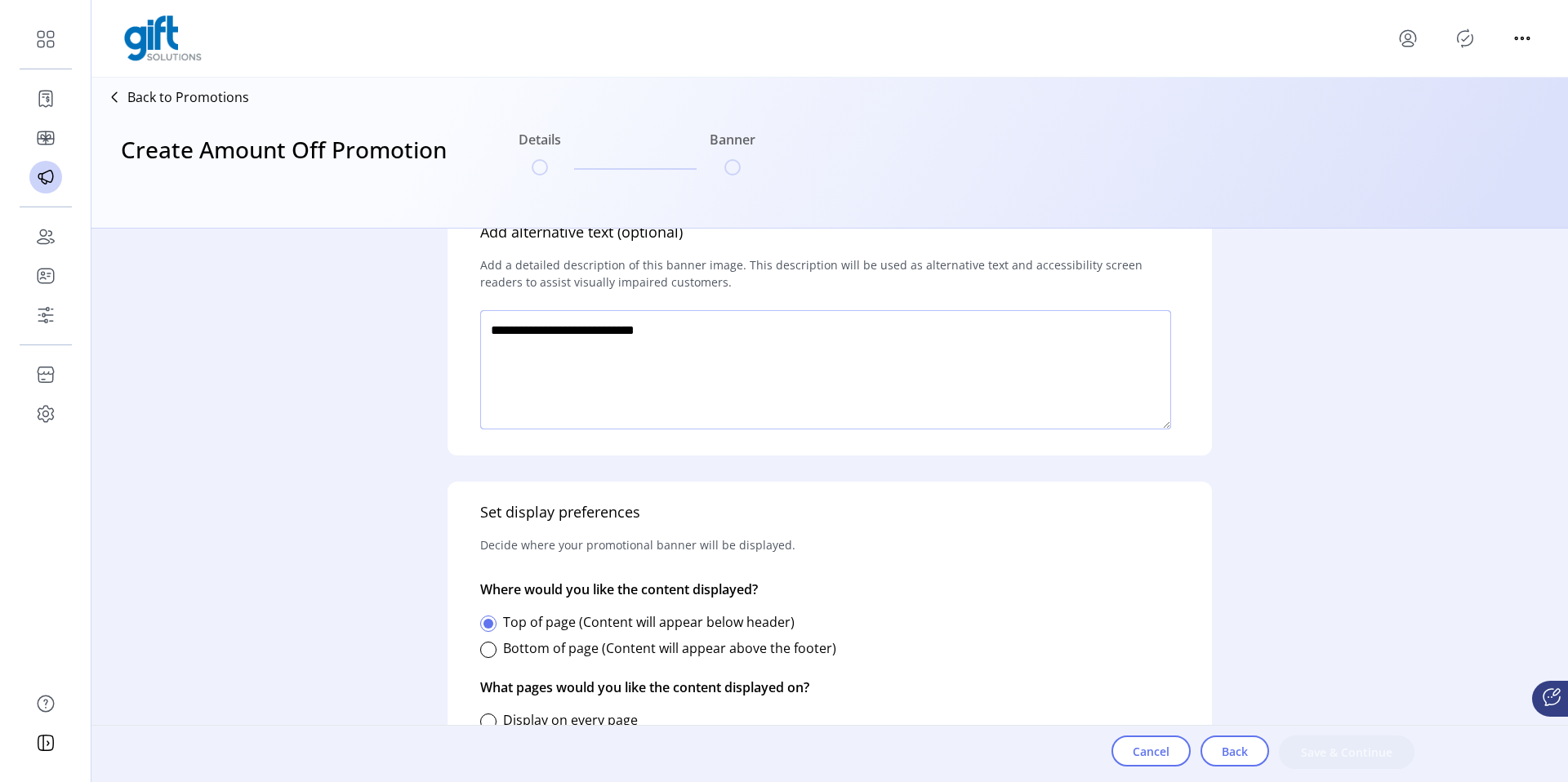 scroll, scrollTop: 411, scrollLeft: 0, axis: vertical 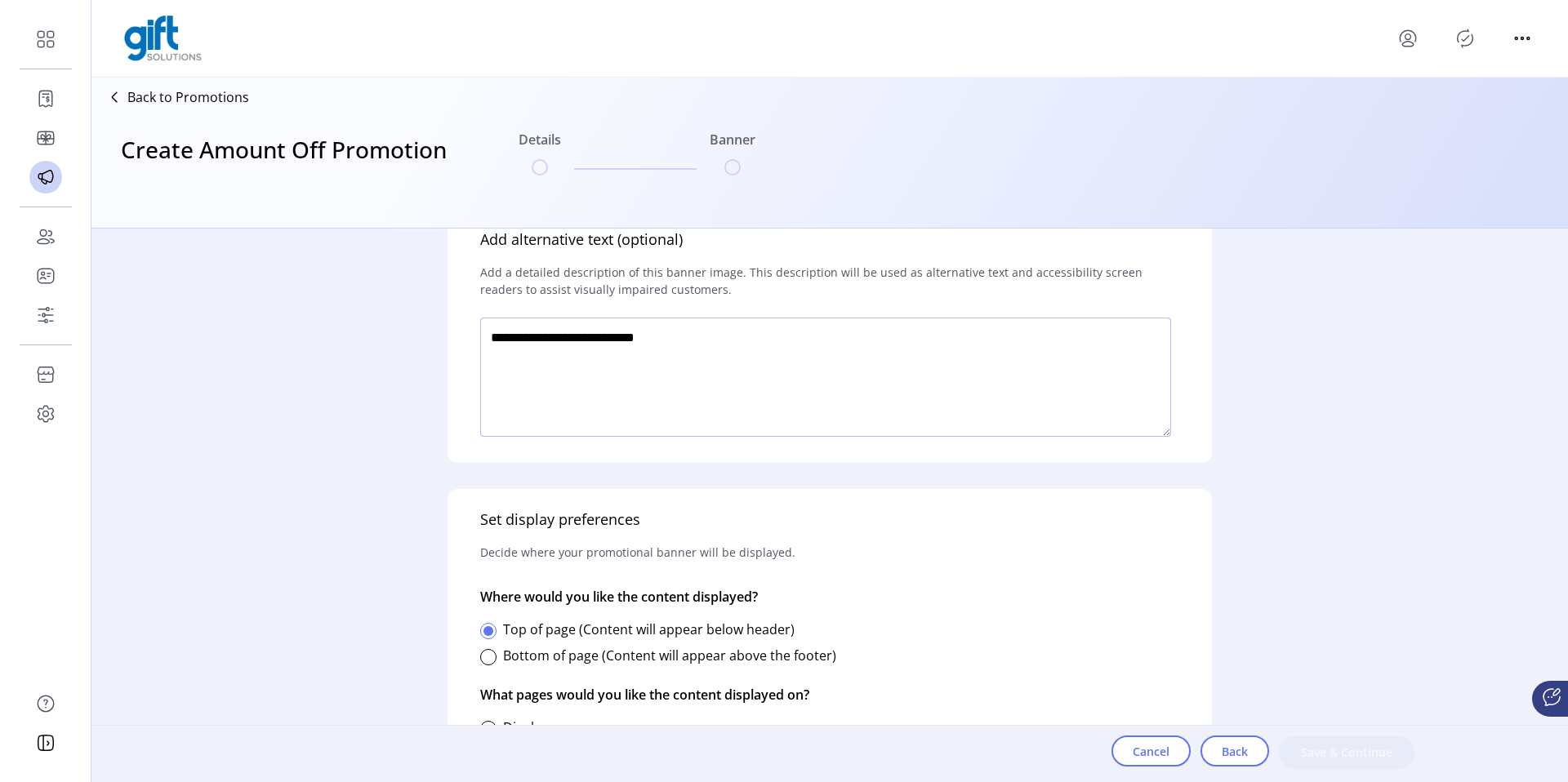 type on "**********" 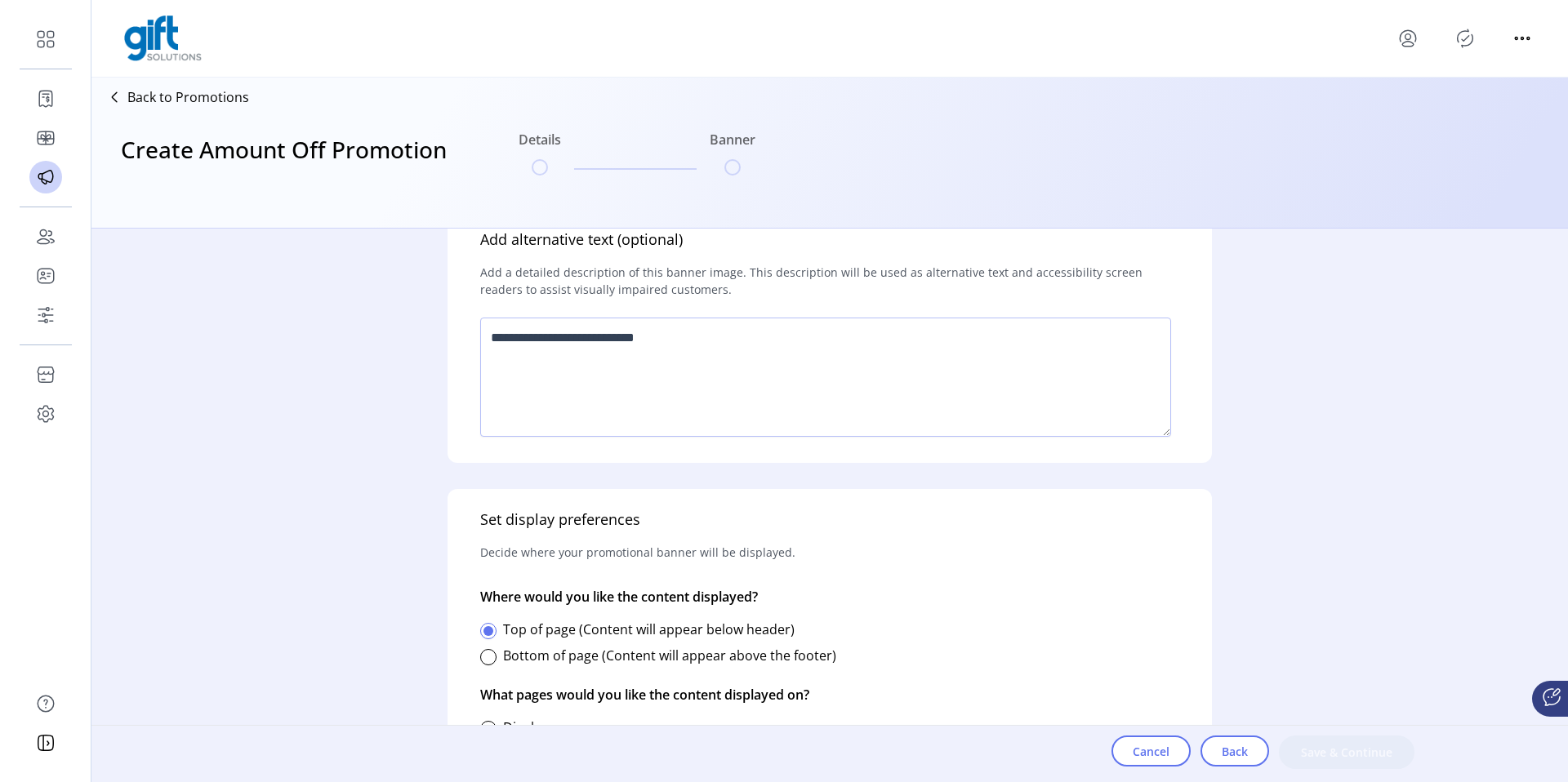 click on "Decide where your promotional banner will be displayed." 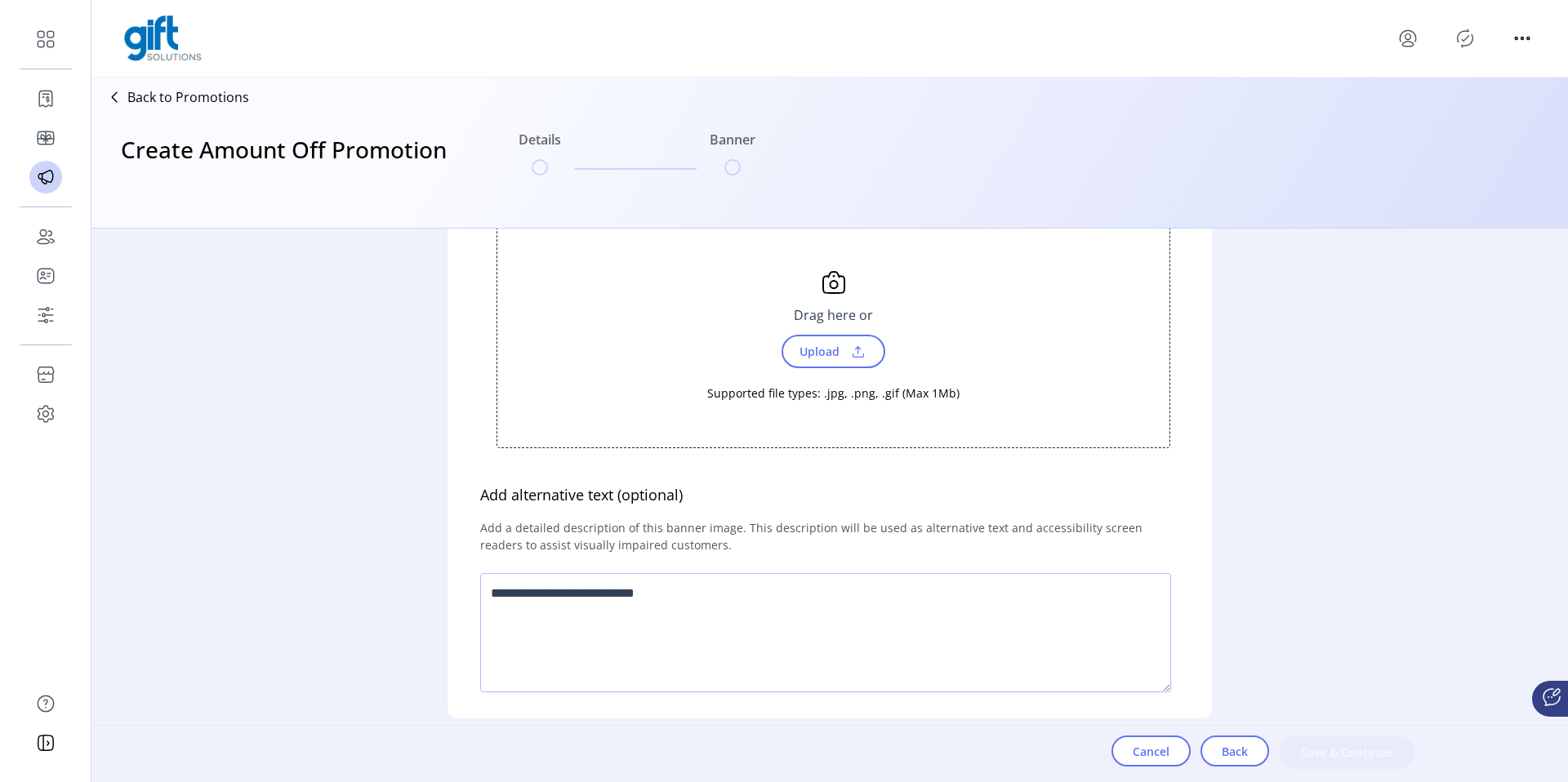 scroll, scrollTop: 0, scrollLeft: 0, axis: both 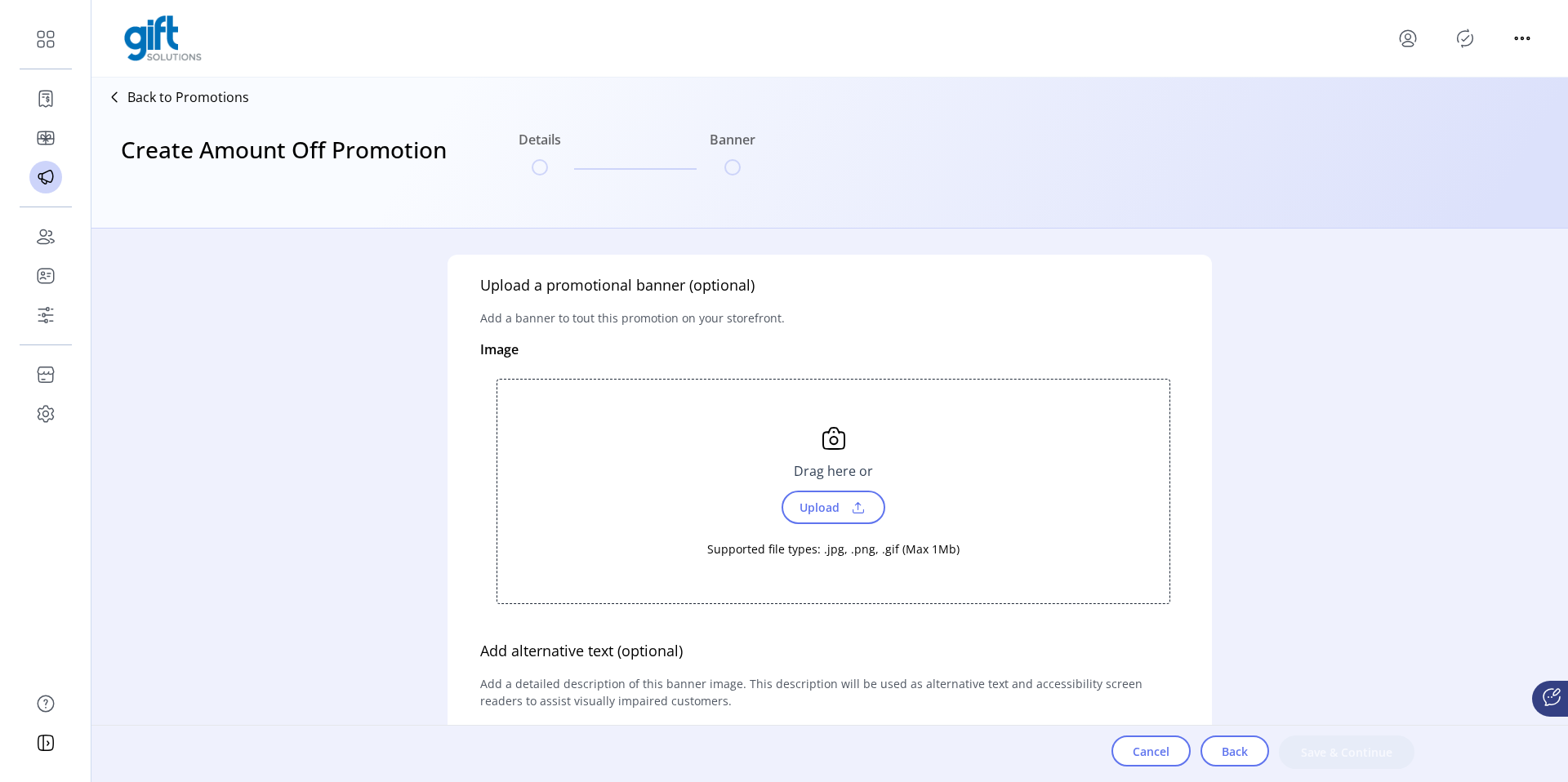 click on "Drag here or Upload  Supported file types: .jpg, .png, .gif (Max 1Mb)" 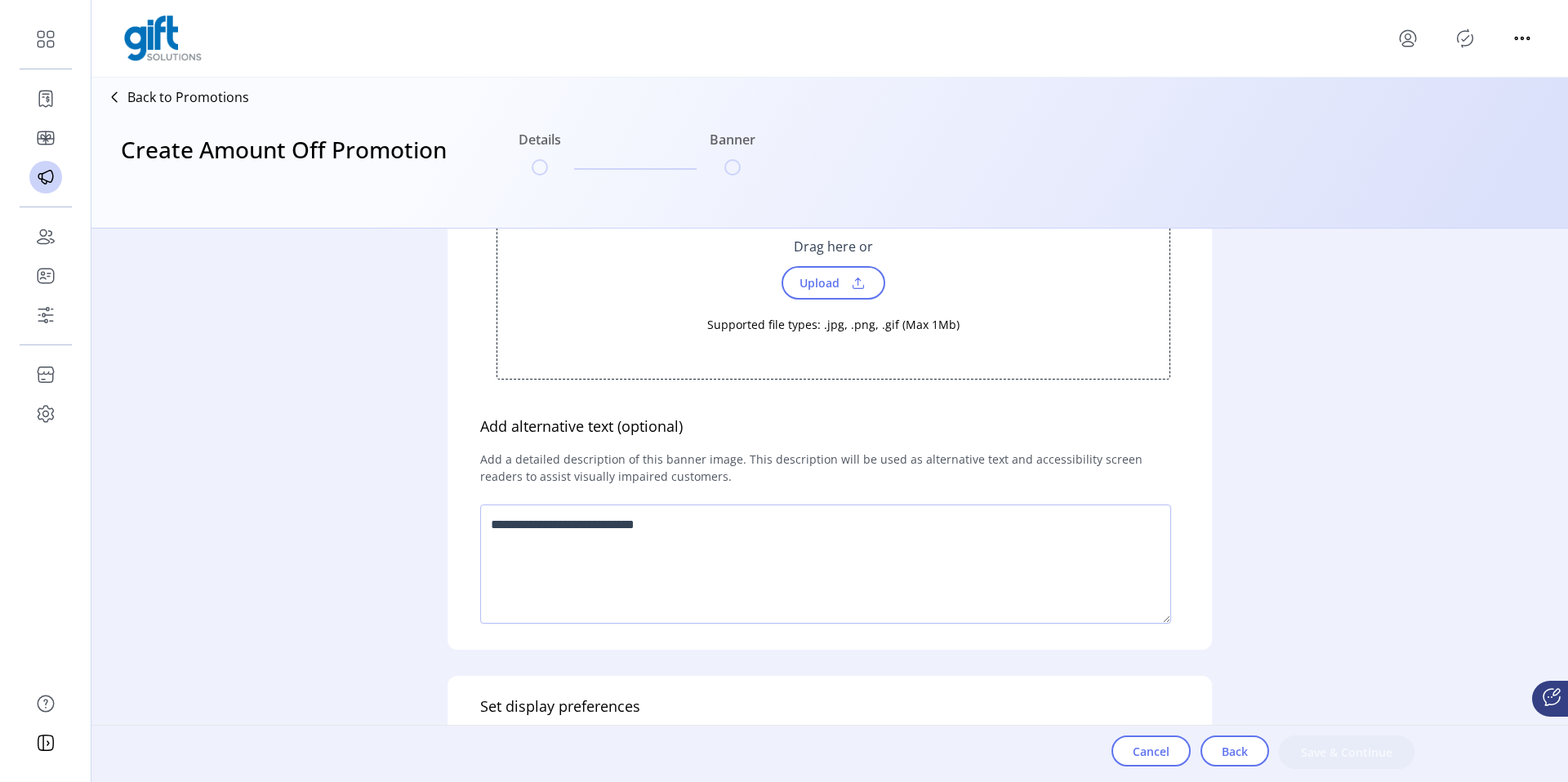 scroll, scrollTop: 719, scrollLeft: 0, axis: vertical 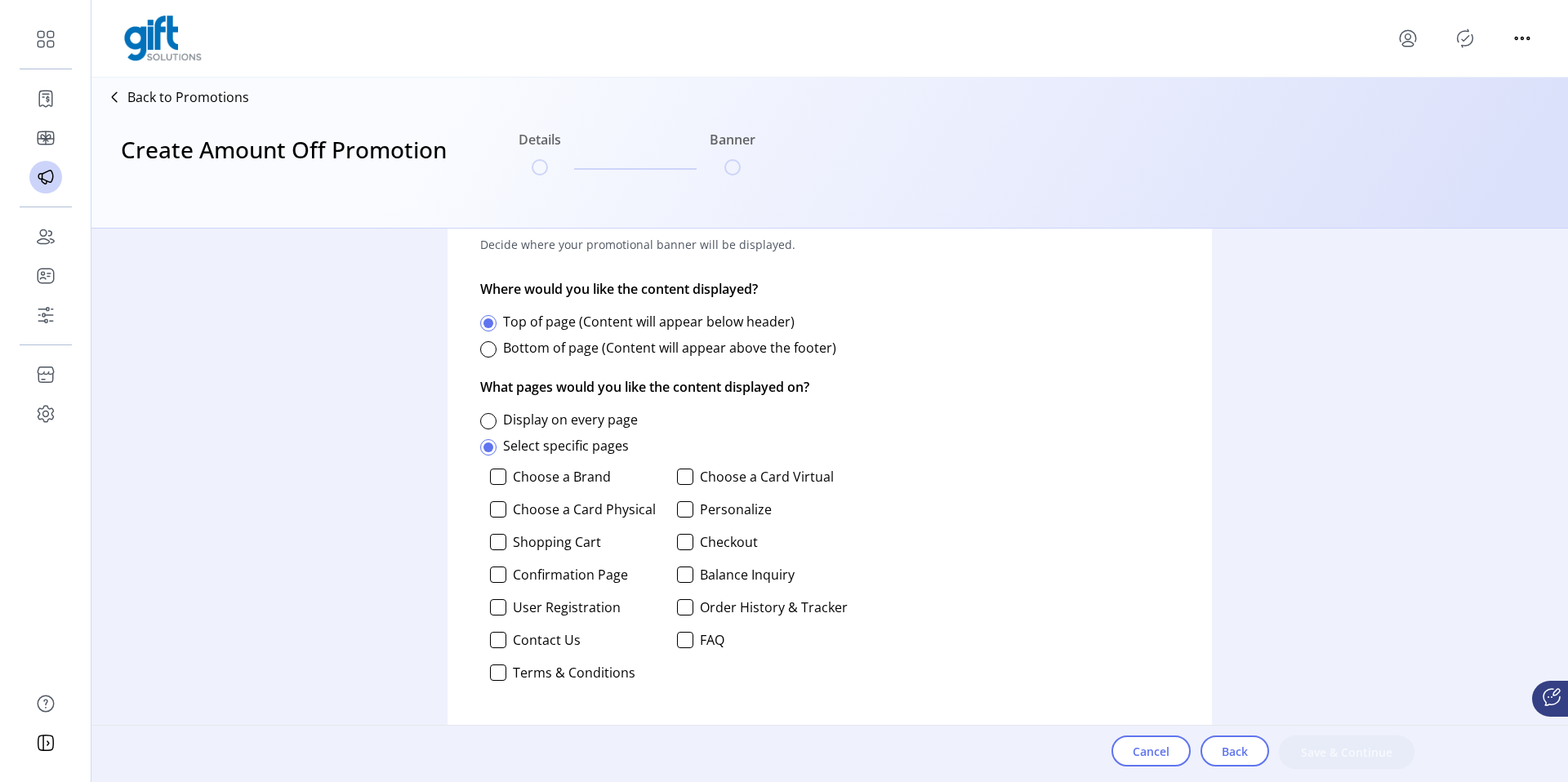 click on "Display on every page" 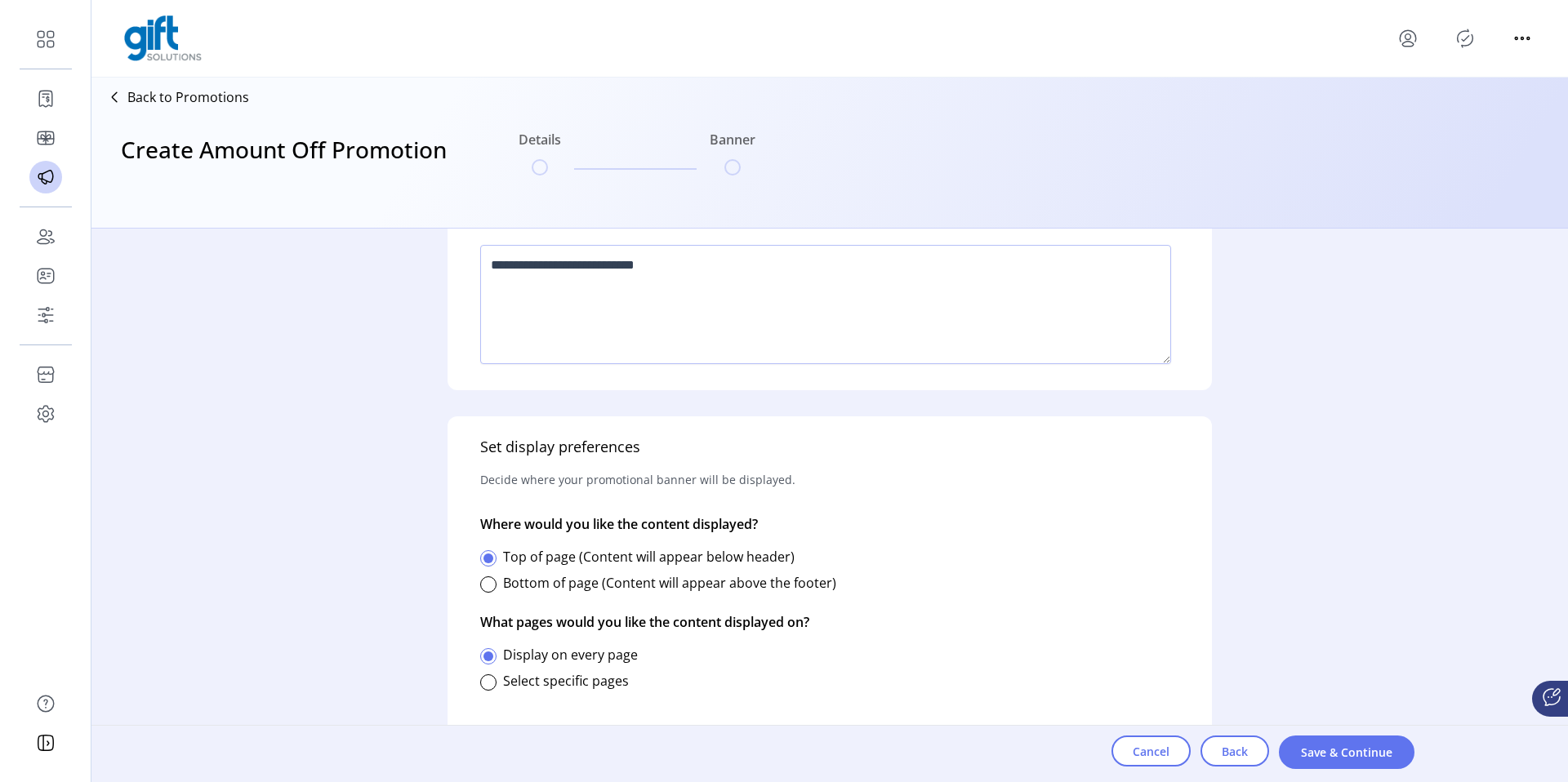 scroll, scrollTop: 10, scrollLeft: 6, axis: both 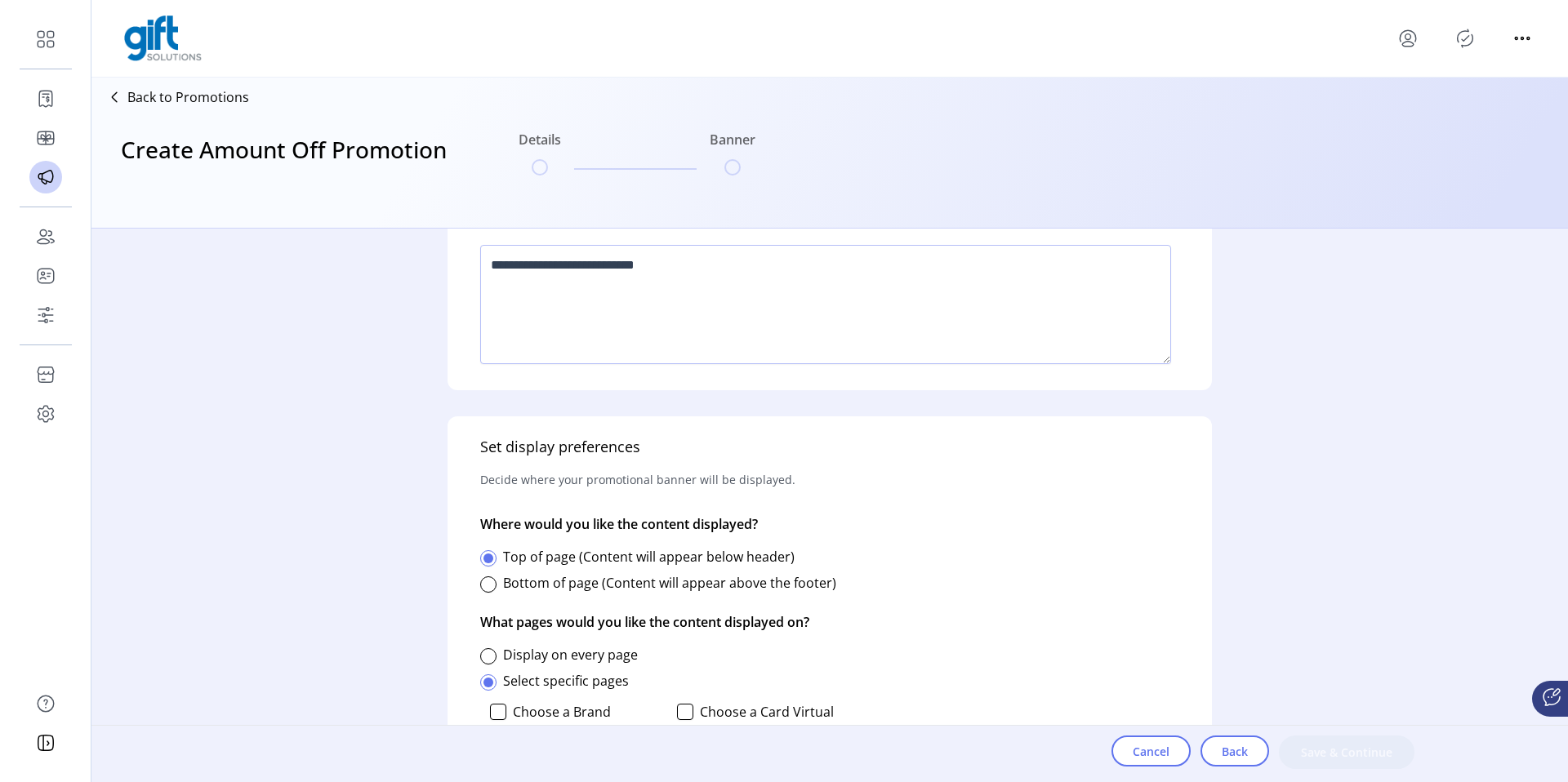 click on "Display on every page" 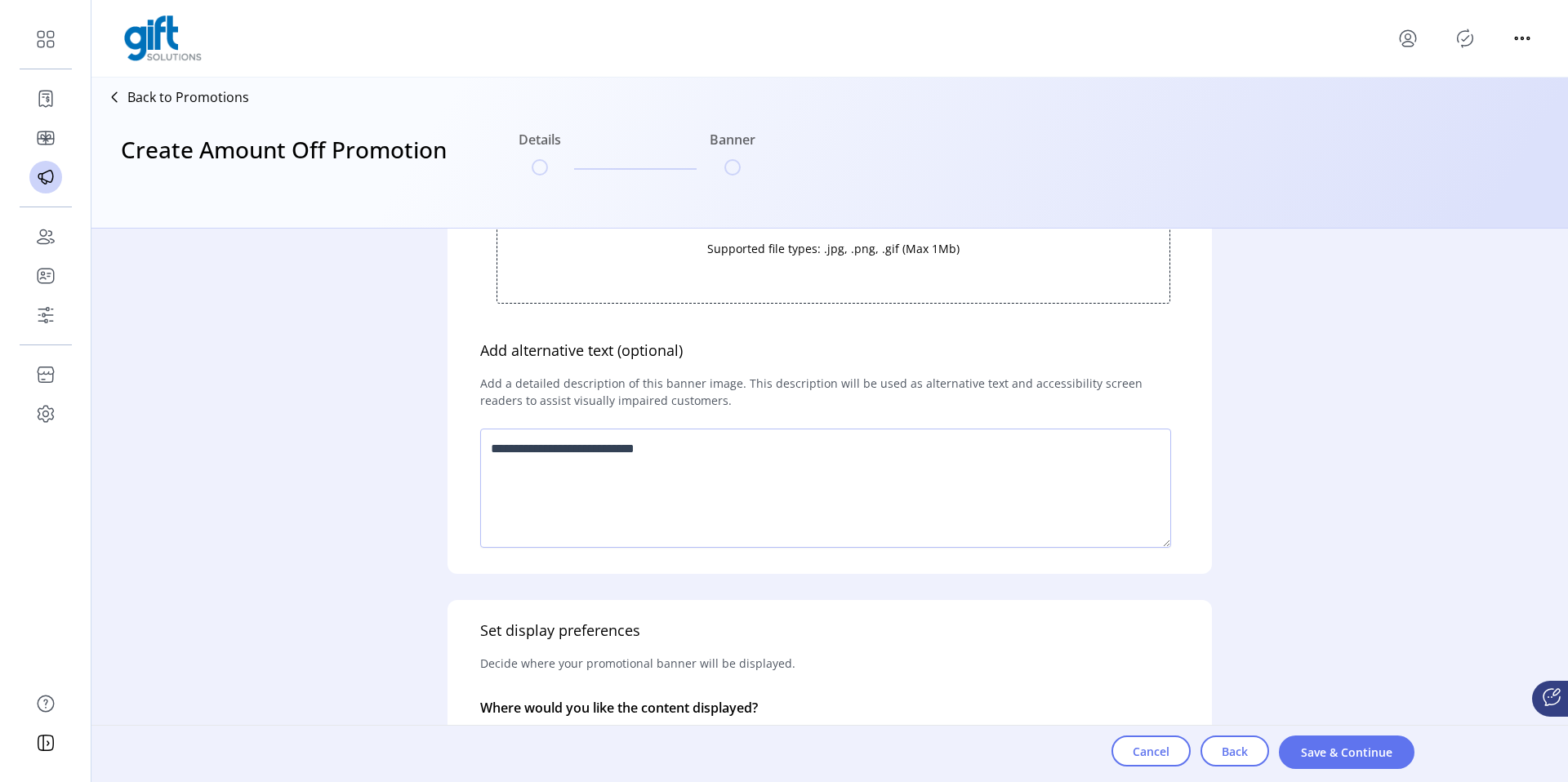 scroll, scrollTop: 484, scrollLeft: 0, axis: vertical 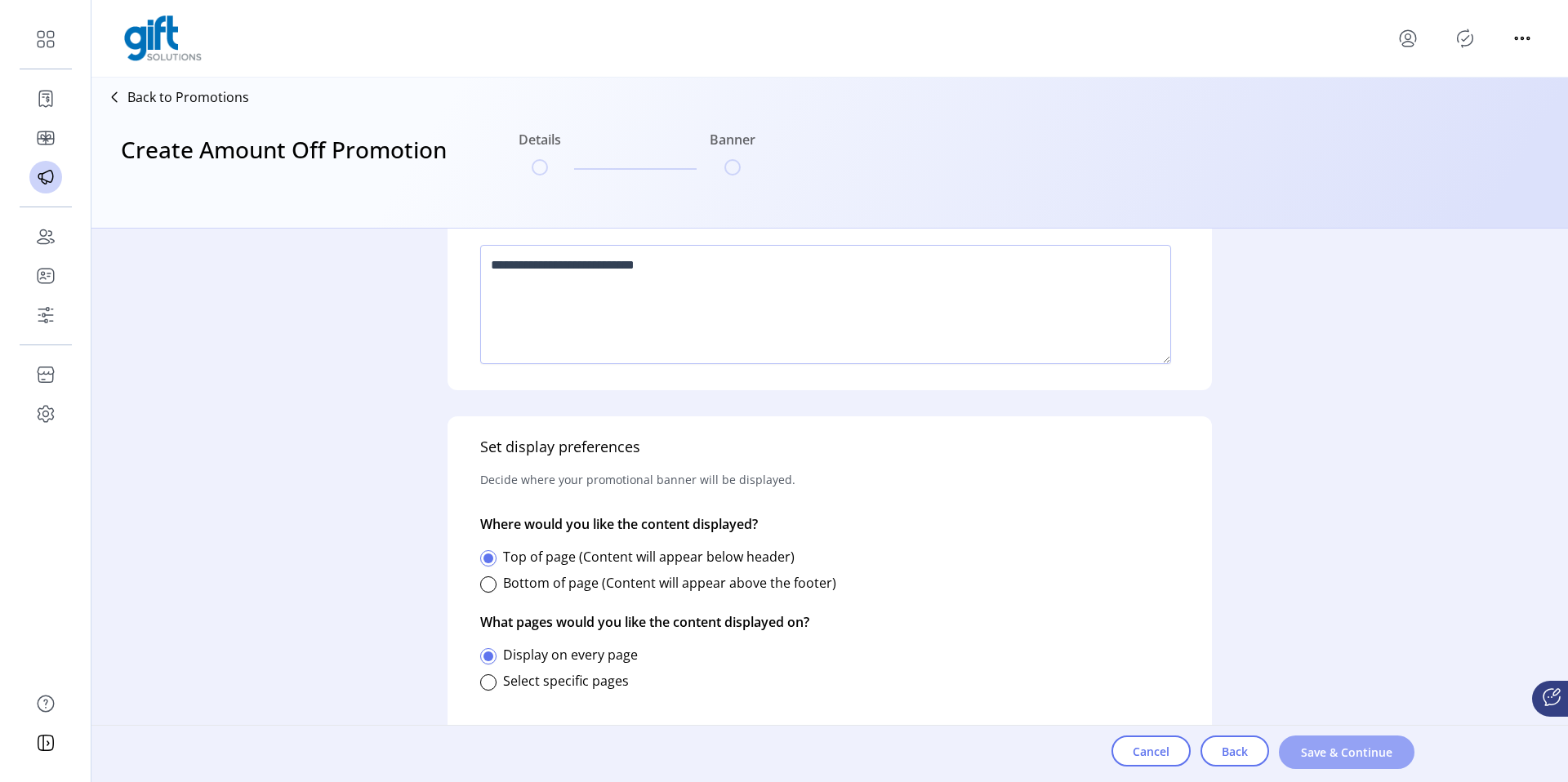 click on "Save & Continue" 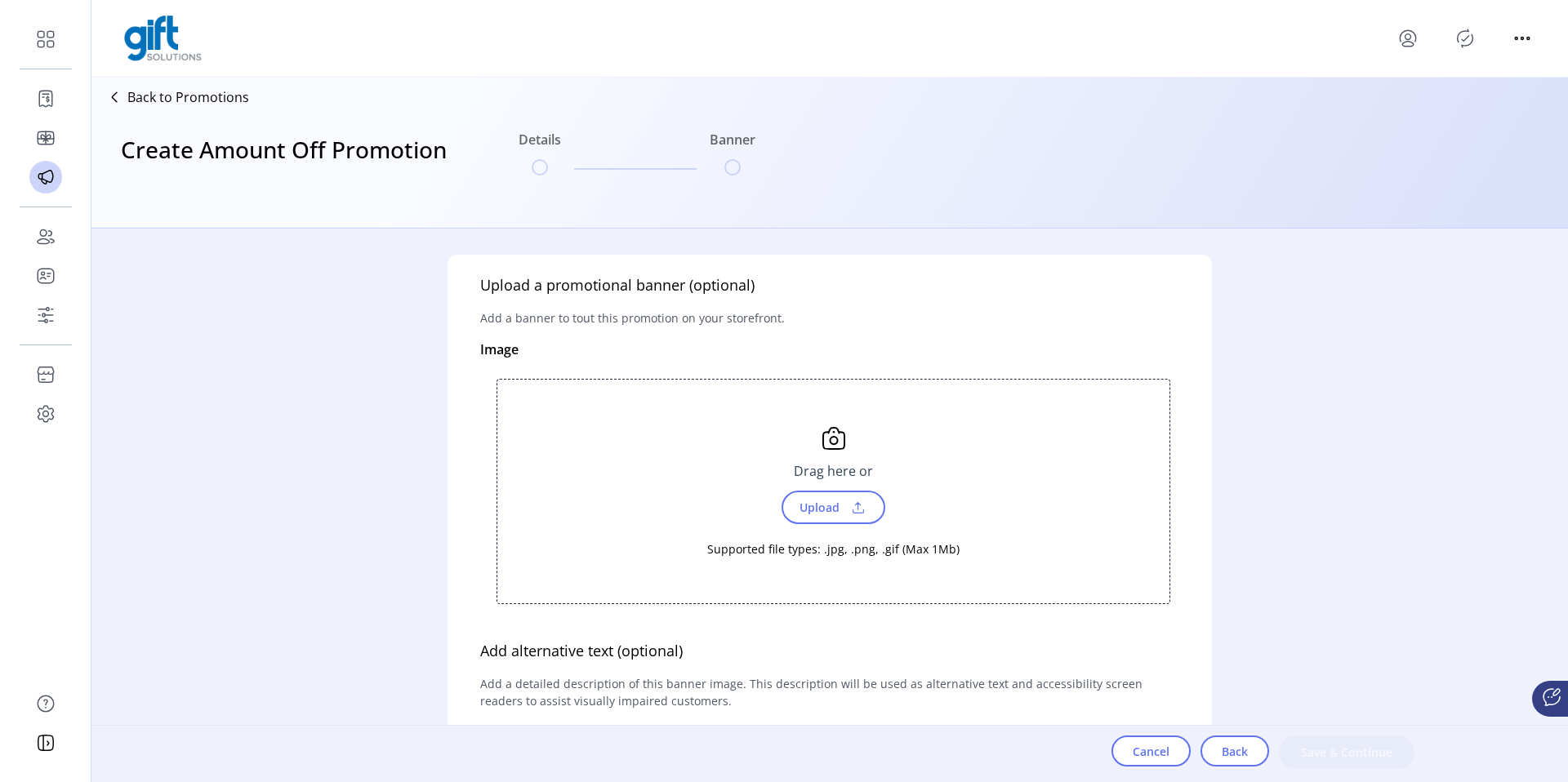 scroll, scrollTop: 484, scrollLeft: 0, axis: vertical 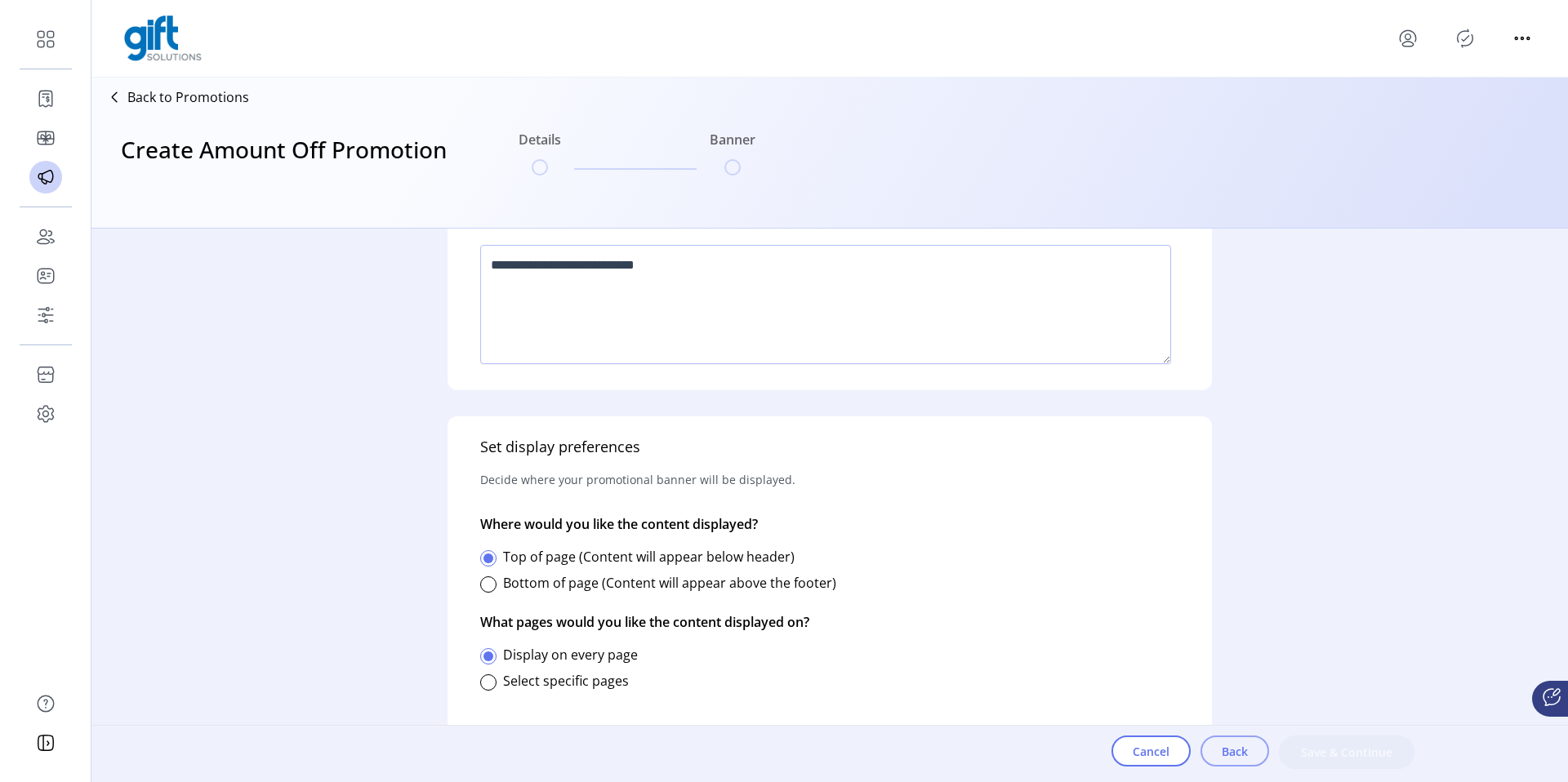 click on "Back" 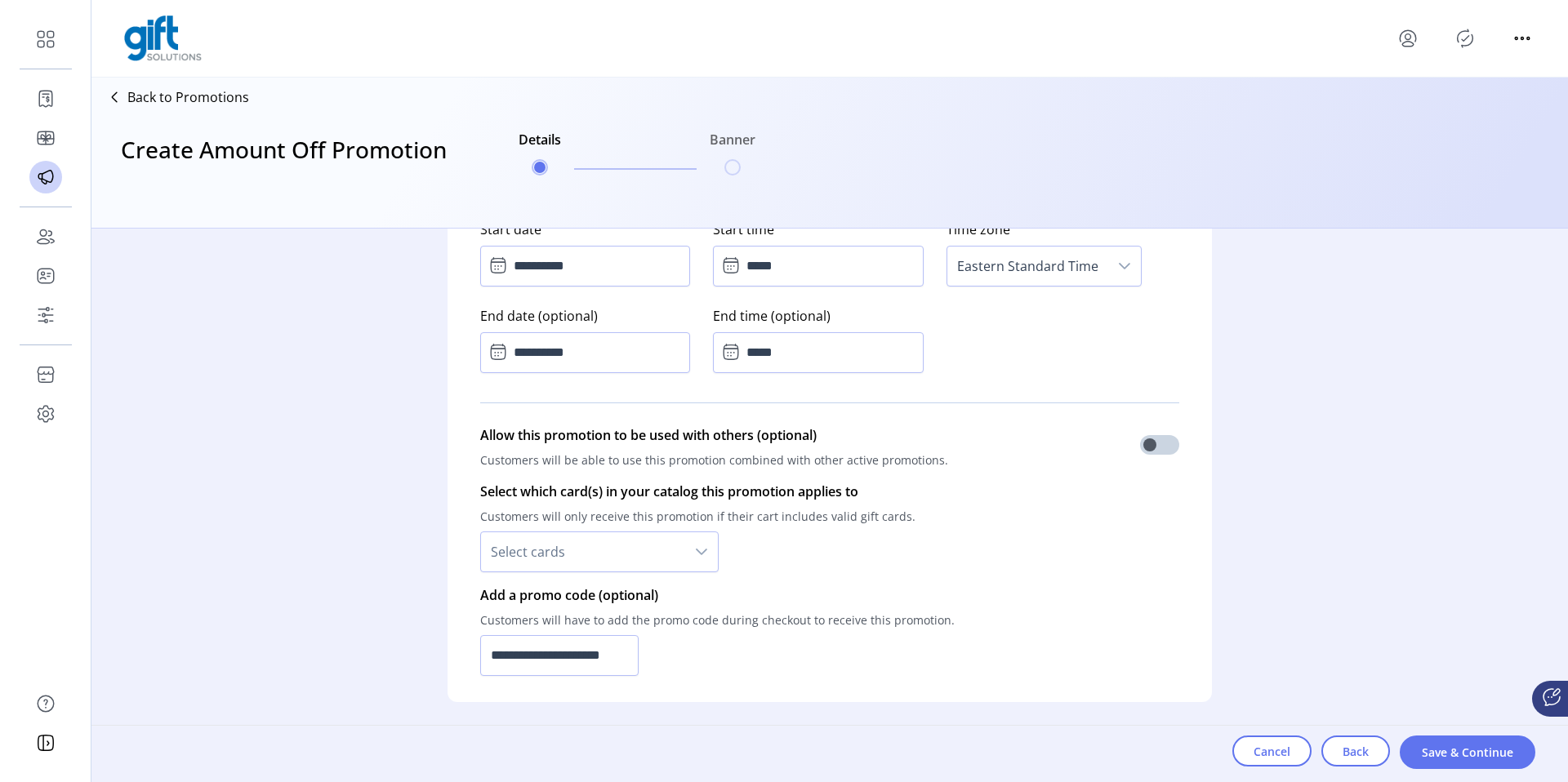 scroll, scrollTop: 1166, scrollLeft: 0, axis: vertical 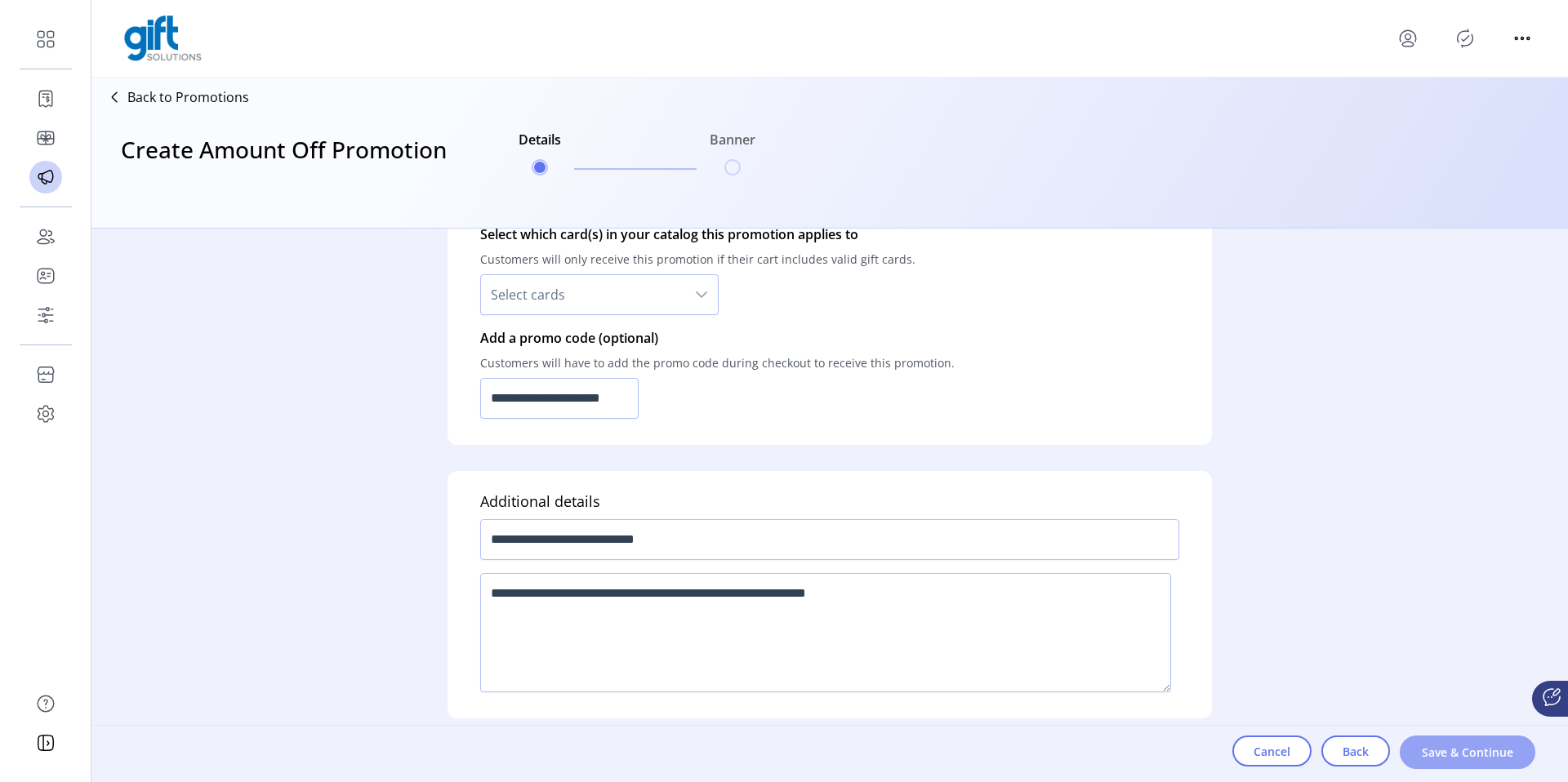 click on "Save & Continue" 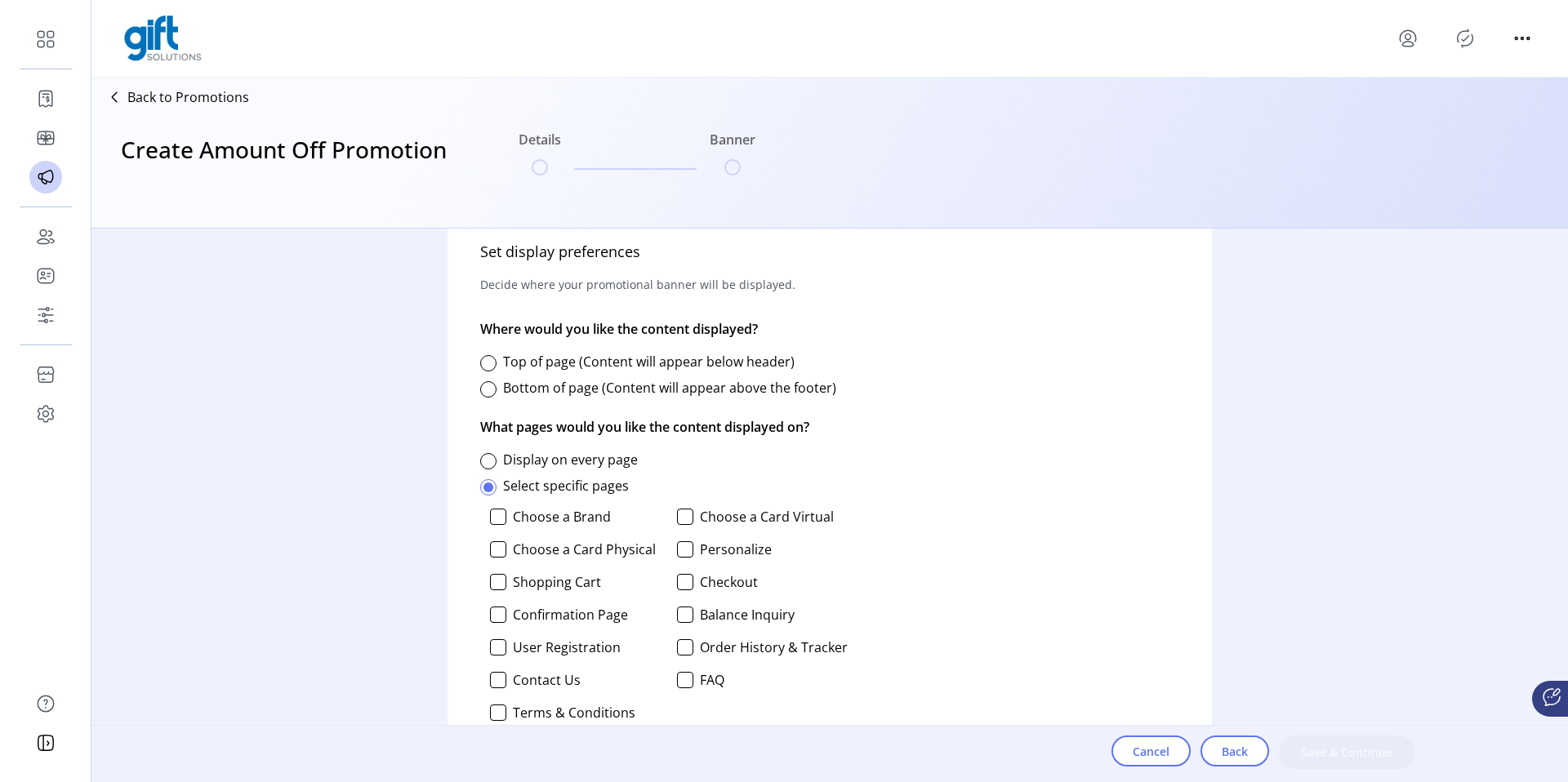 scroll, scrollTop: 685, scrollLeft: 0, axis: vertical 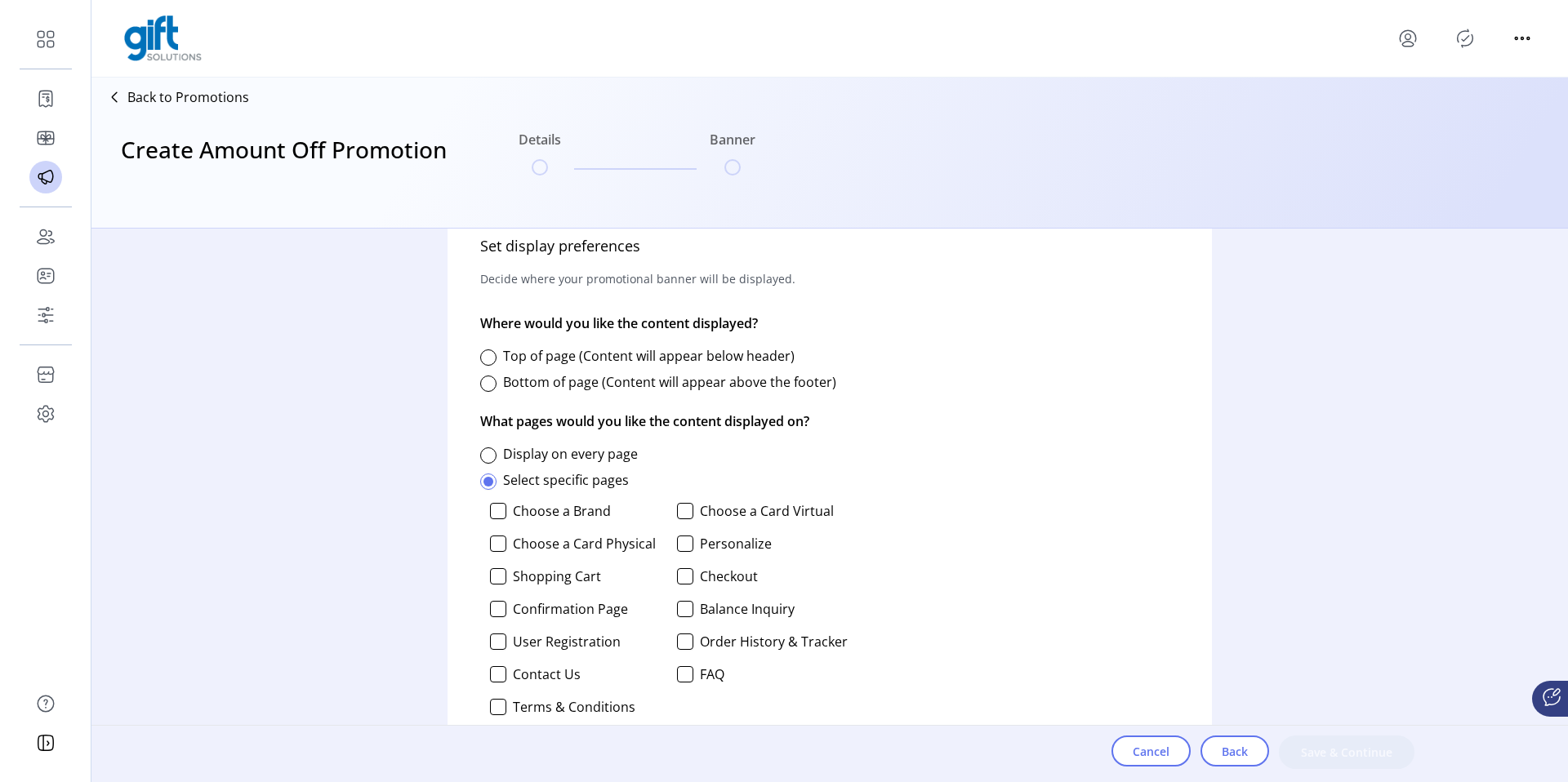 click on "Top of page (Content will appear below header)" 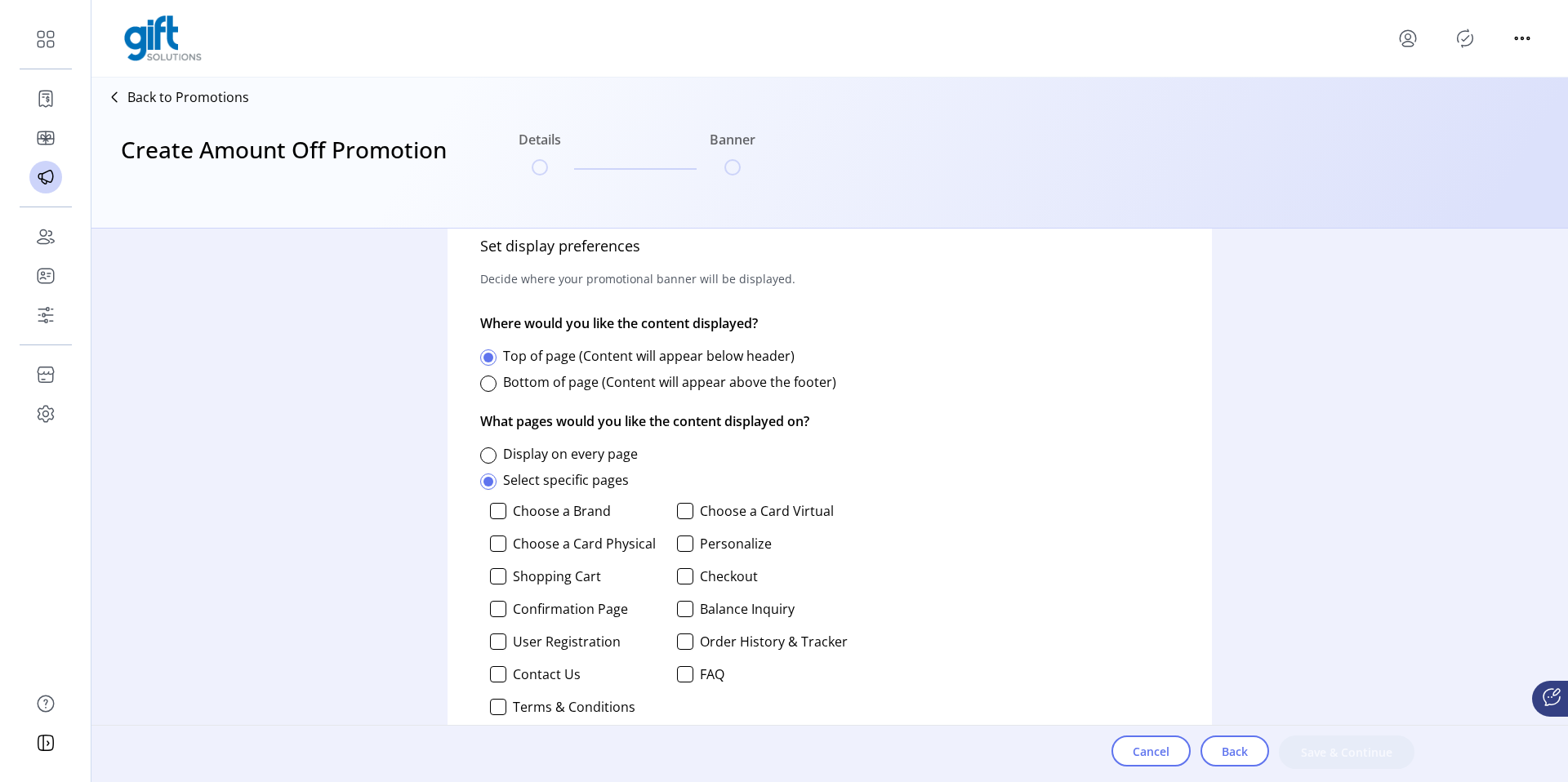click on "Display on every page" 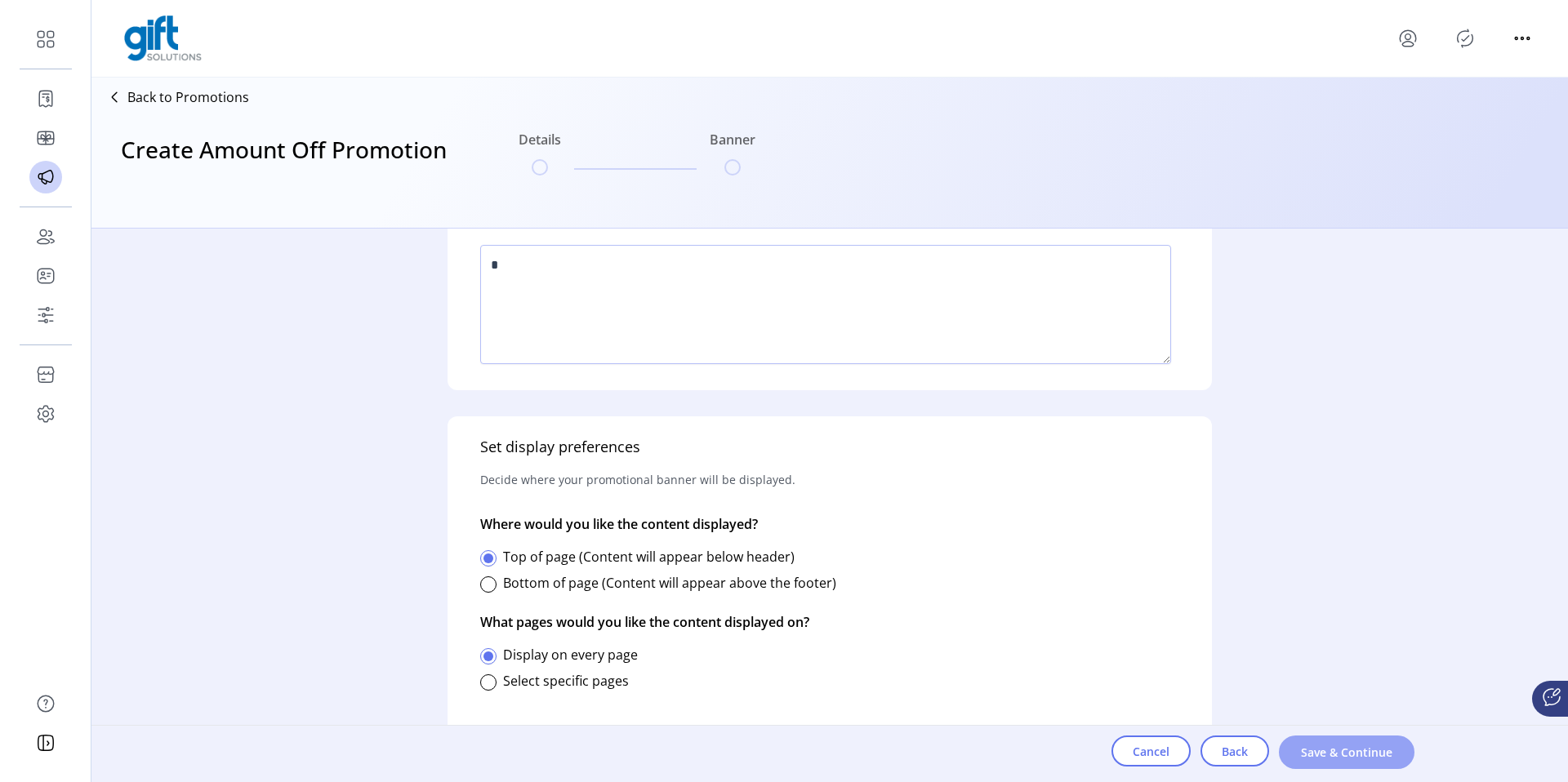 click on "Save & Continue" 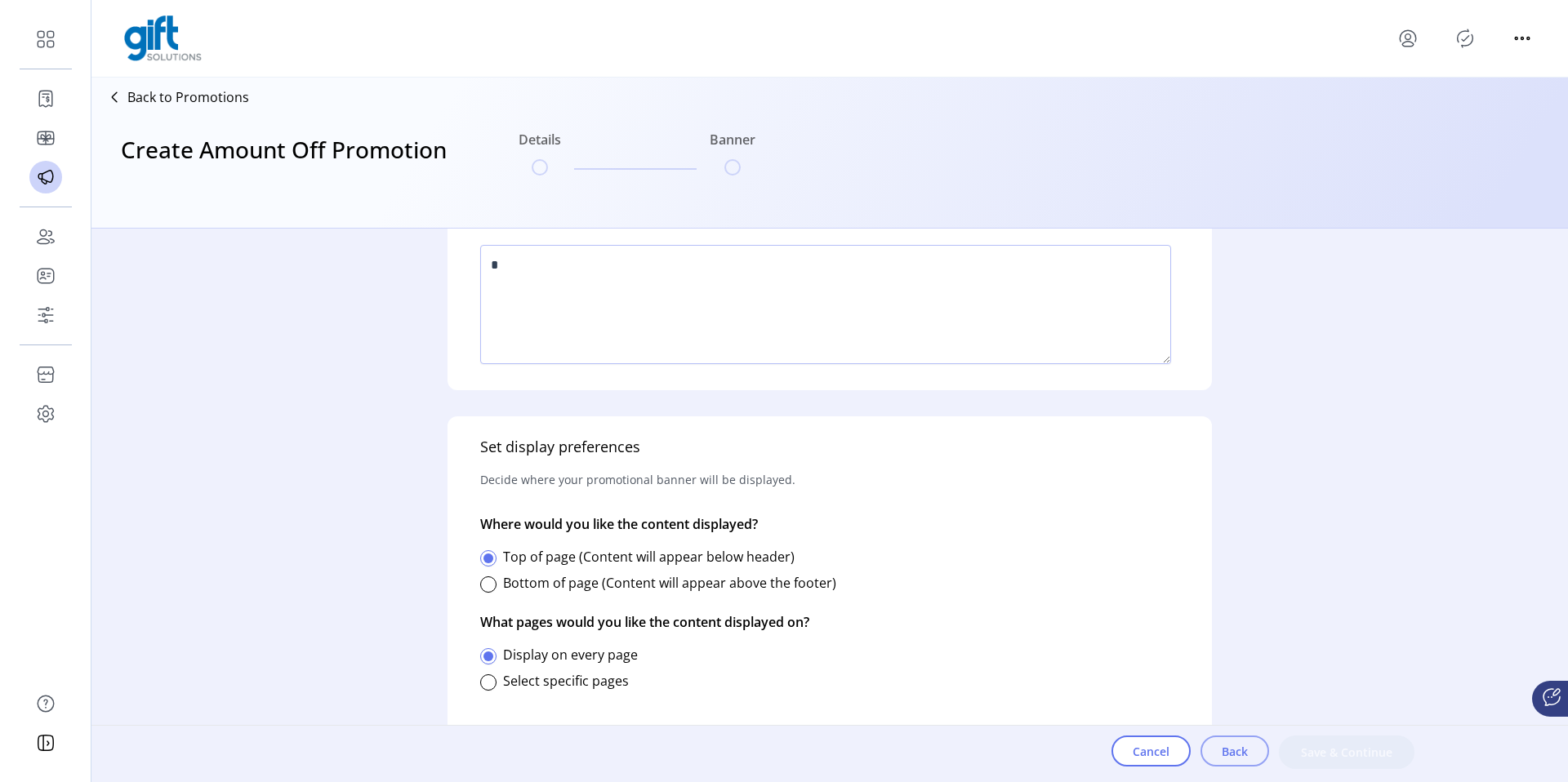 click on "Back" 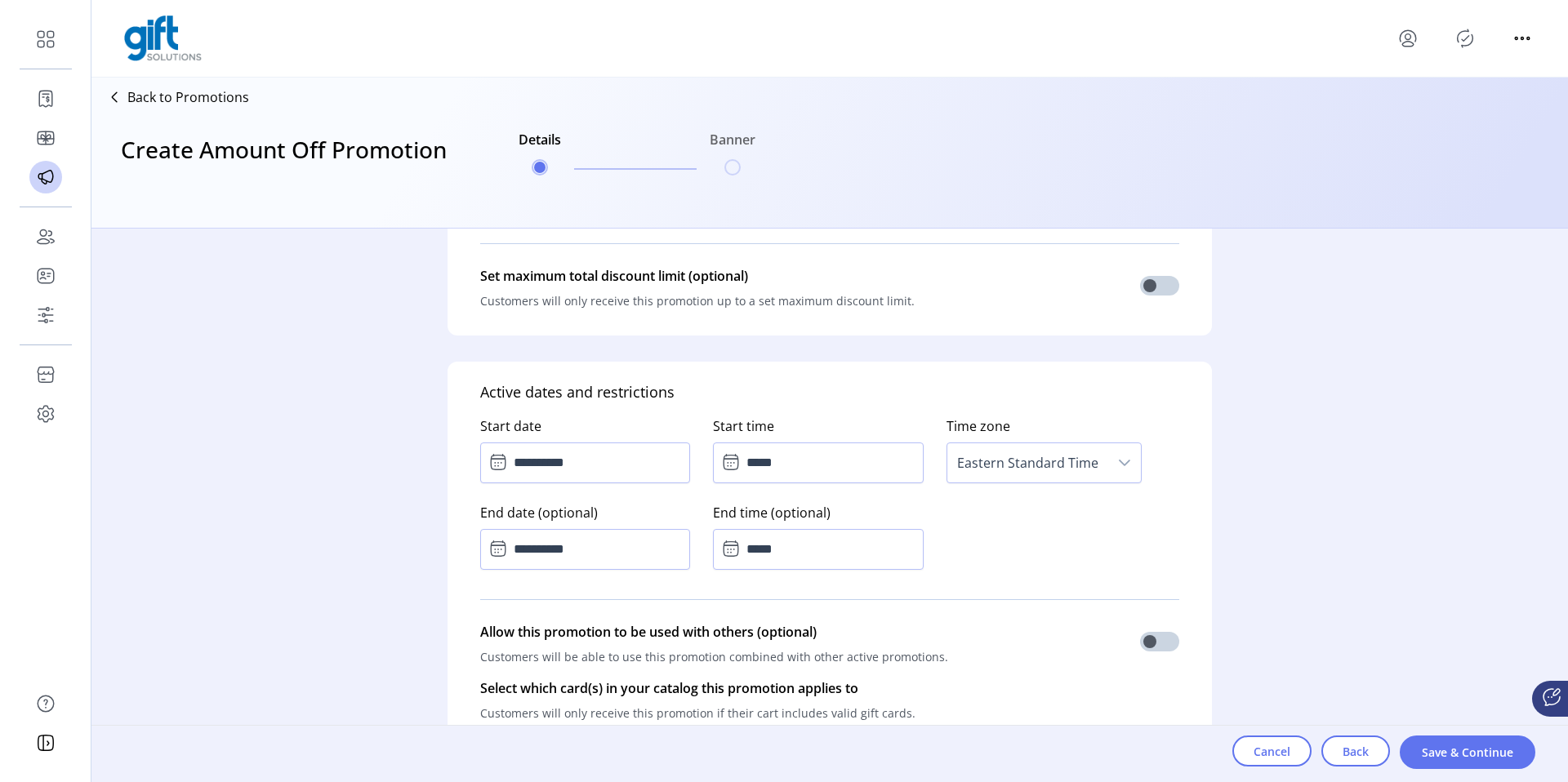scroll, scrollTop: 1166, scrollLeft: 0, axis: vertical 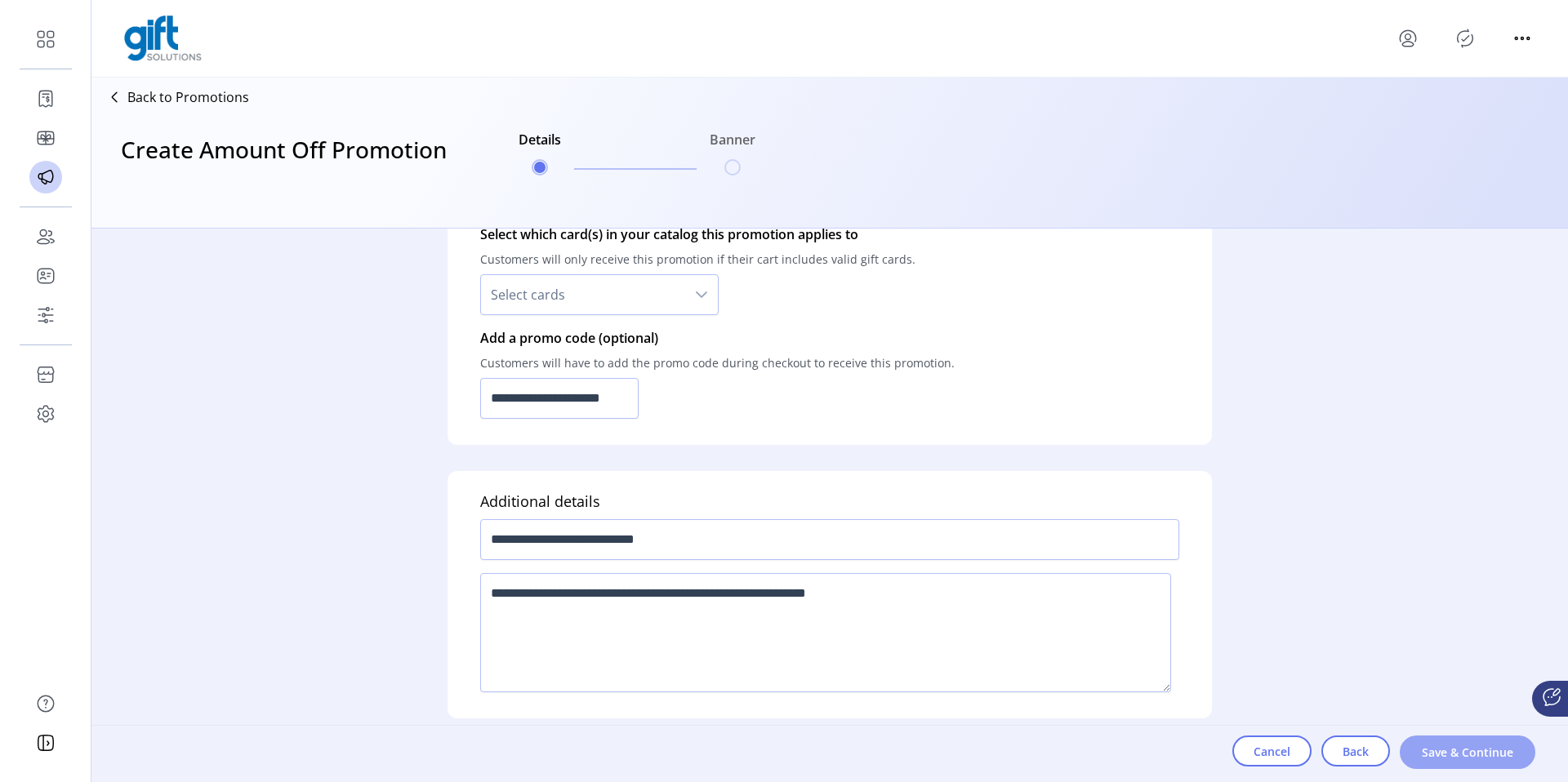 click on "Save & Continue" 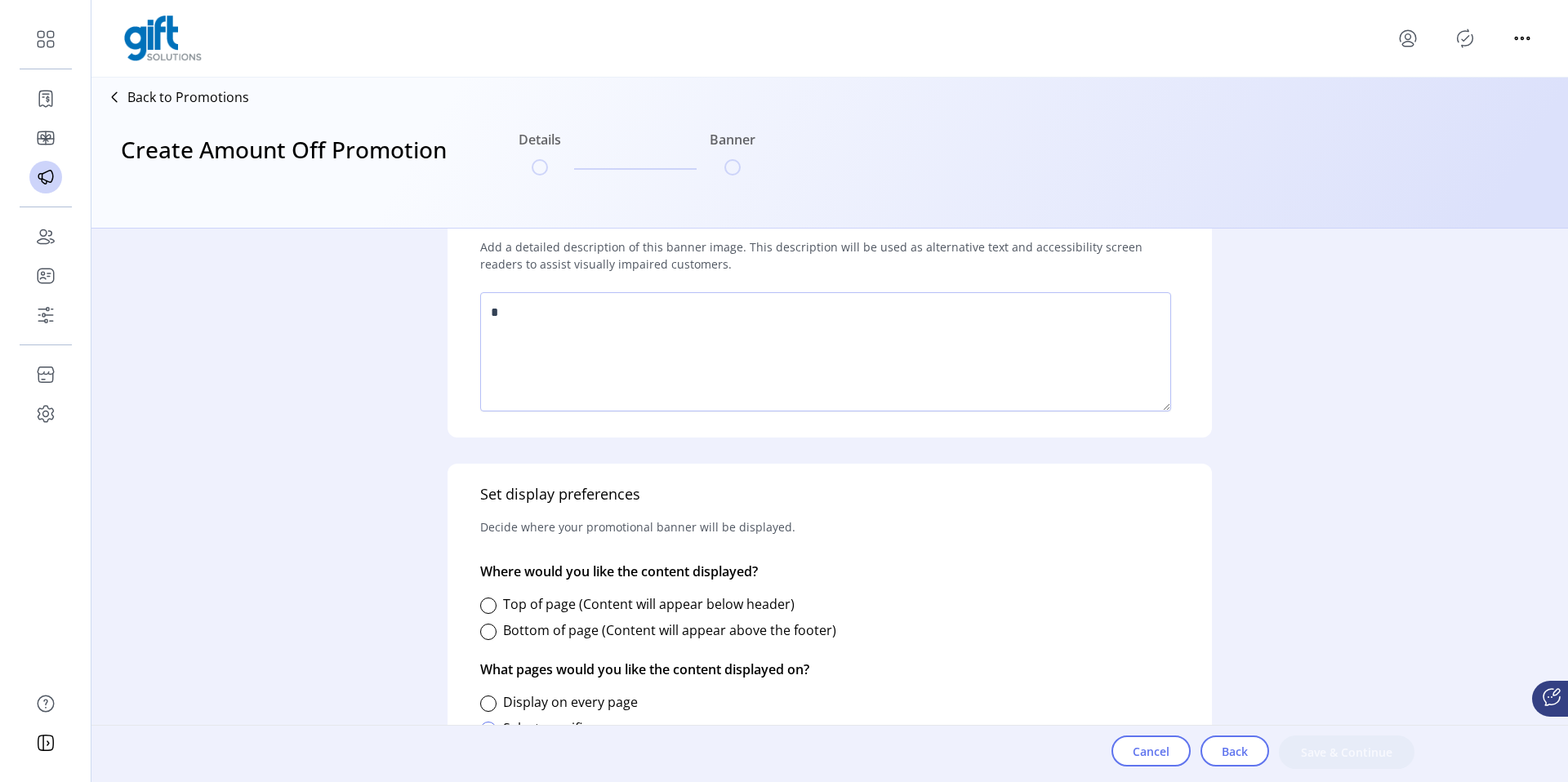 scroll, scrollTop: 0, scrollLeft: 0, axis: both 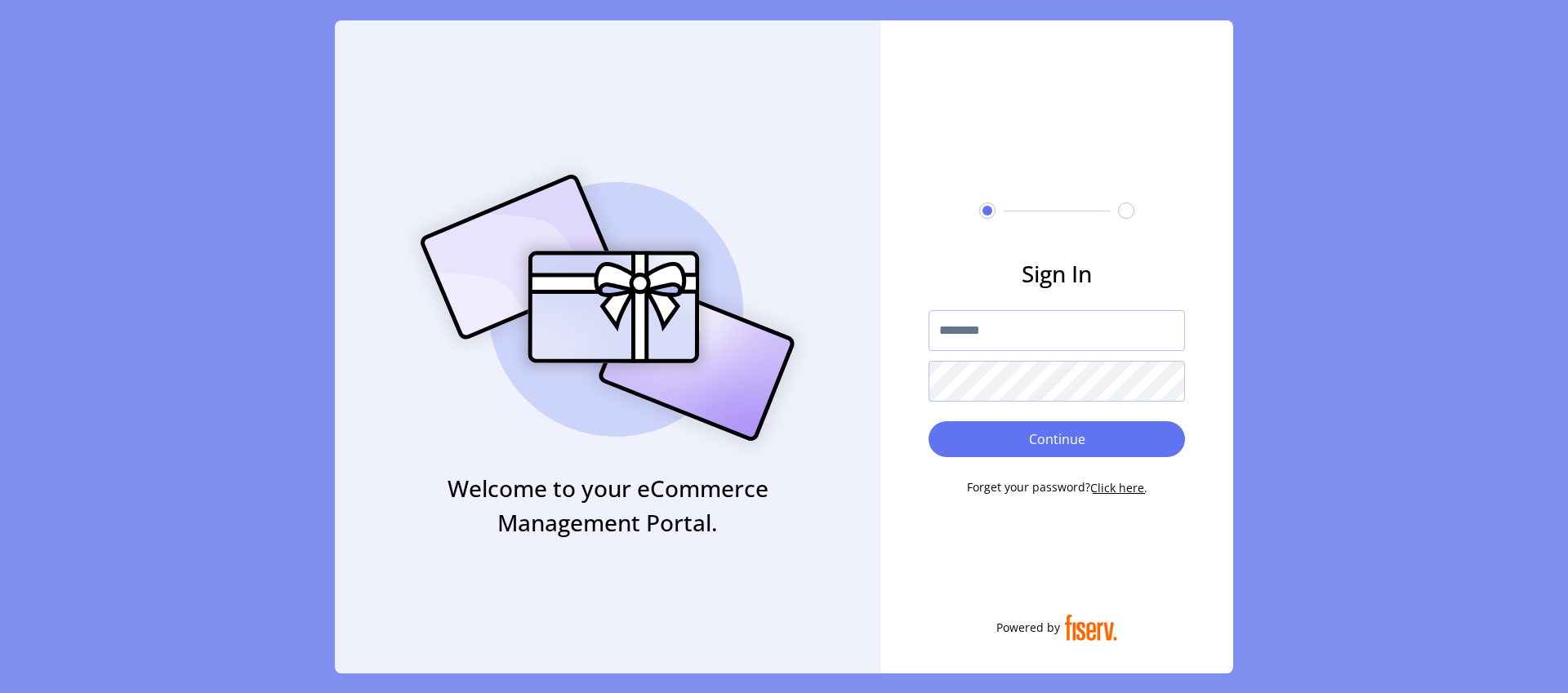 click at bounding box center (1057, 331) 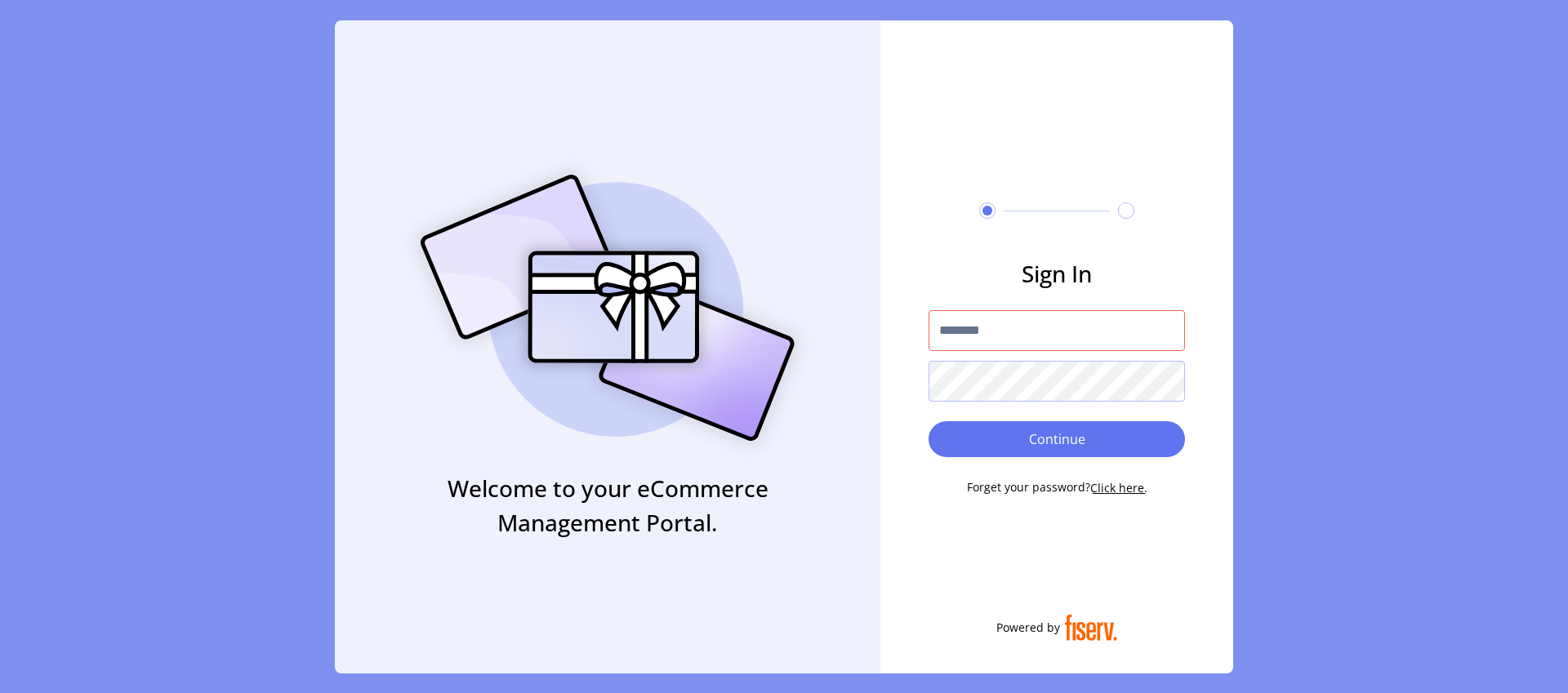 type on "**********" 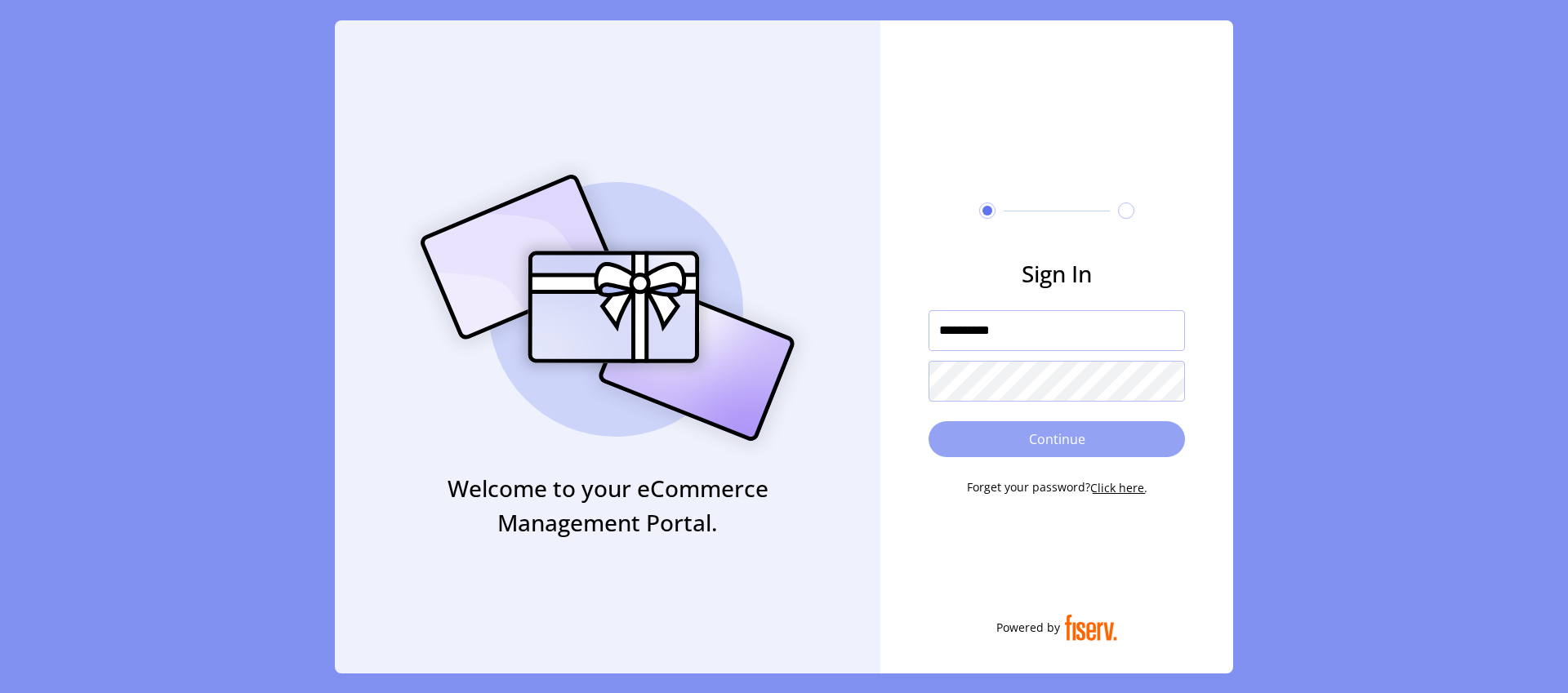 click on "Continue" at bounding box center [1057, 439] 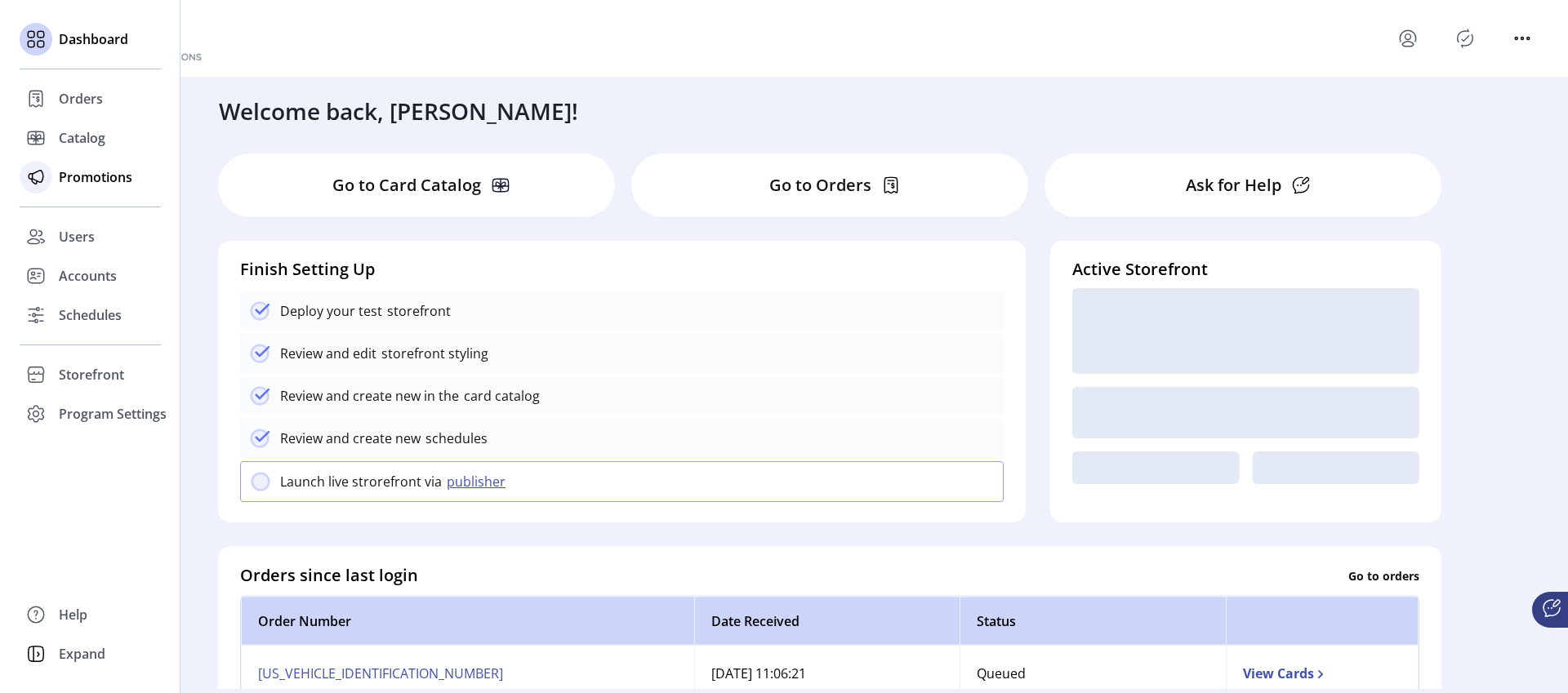 click on "Promotions" 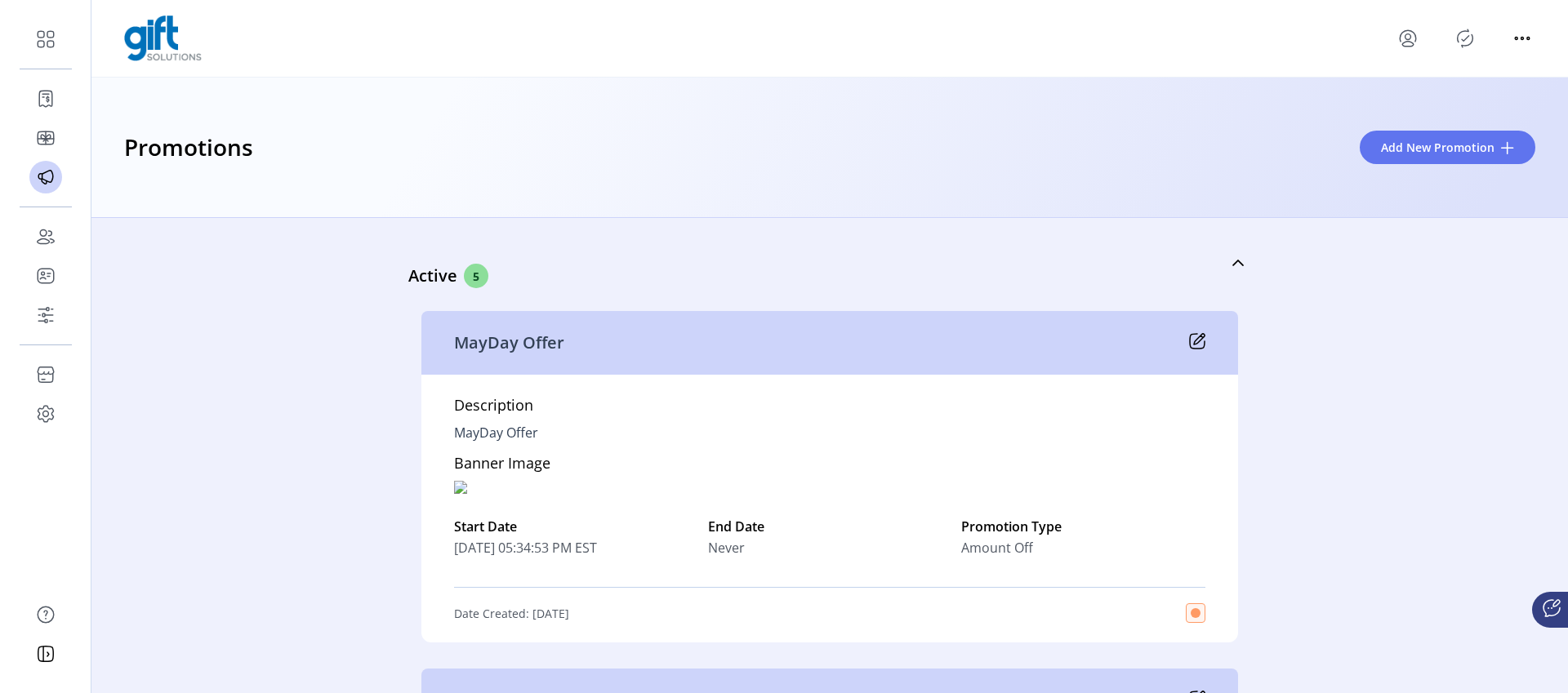 scroll, scrollTop: 1659, scrollLeft: 0, axis: vertical 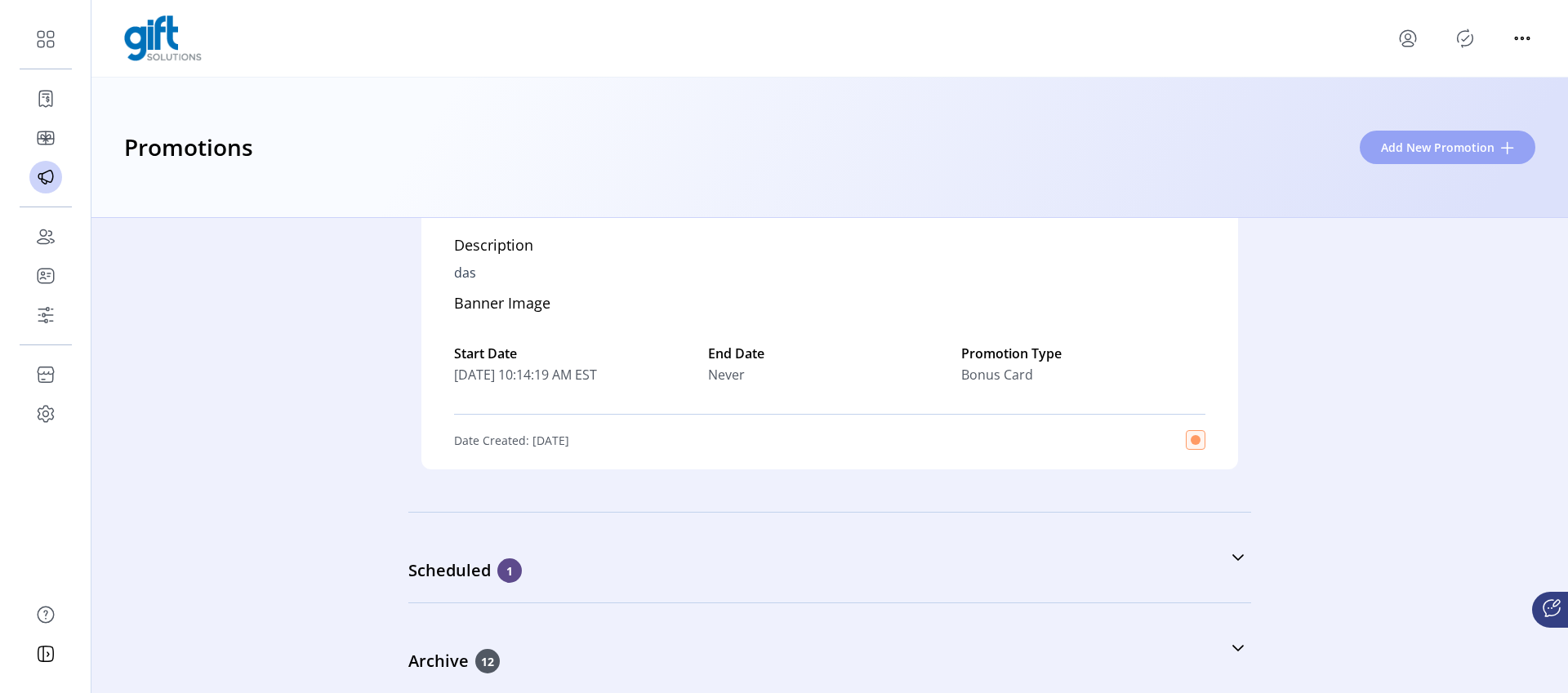 click on "Add New Promotion" 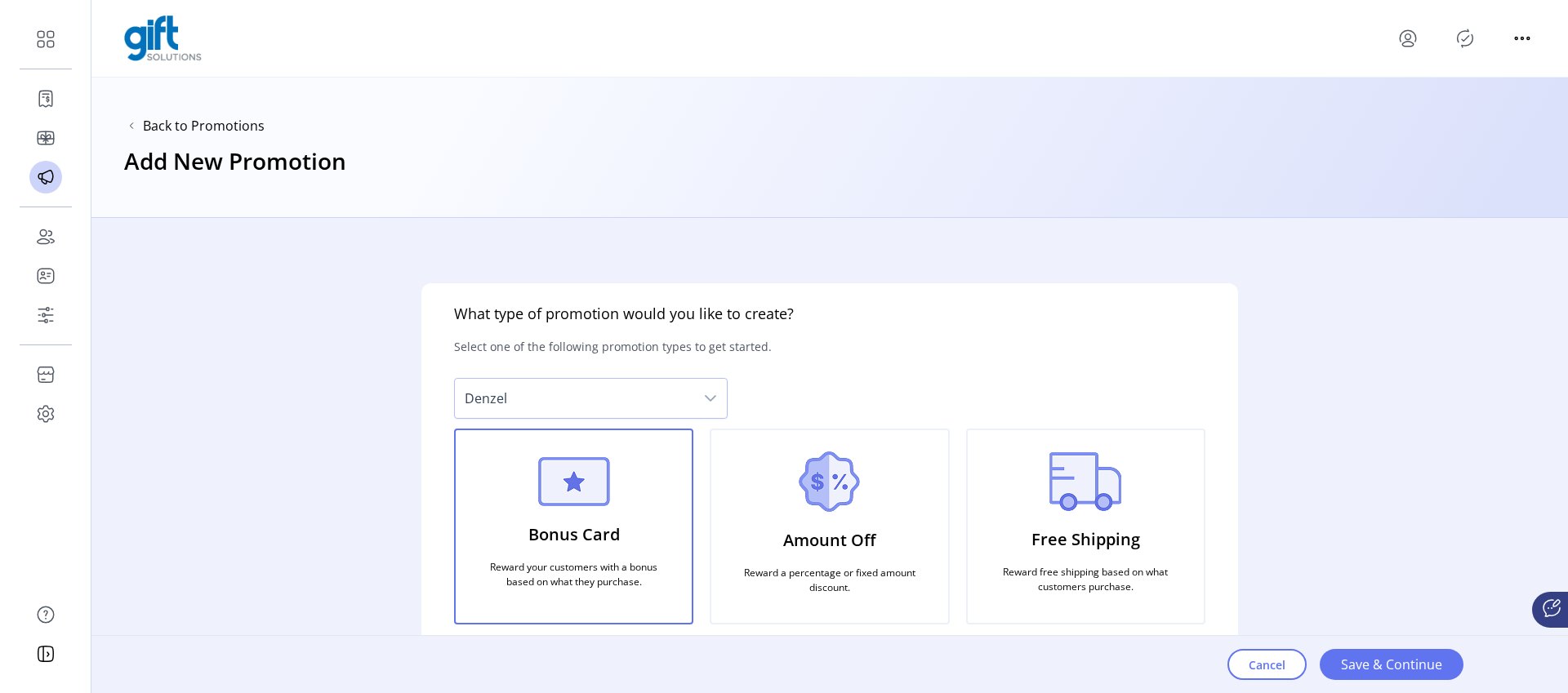 click 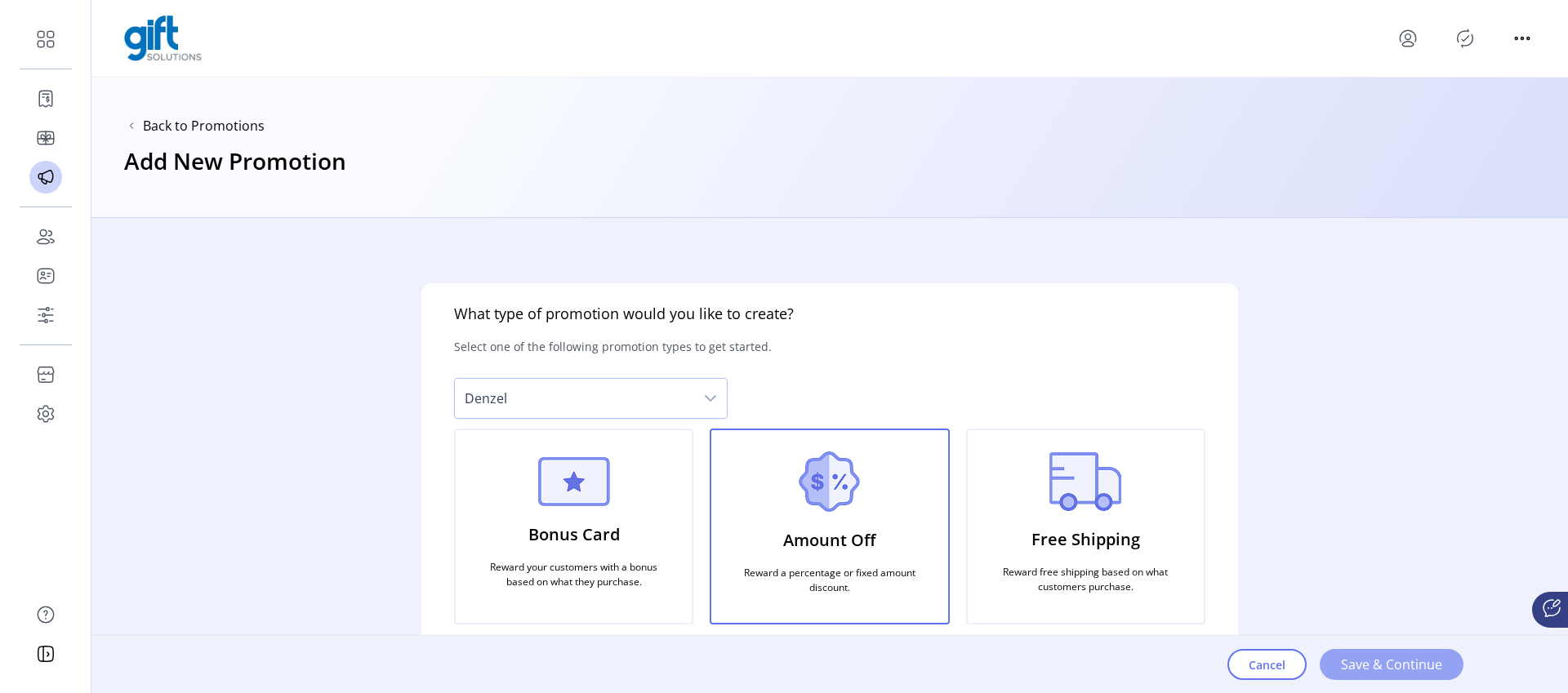 click on "Save & Continue" 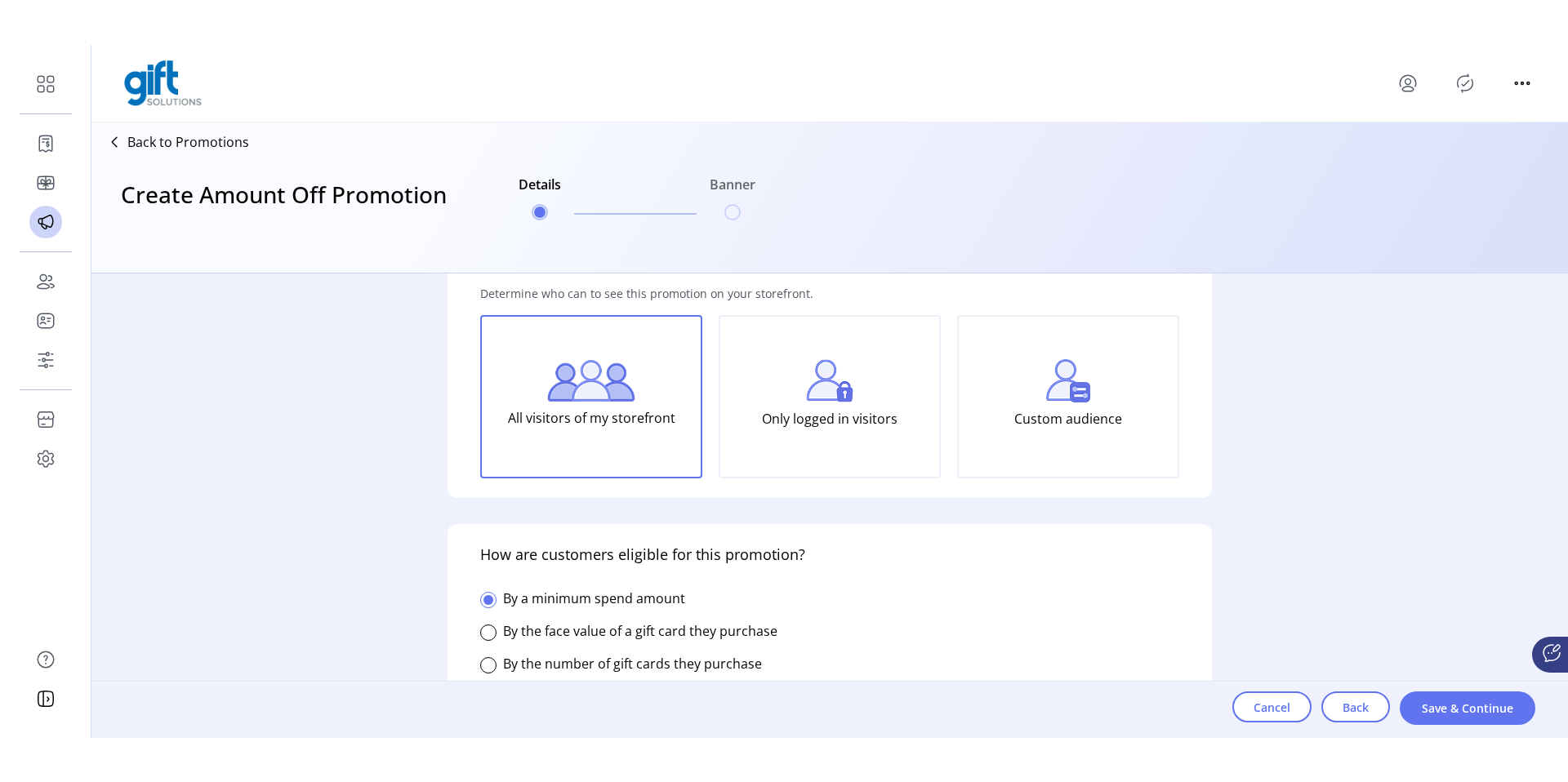 scroll, scrollTop: 170, scrollLeft: 0, axis: vertical 